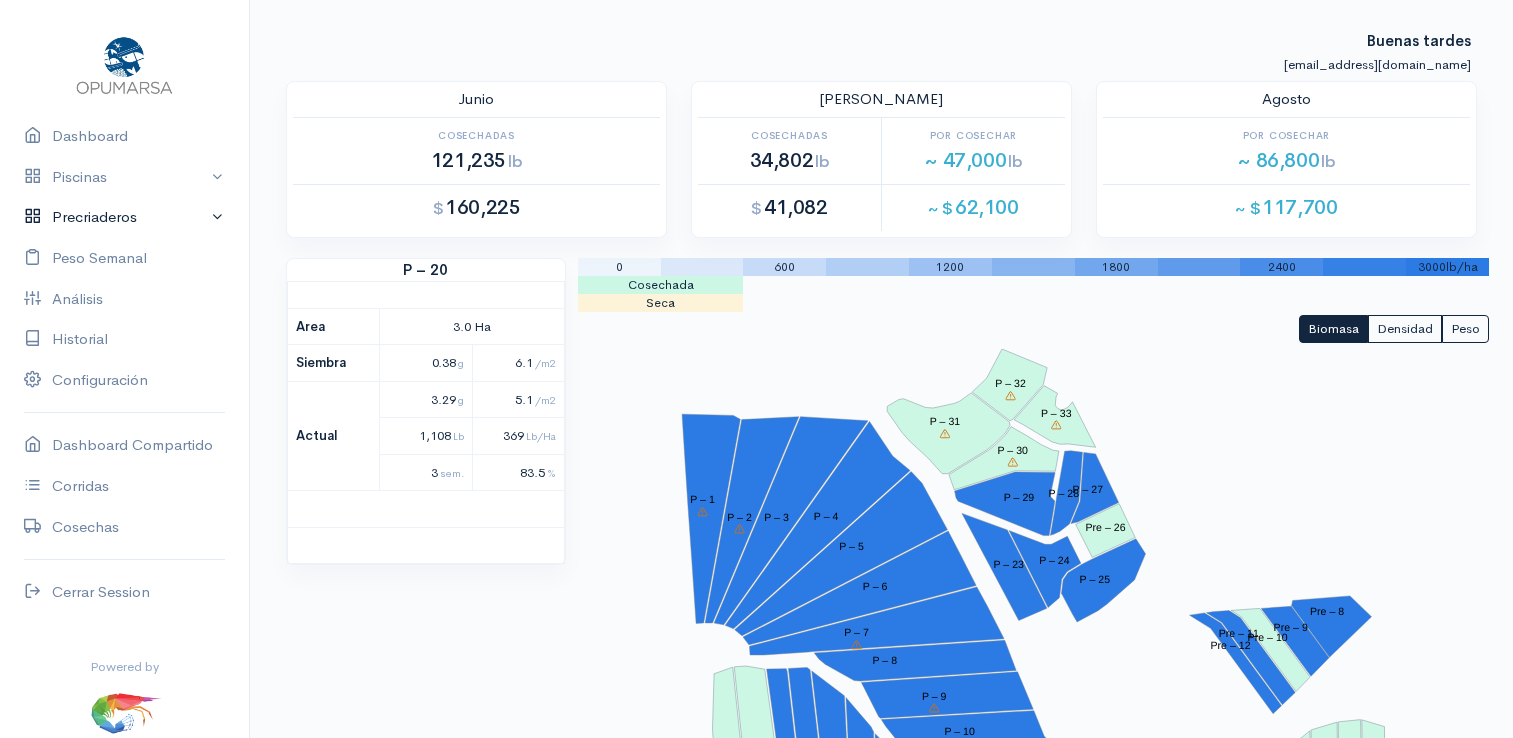 scroll, scrollTop: 214, scrollLeft: 0, axis: vertical 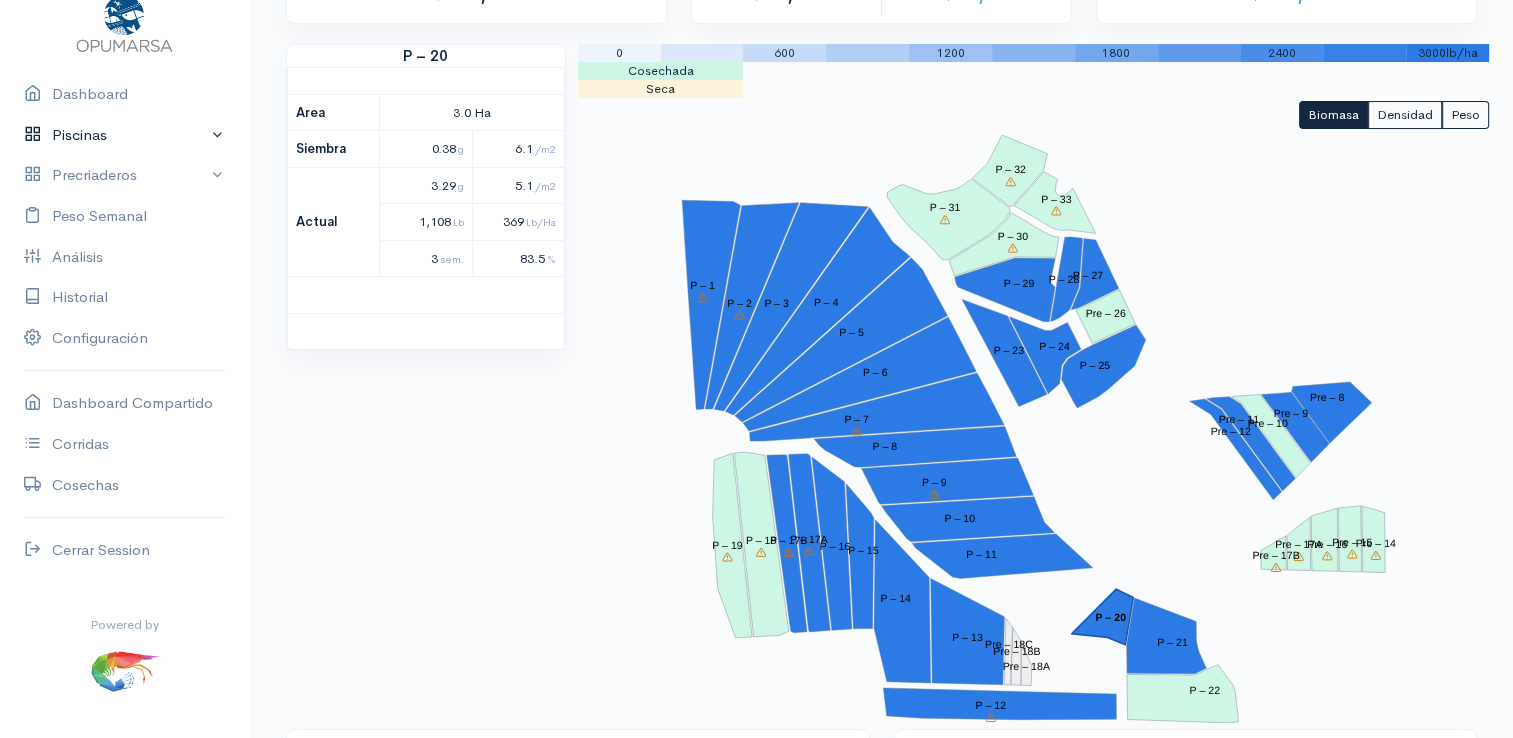 click on "Piscinas" at bounding box center [124, 135] 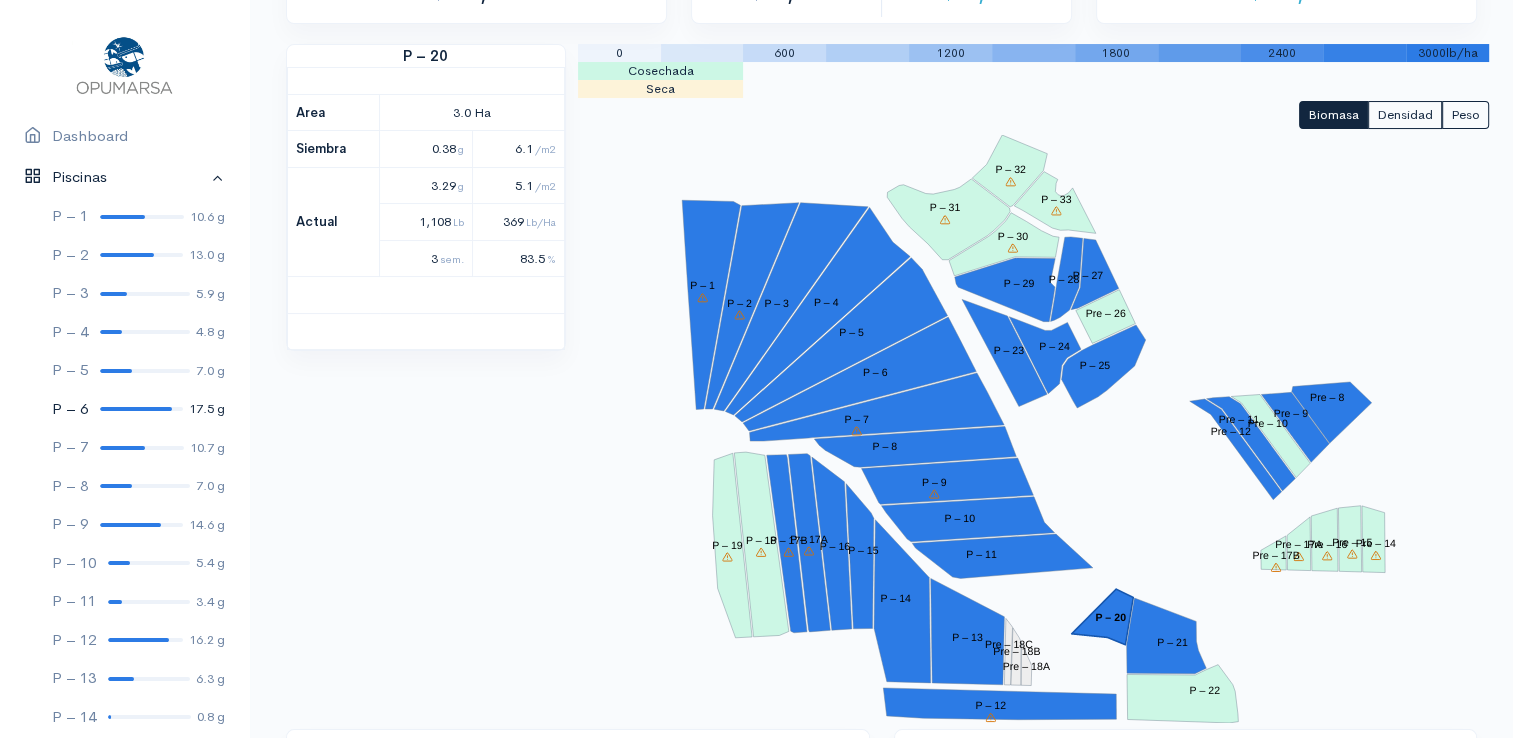 scroll, scrollTop: 100, scrollLeft: 0, axis: vertical 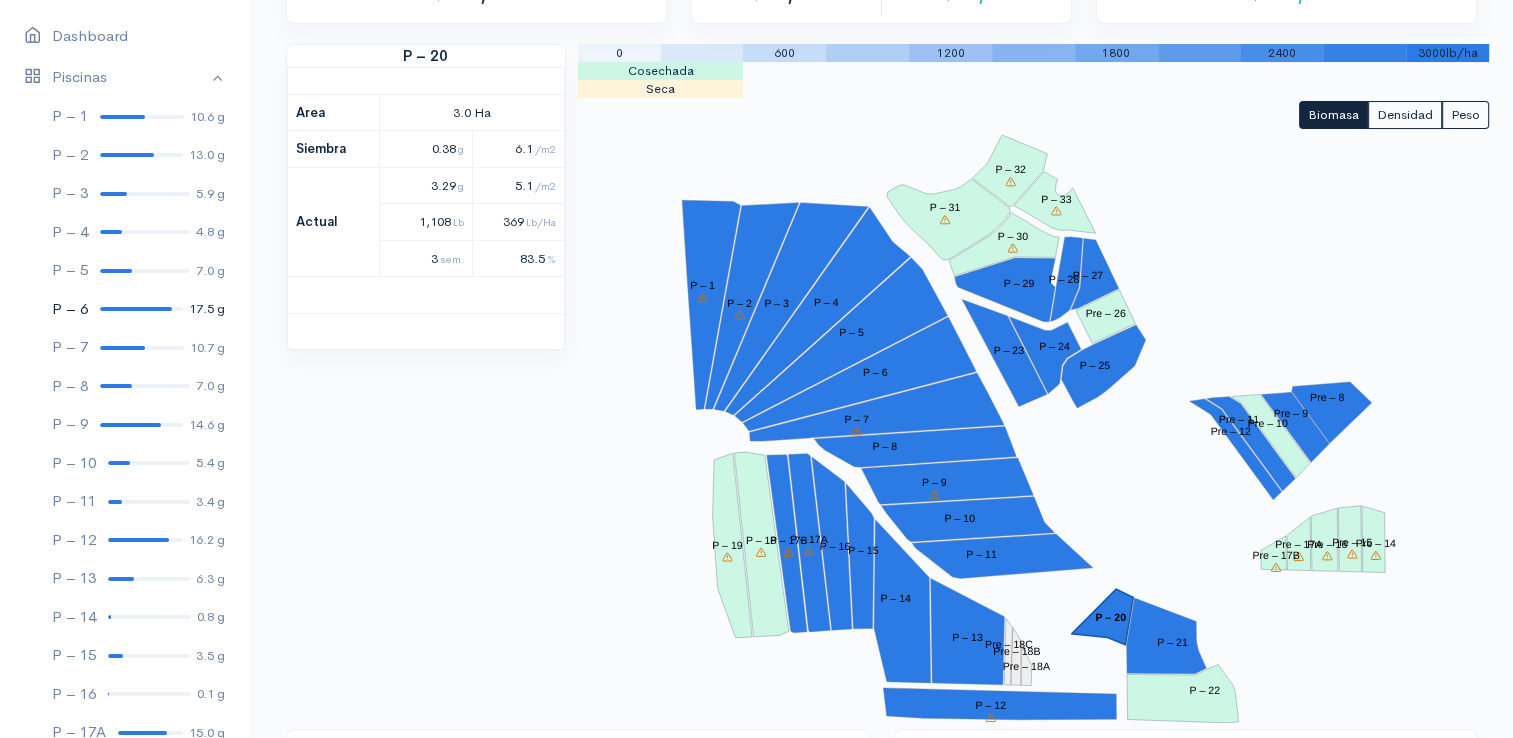 click at bounding box center (136, 309) 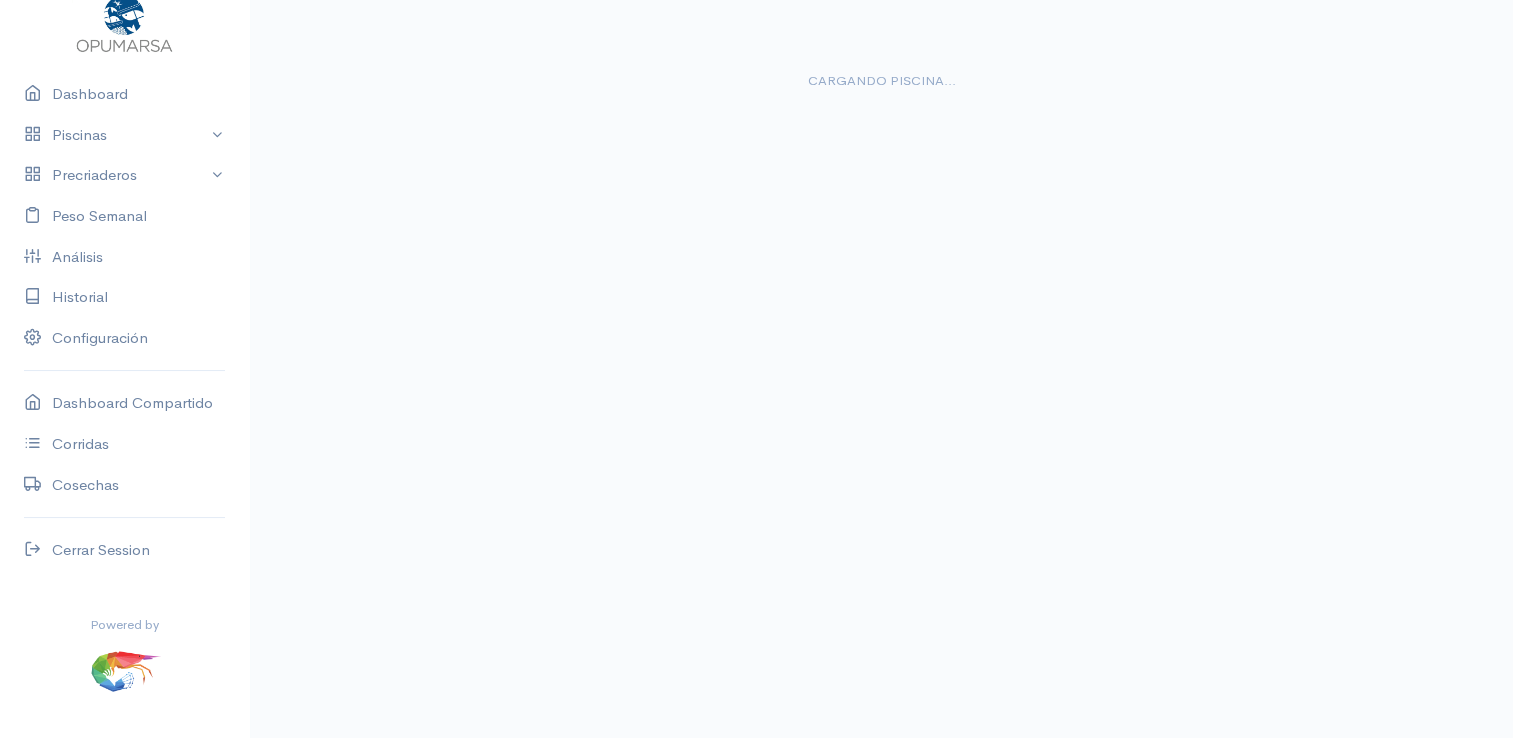 scroll, scrollTop: 0, scrollLeft: 0, axis: both 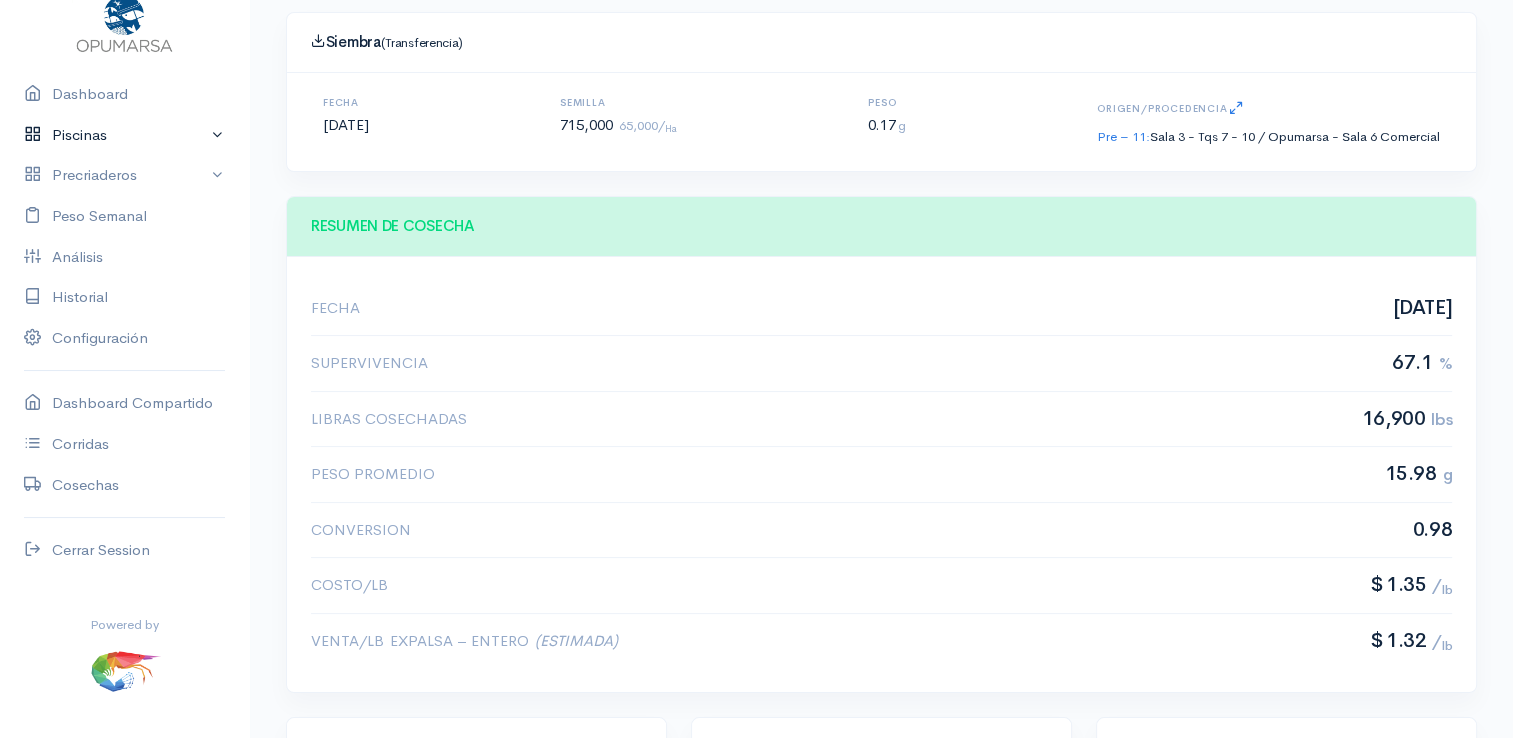 click on "Piscinas" at bounding box center (124, 135) 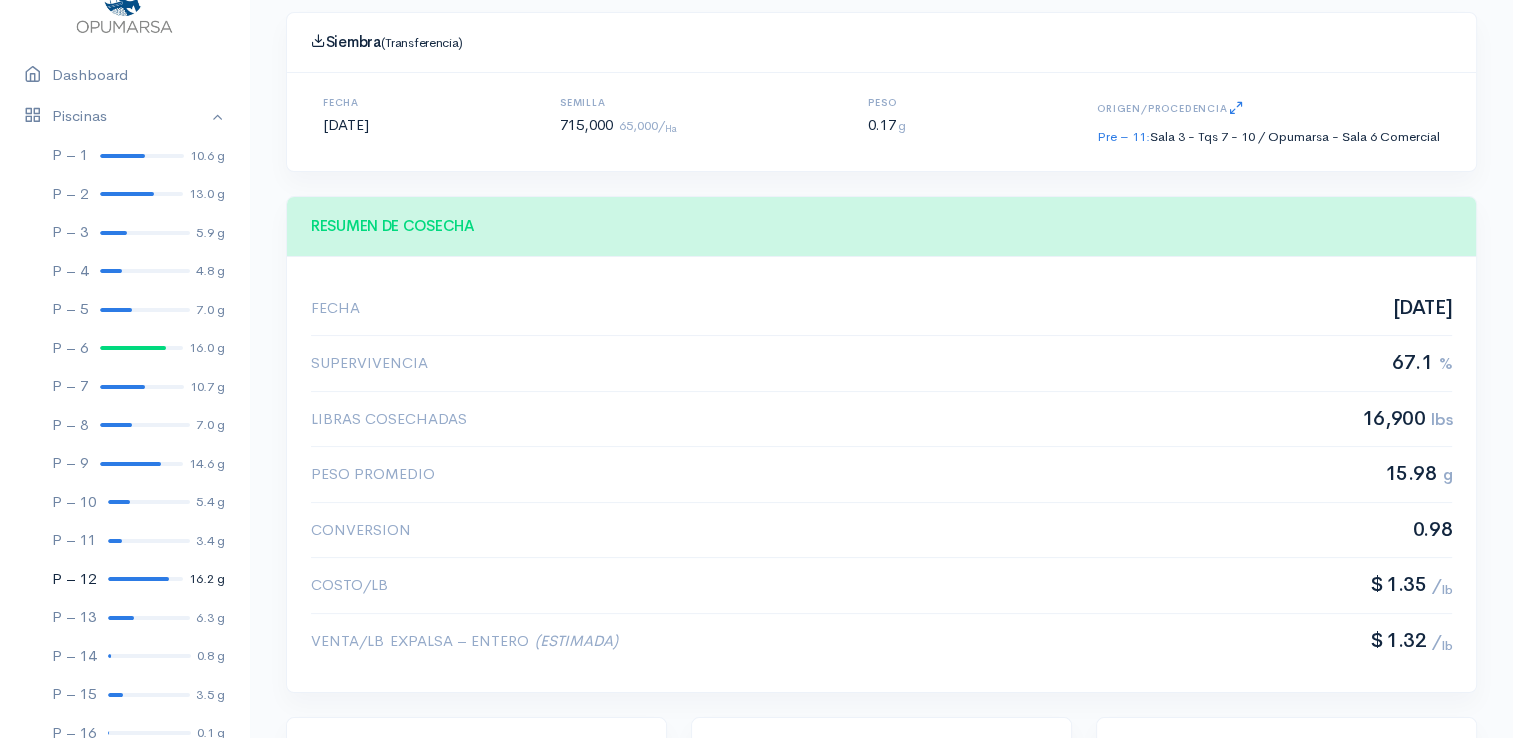 click at bounding box center [138, 579] 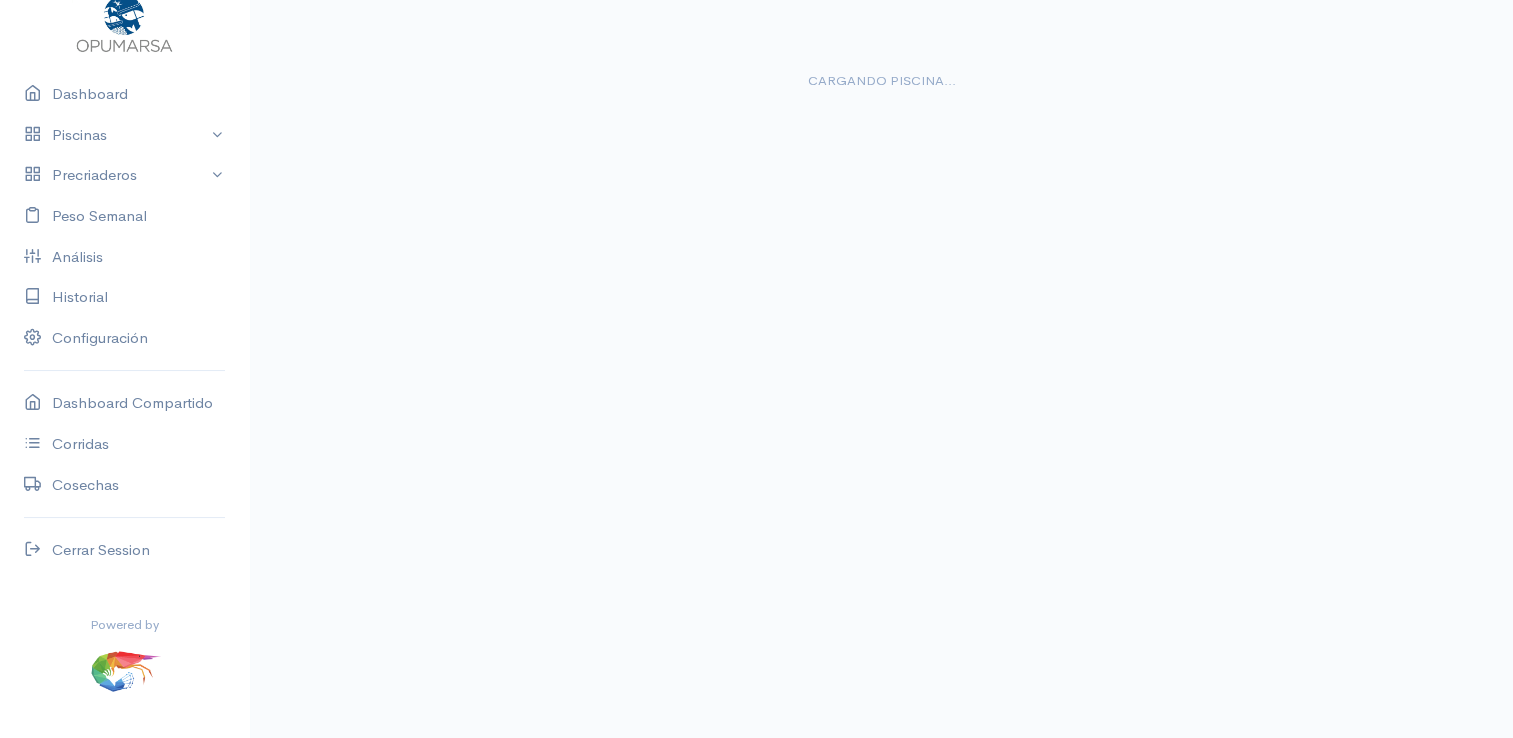 scroll, scrollTop: 0, scrollLeft: 0, axis: both 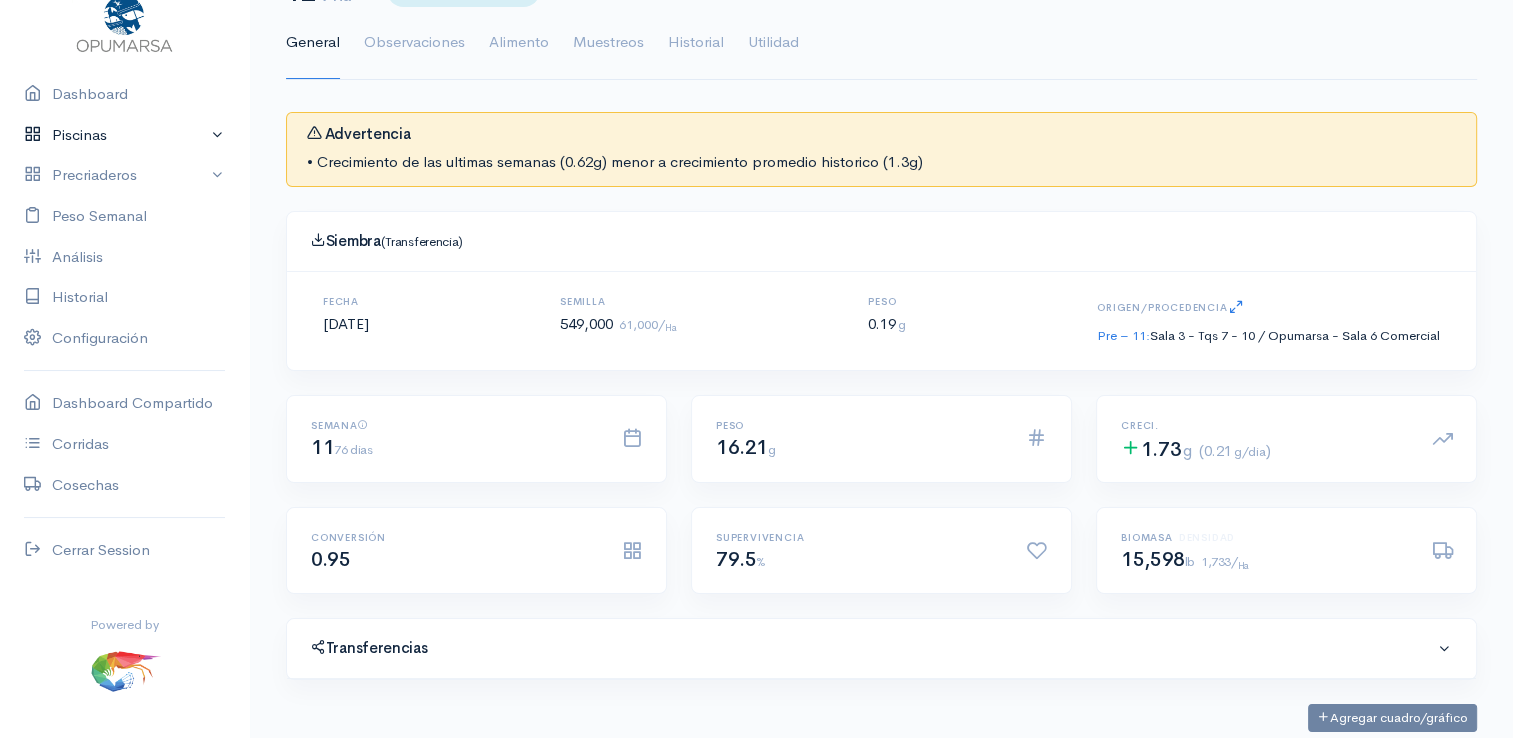click on "Piscinas" at bounding box center (124, 135) 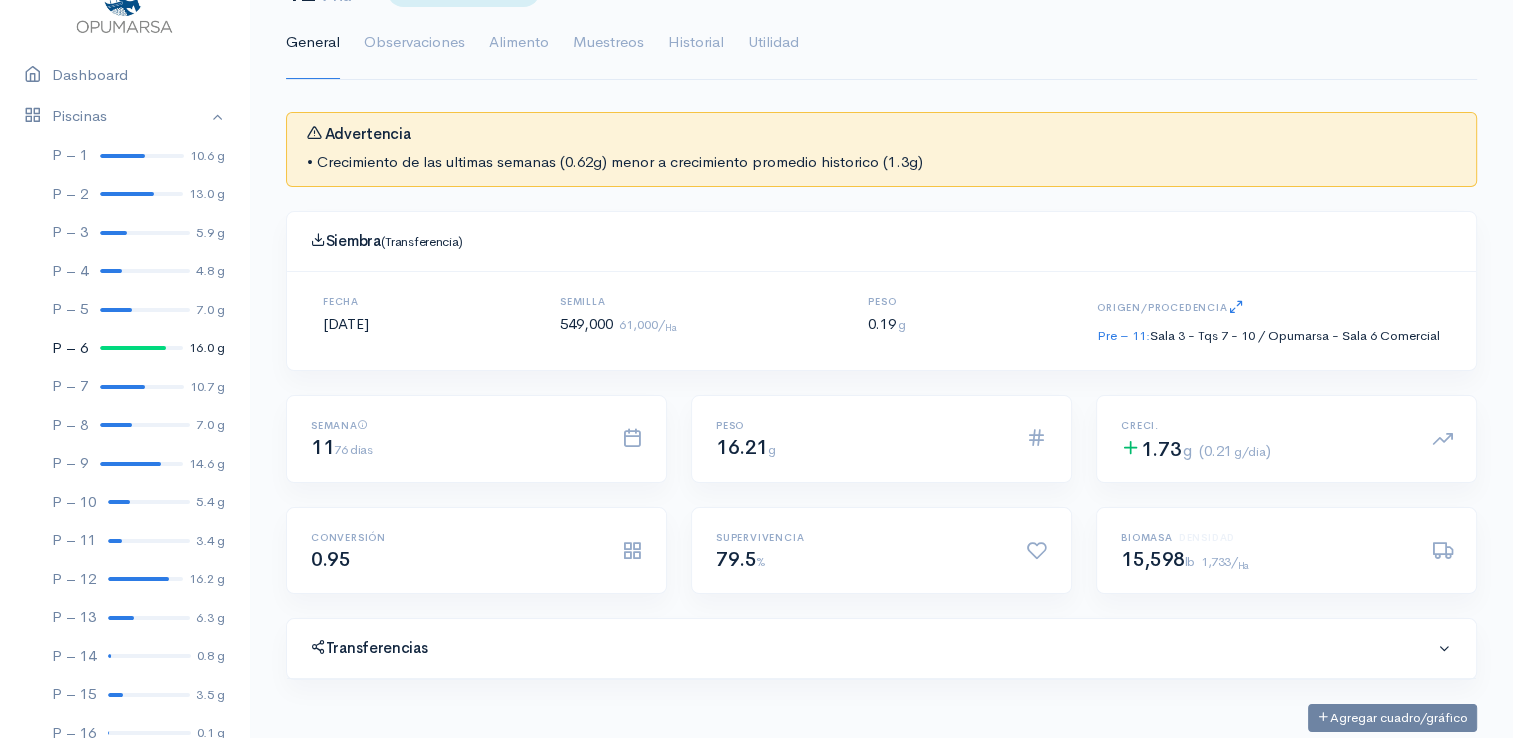 click on "P – 6 16.0 g" at bounding box center [124, 348] 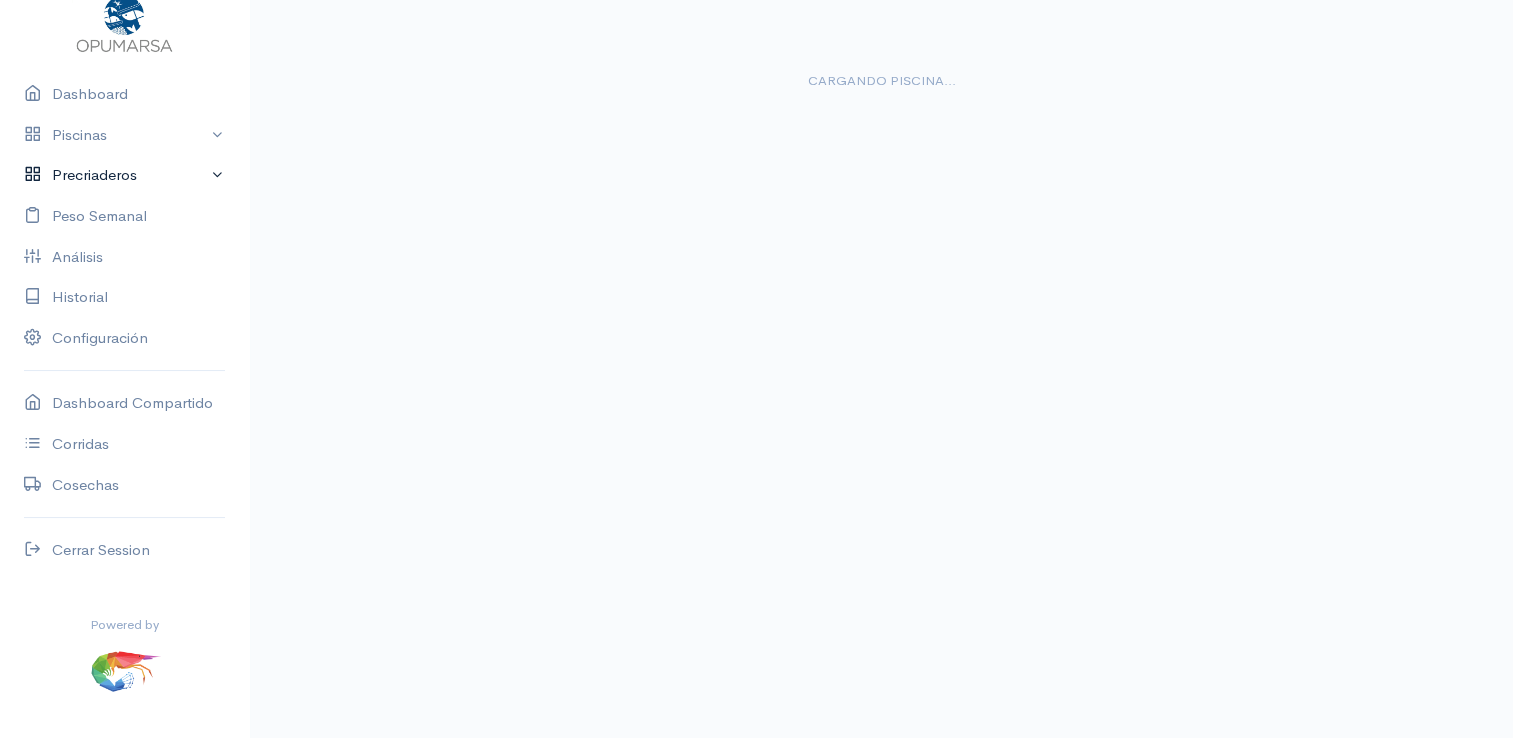 scroll, scrollTop: 0, scrollLeft: 0, axis: both 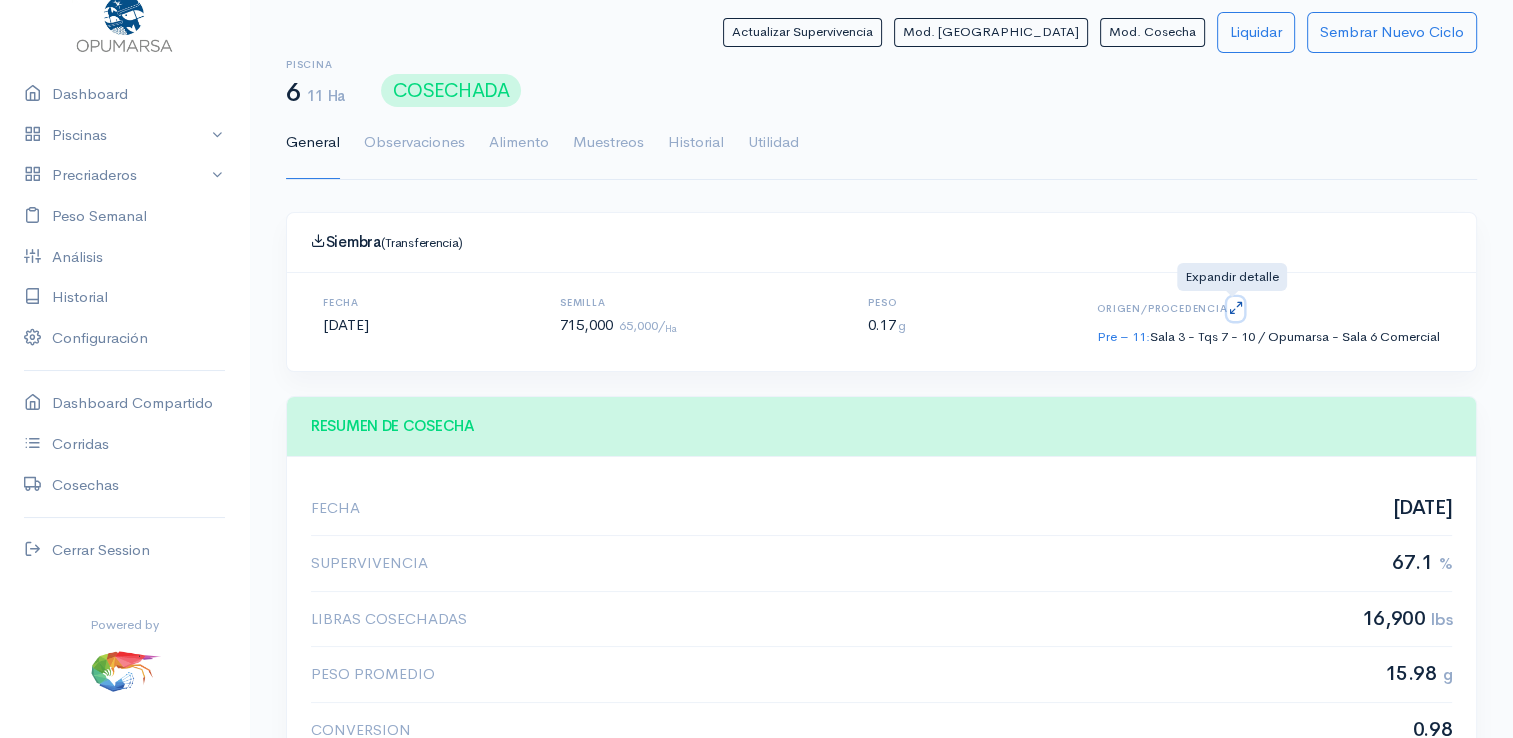 click at bounding box center (1235, 307) 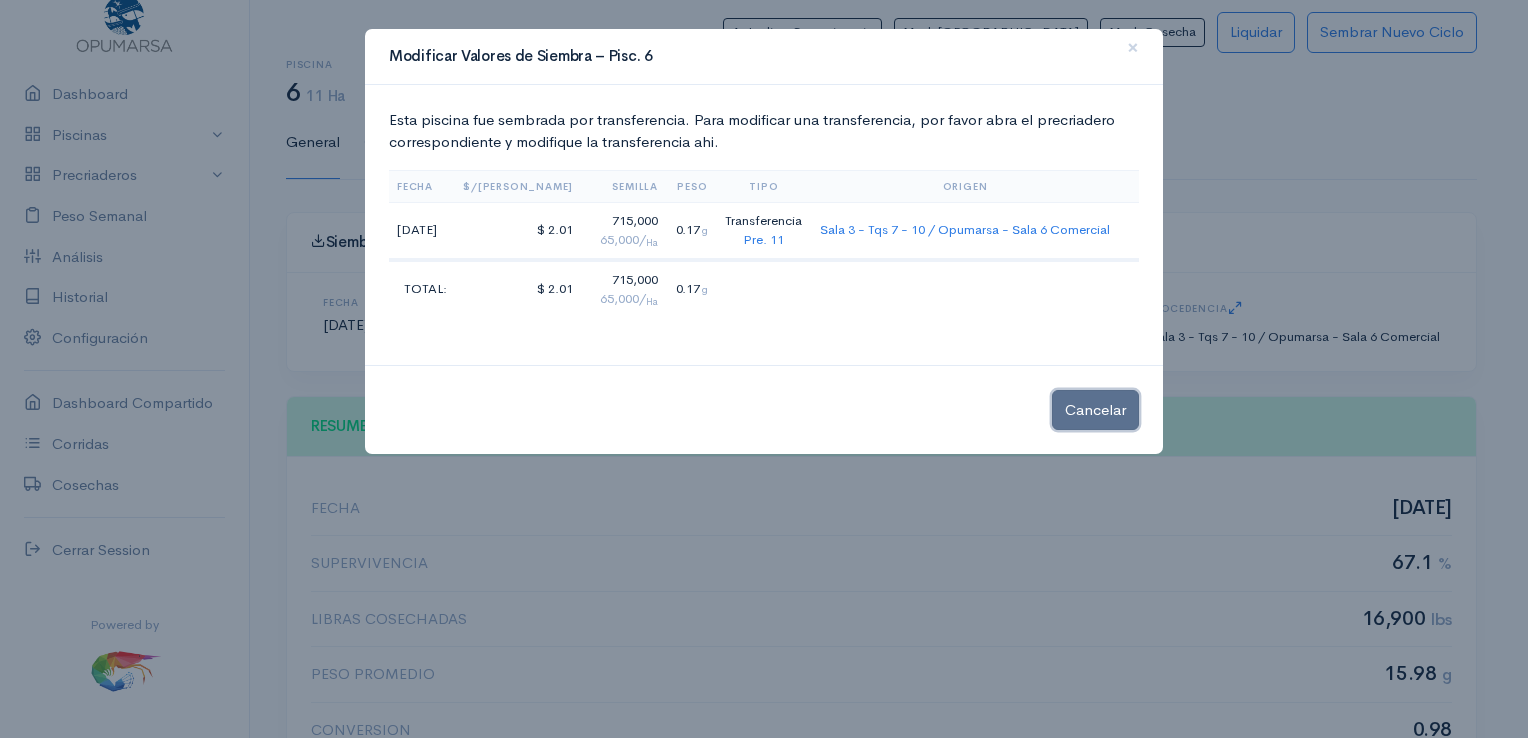click on "Cancelar" 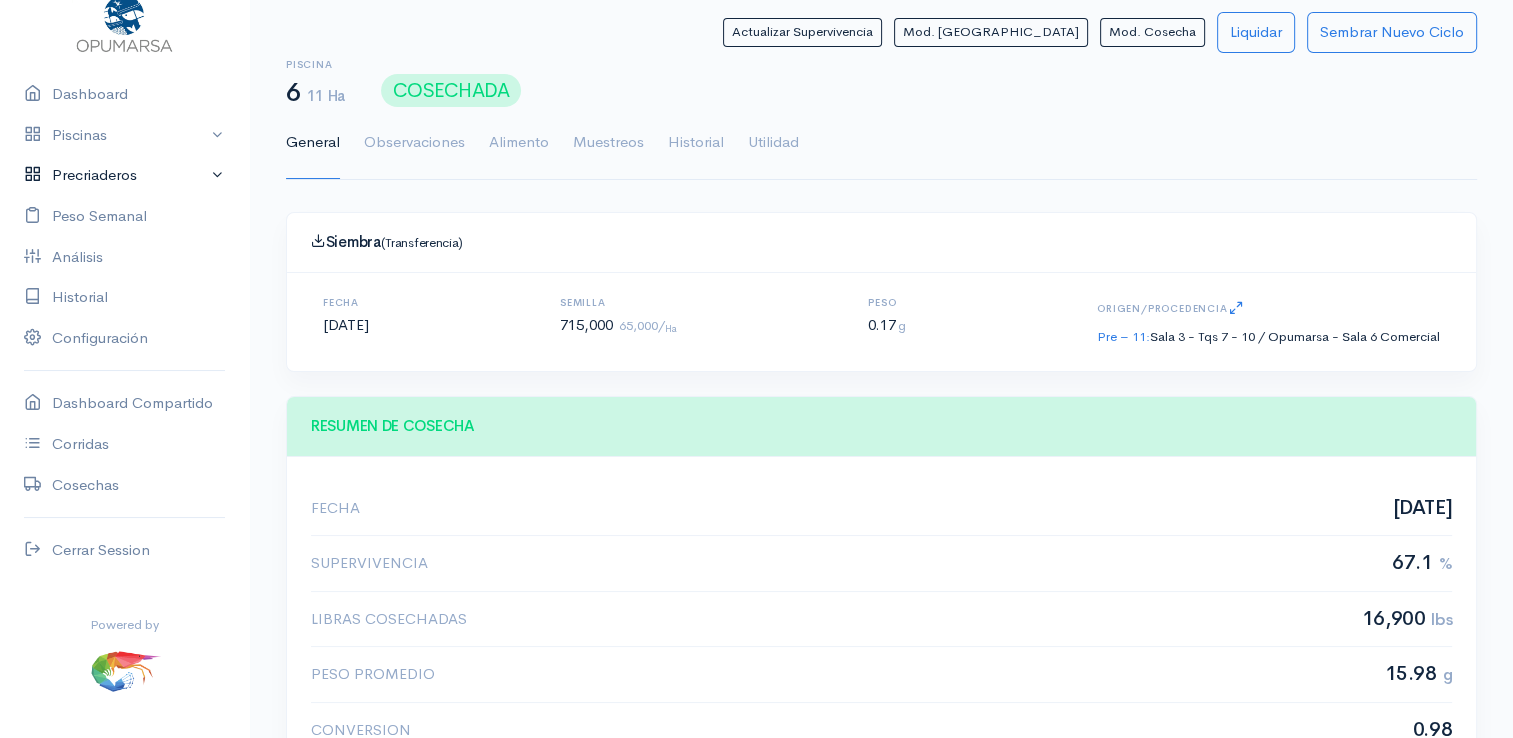 click on "Precriaderos" at bounding box center [124, 175] 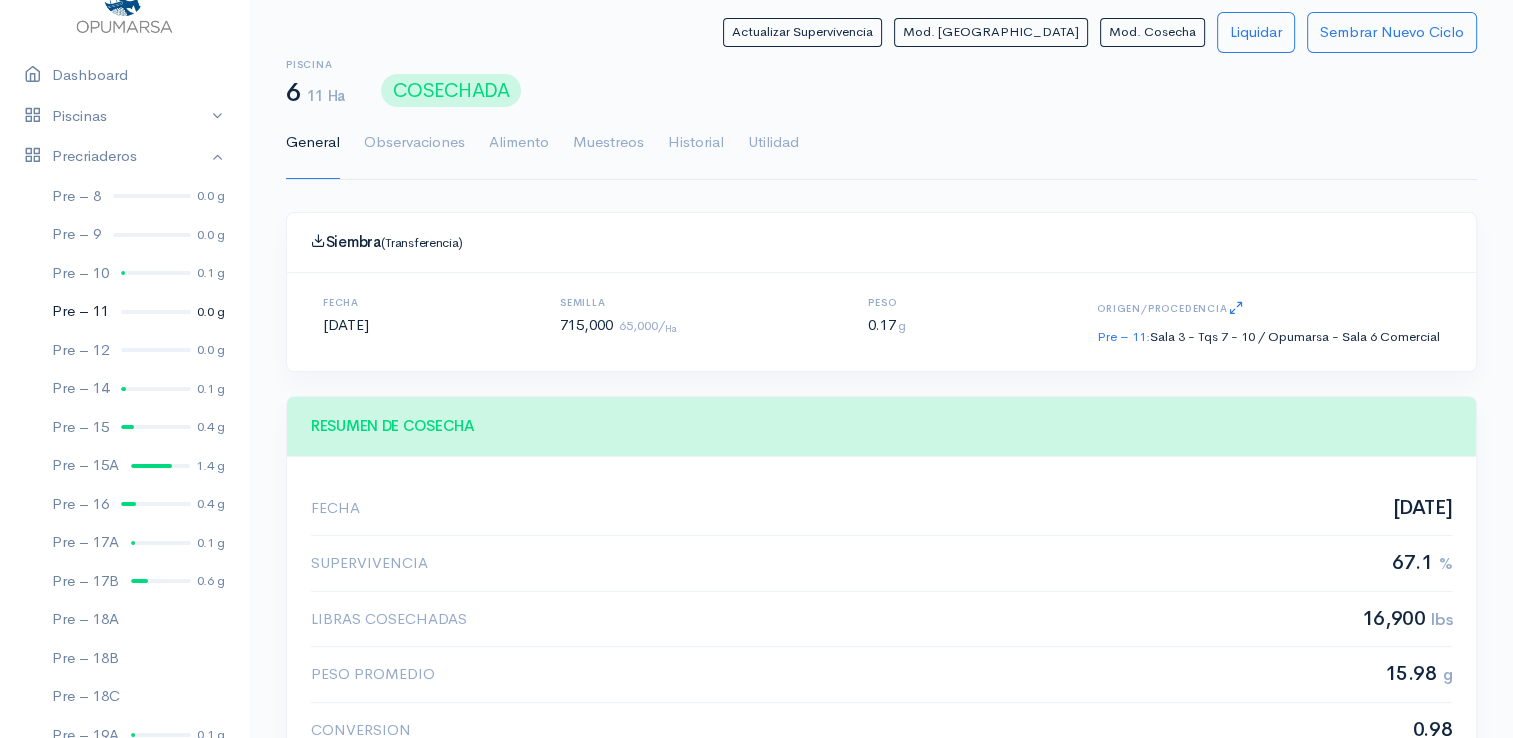 click at bounding box center (156, 312) 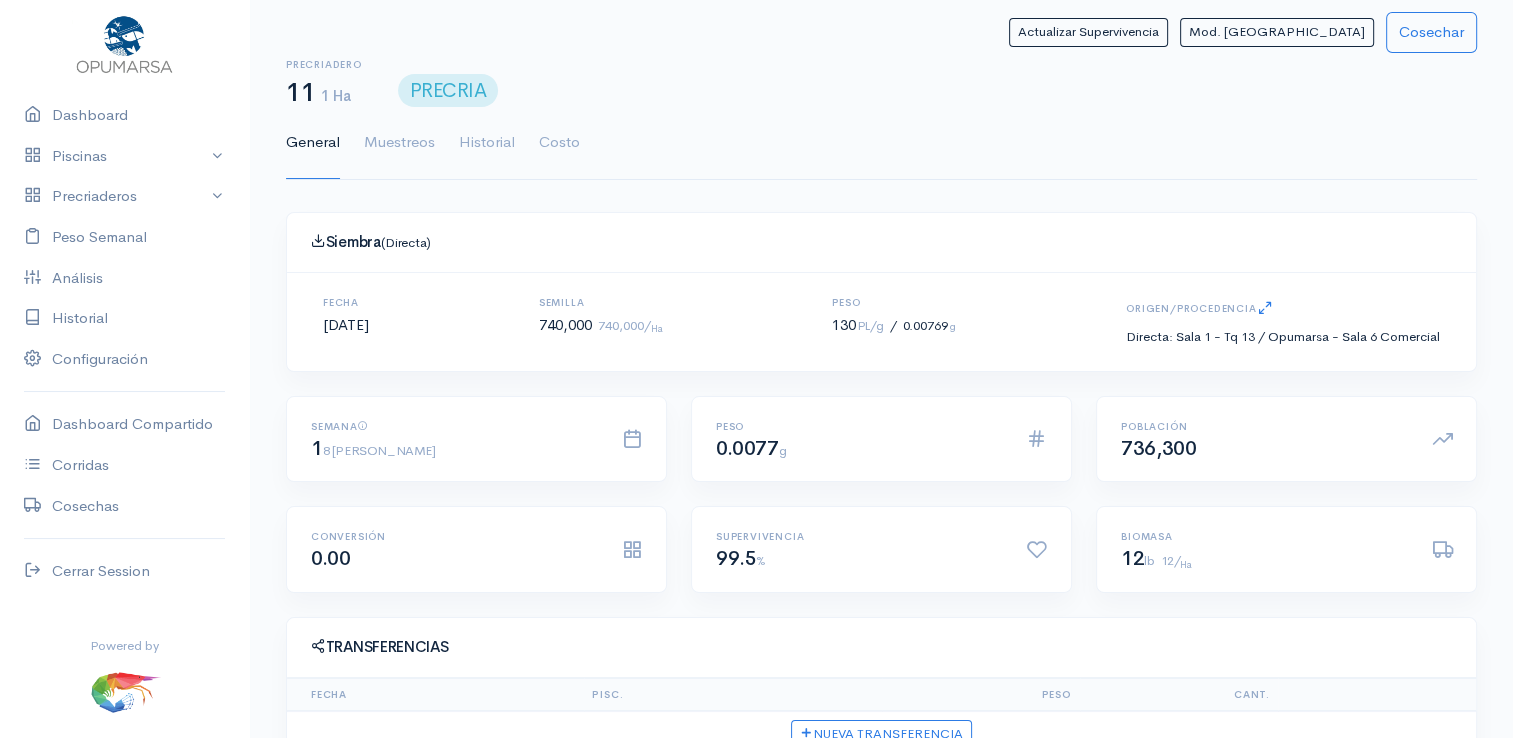 scroll, scrollTop: 61, scrollLeft: 0, axis: vertical 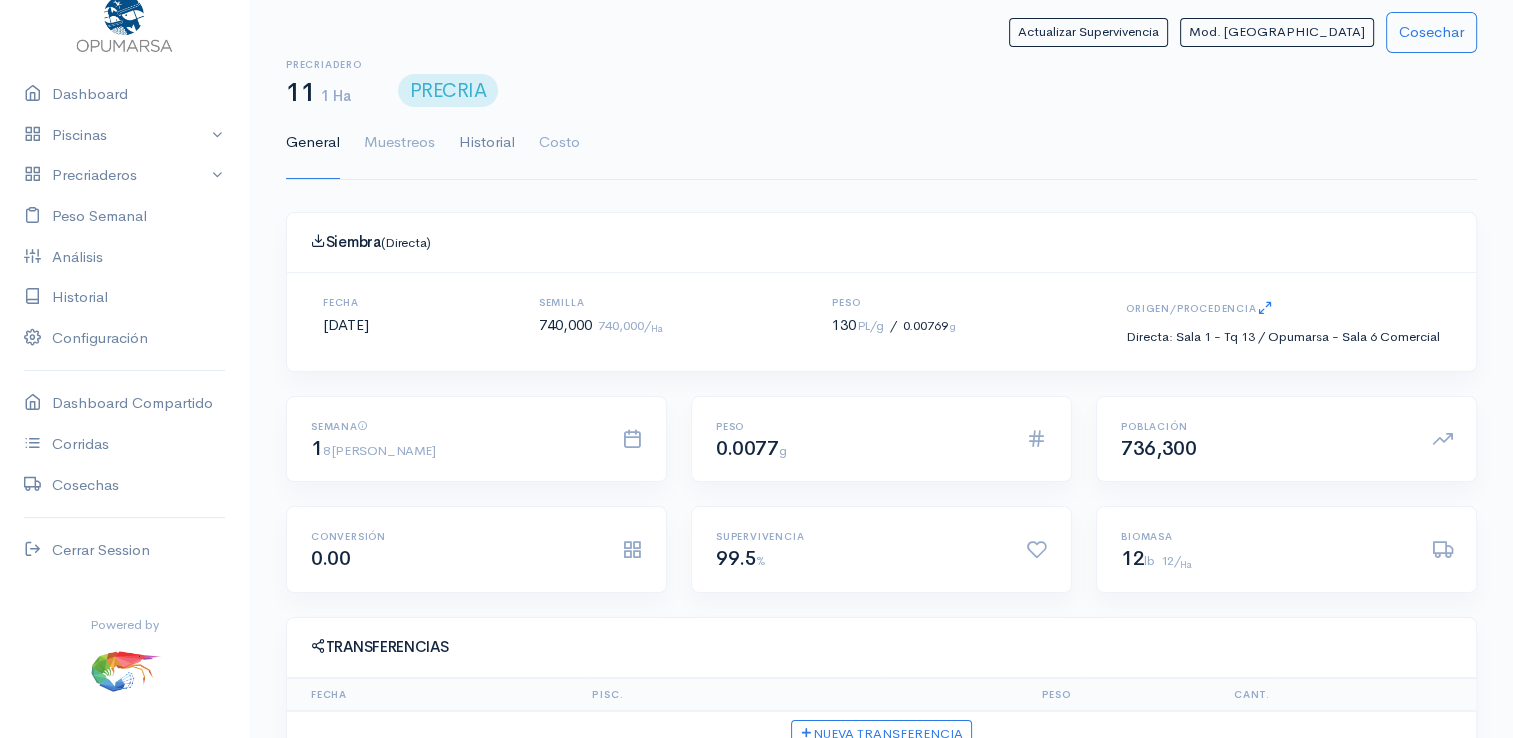 click on "Historial" at bounding box center [487, 143] 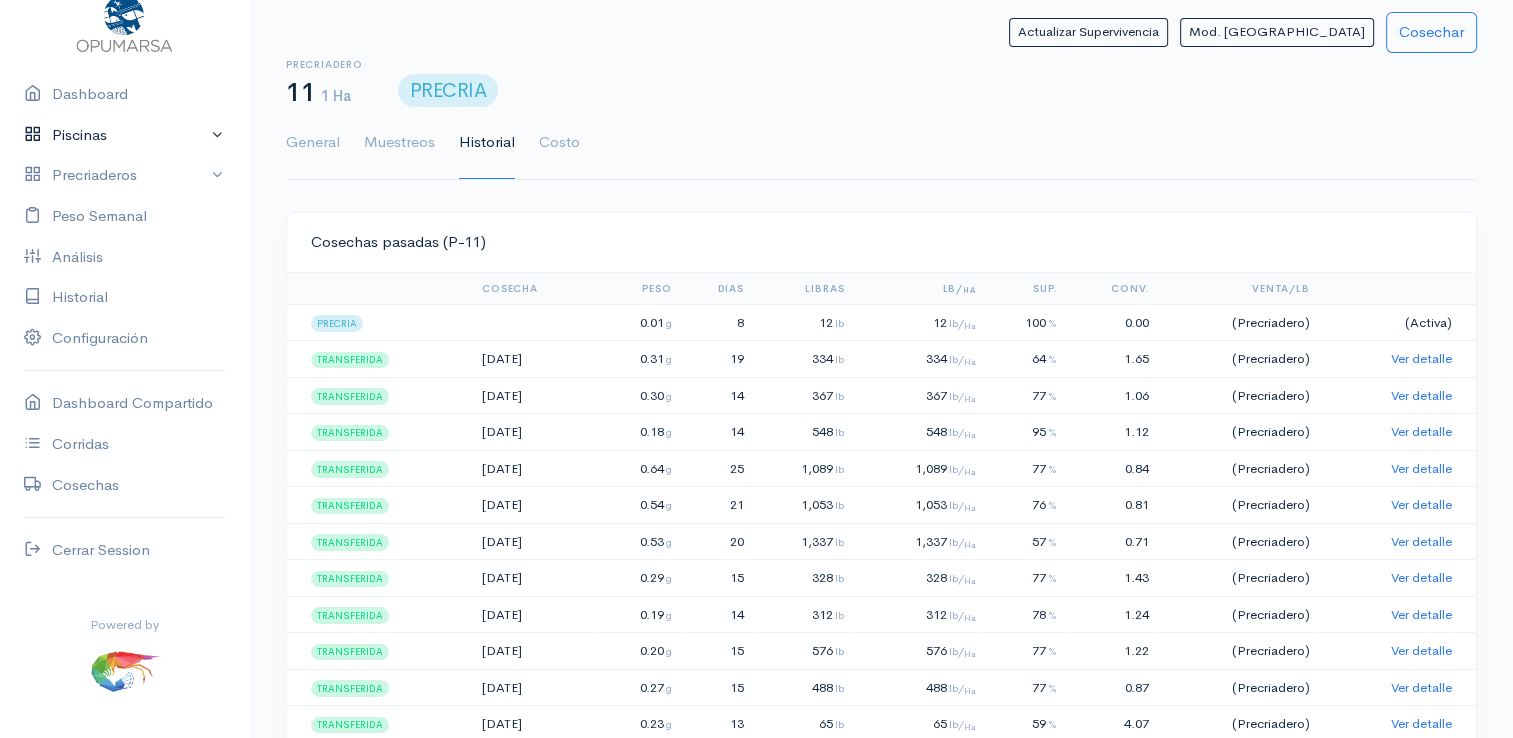 click on "Piscinas" at bounding box center (124, 135) 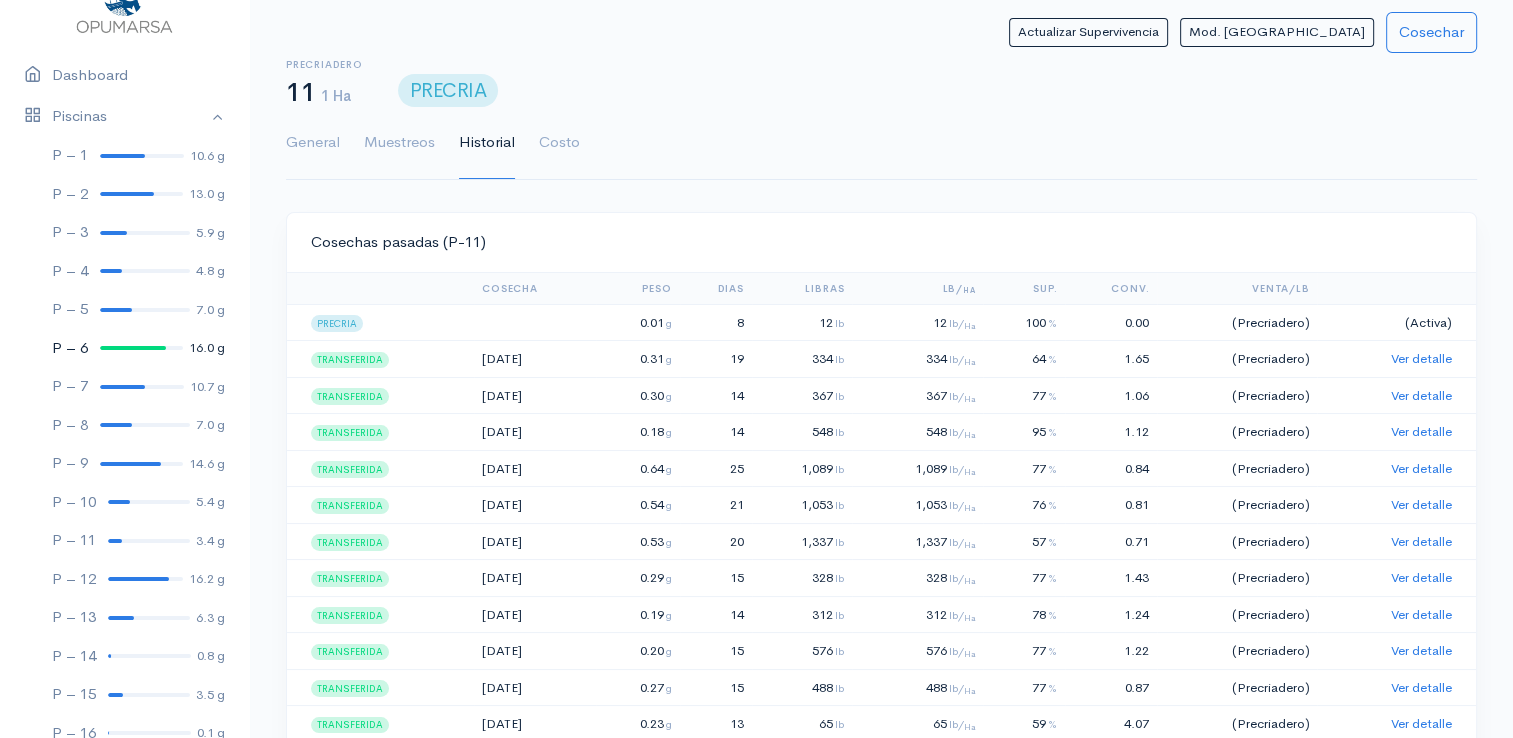 click at bounding box center (133, 348) 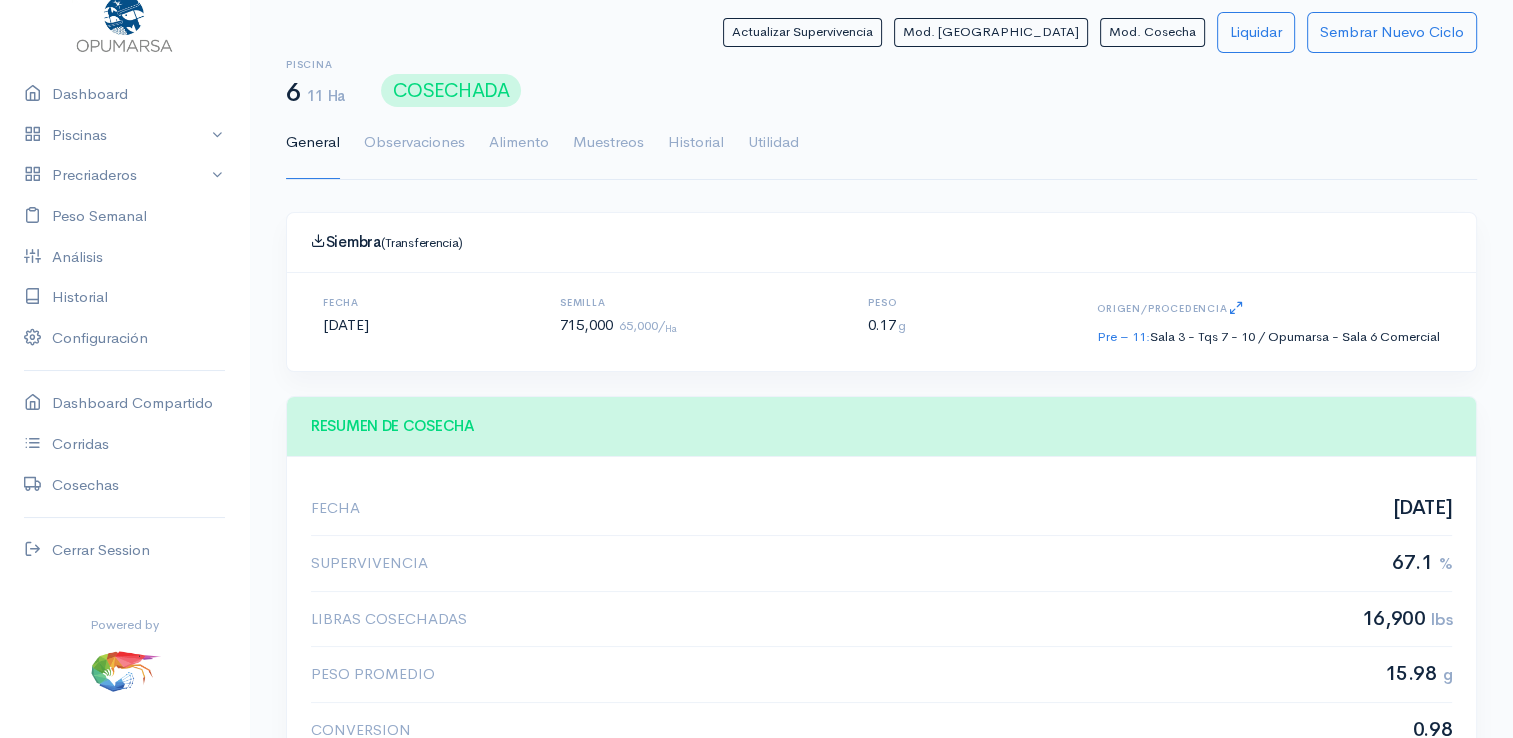 scroll, scrollTop: 21, scrollLeft: 0, axis: vertical 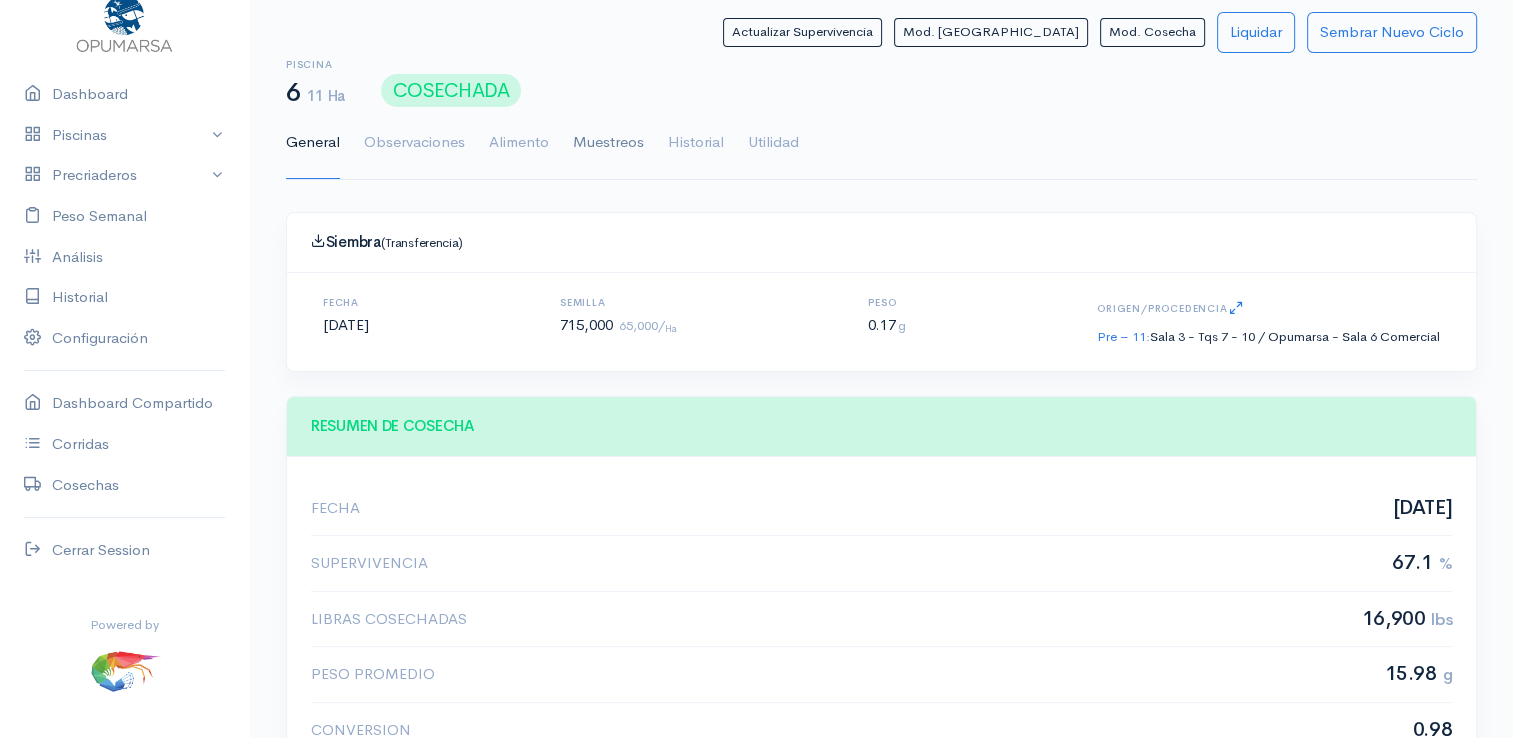 click on "Muestreos" at bounding box center (608, 143) 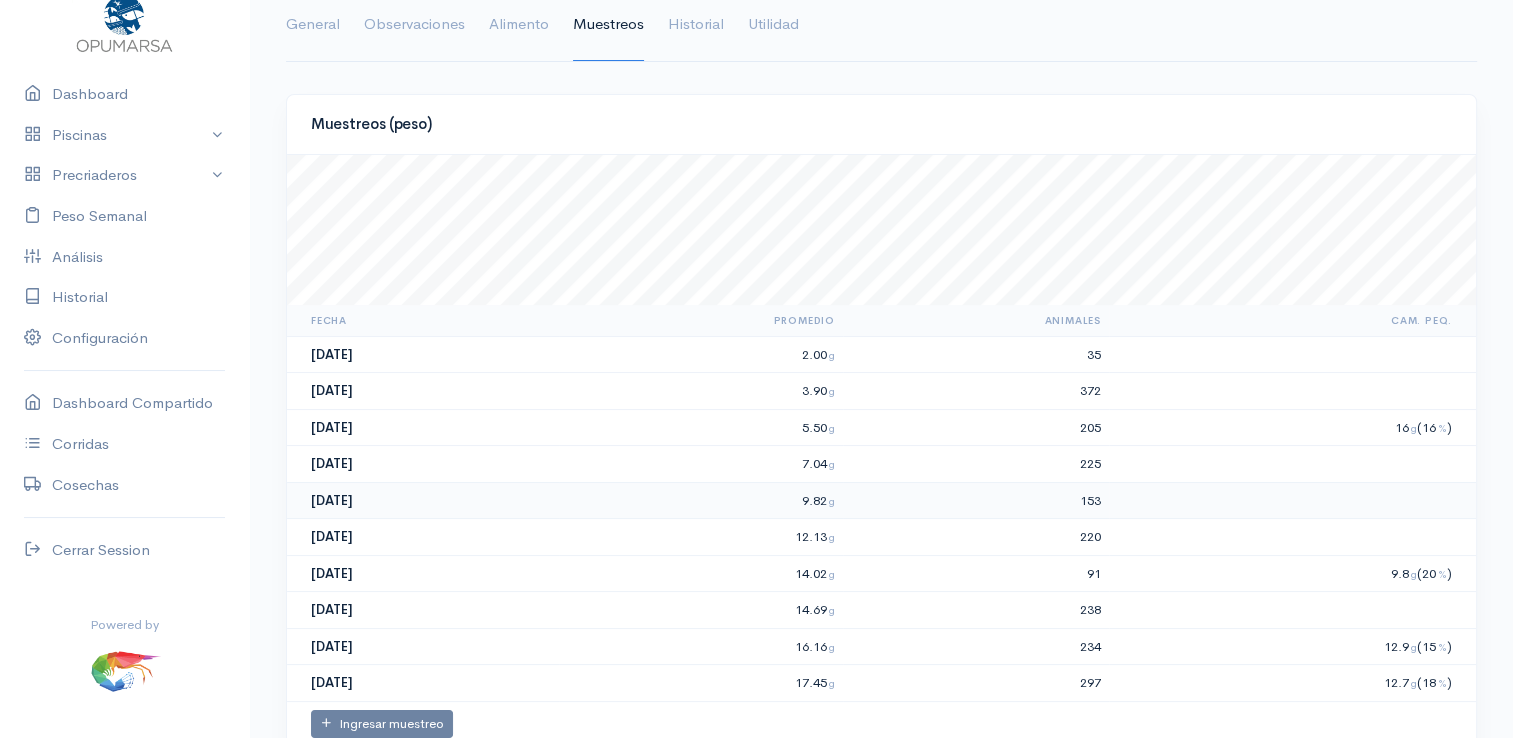 scroll, scrollTop: 123, scrollLeft: 0, axis: vertical 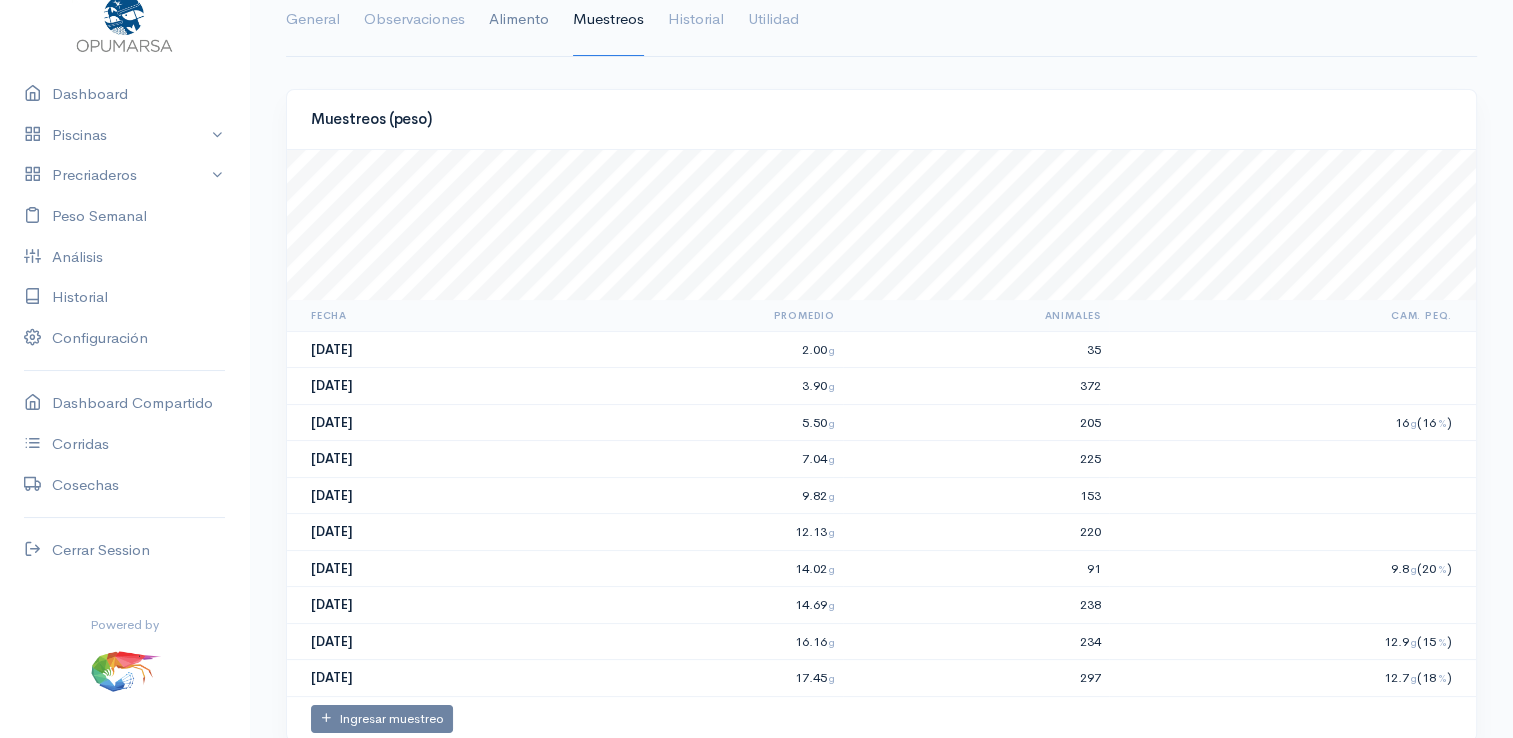 click on "Alimento" at bounding box center (519, 20) 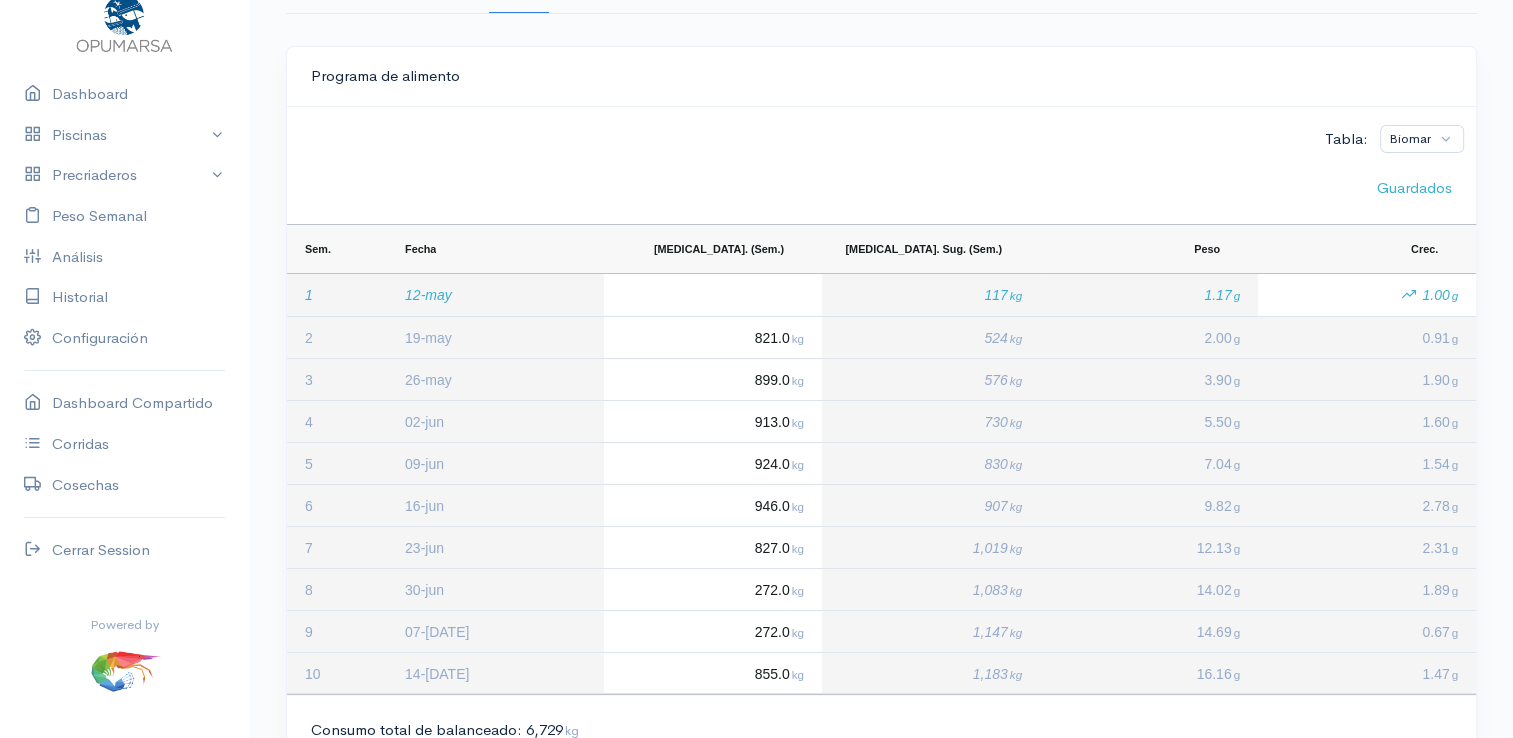 scroll, scrollTop: 200, scrollLeft: 0, axis: vertical 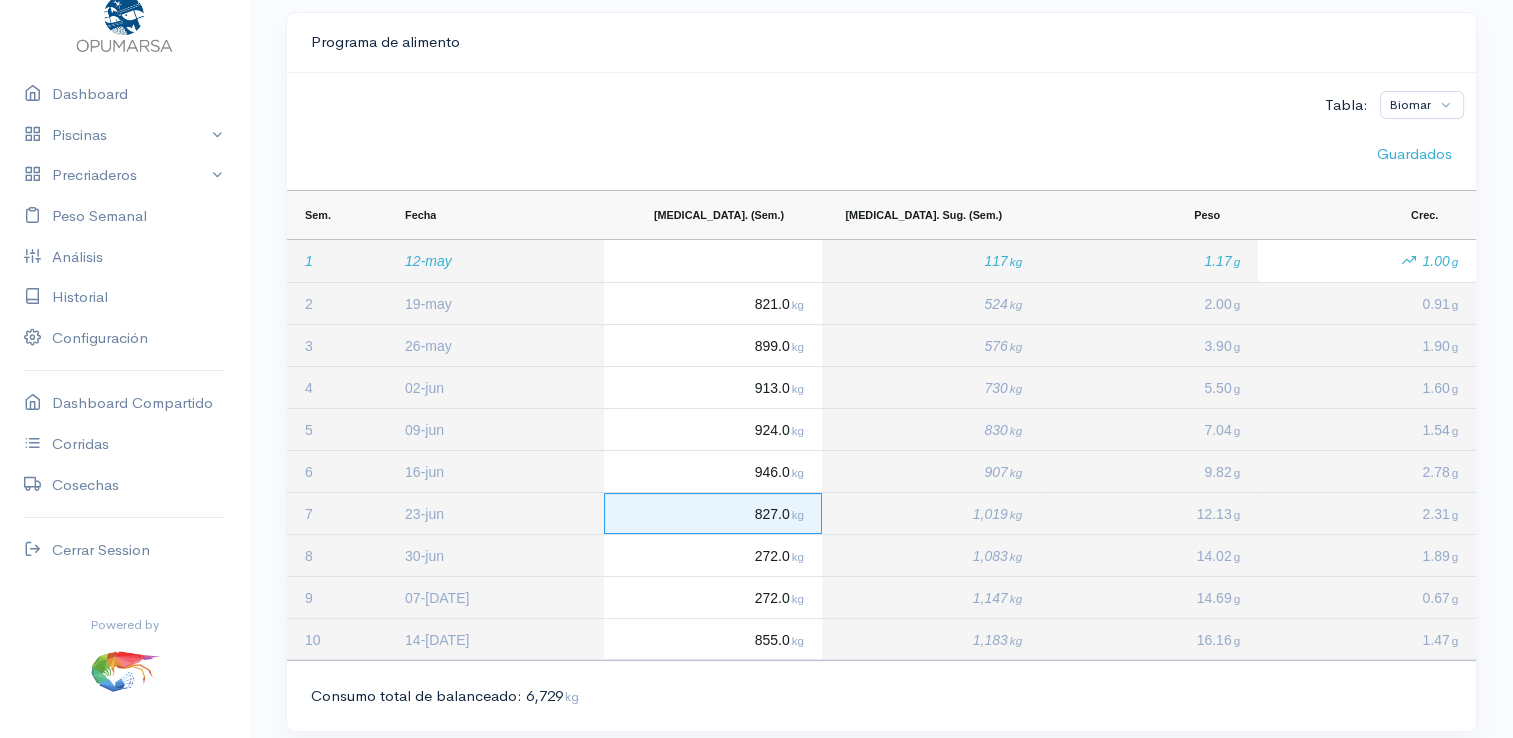 click on "827.0 kg" at bounding box center (778, 514) 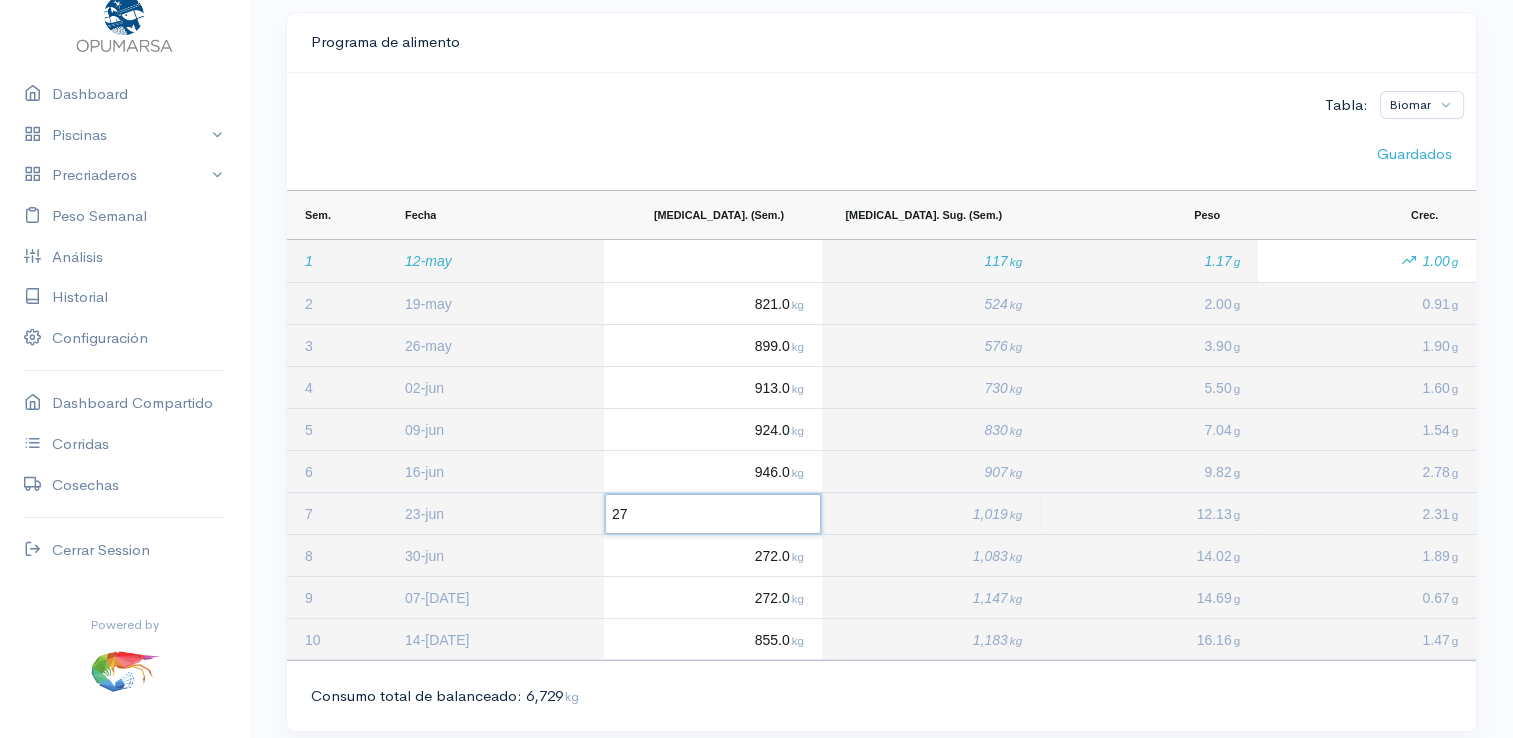 type on "272" 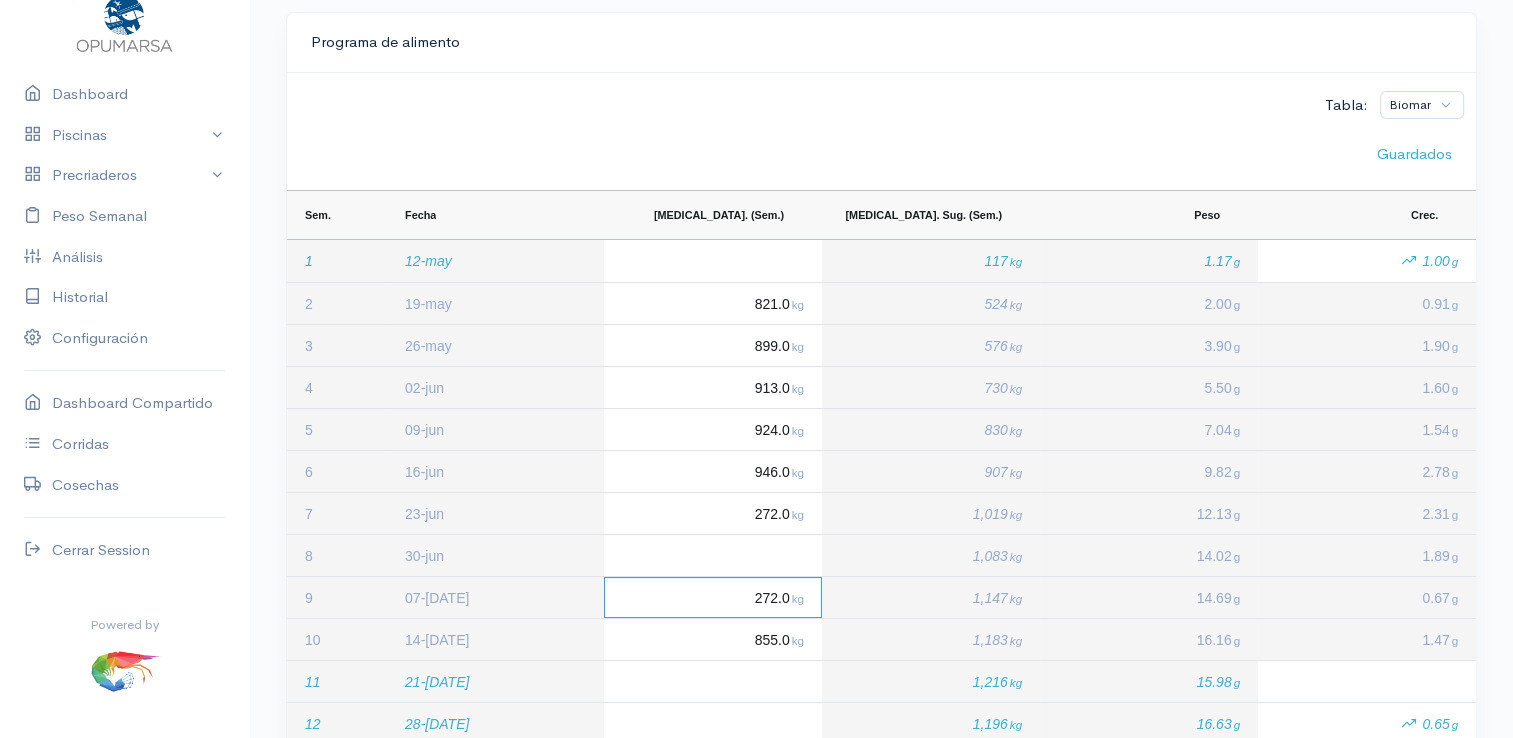 click at bounding box center (713, 555) 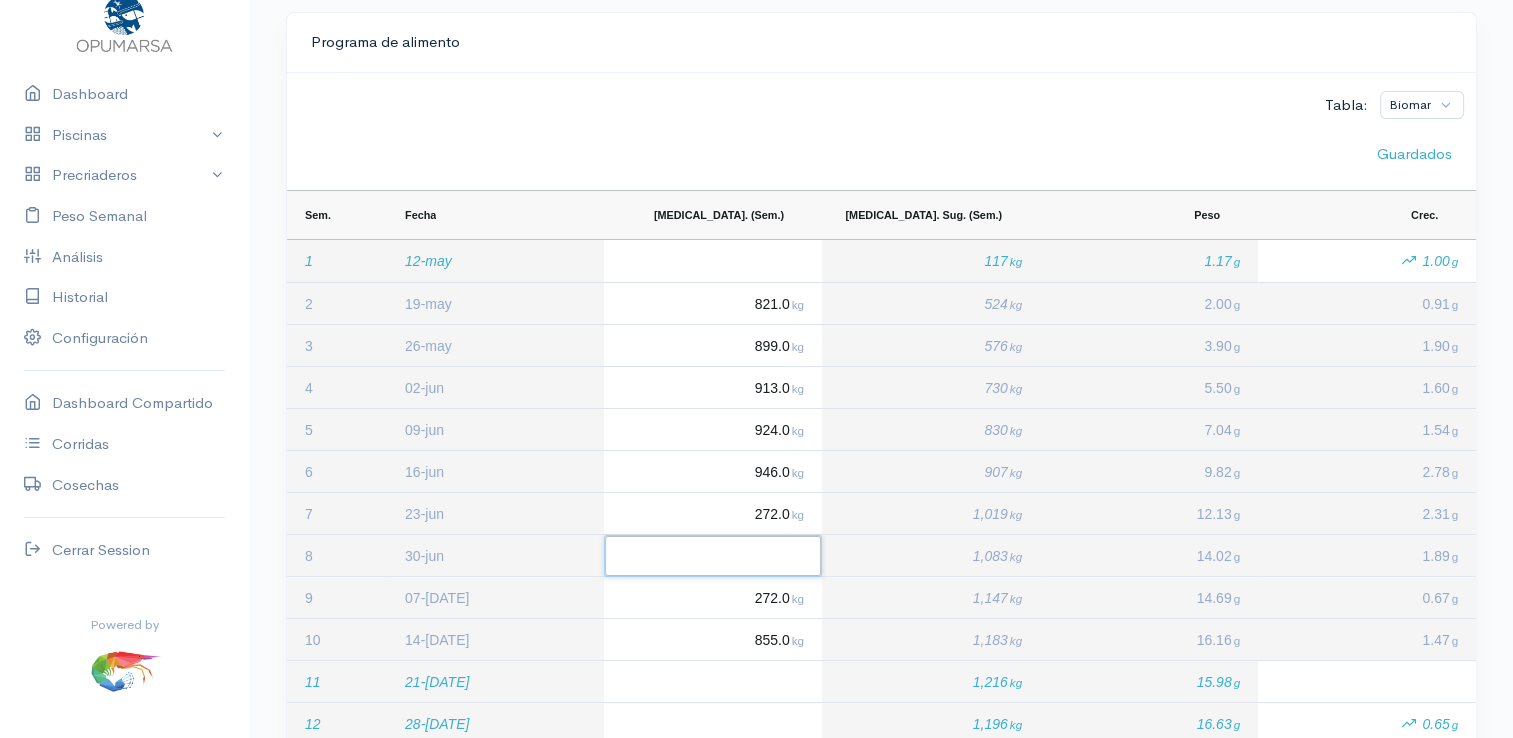 type on "0" 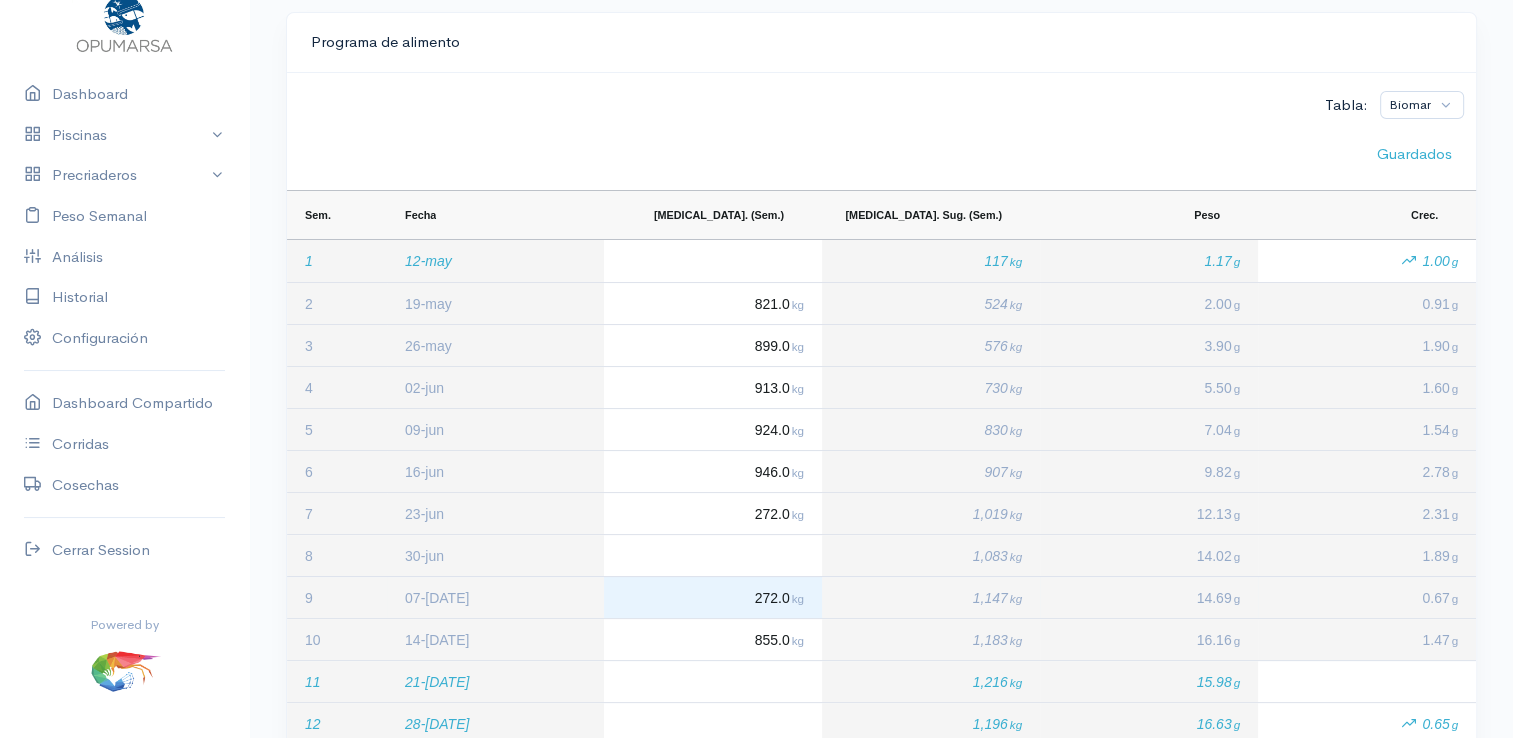click on "kg" at bounding box center [798, 598] 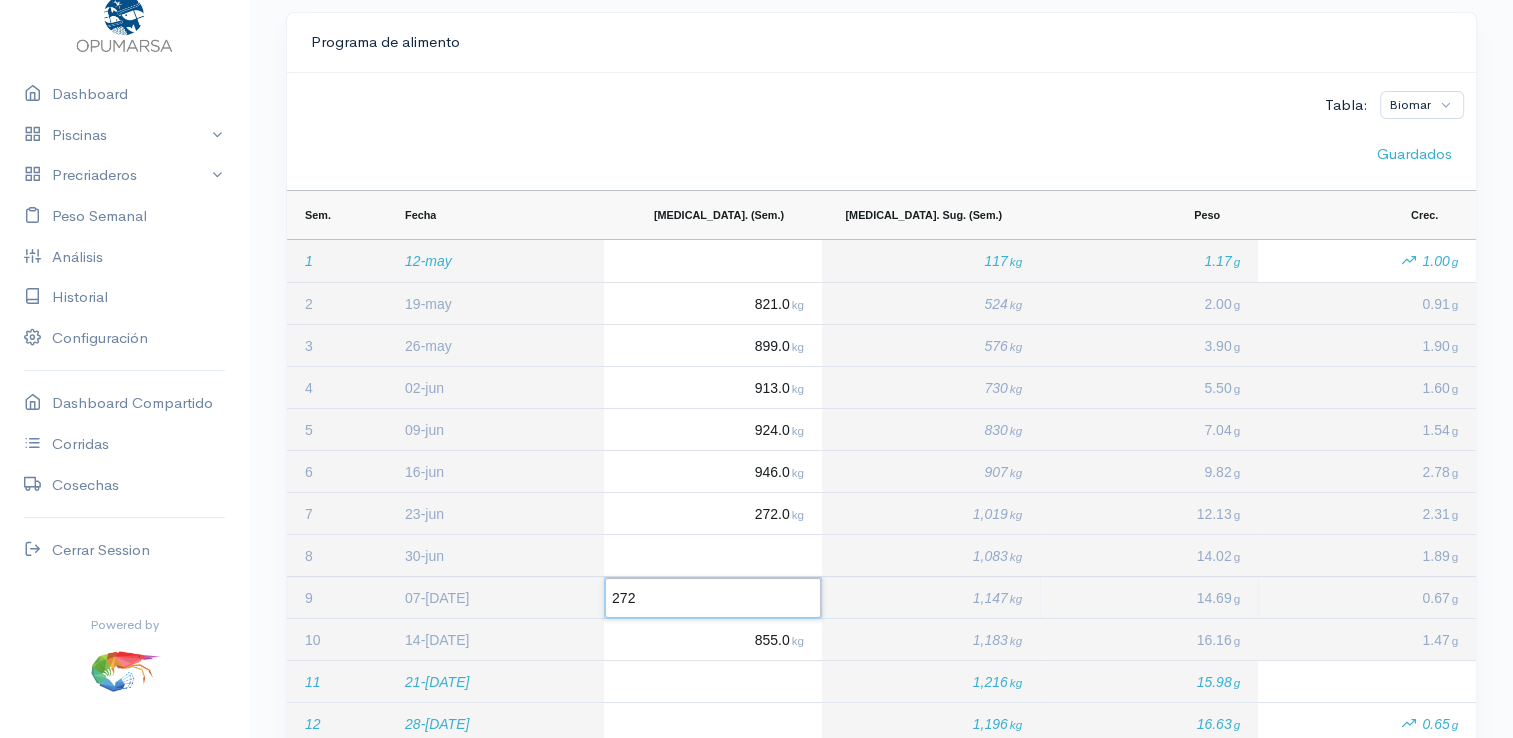 type 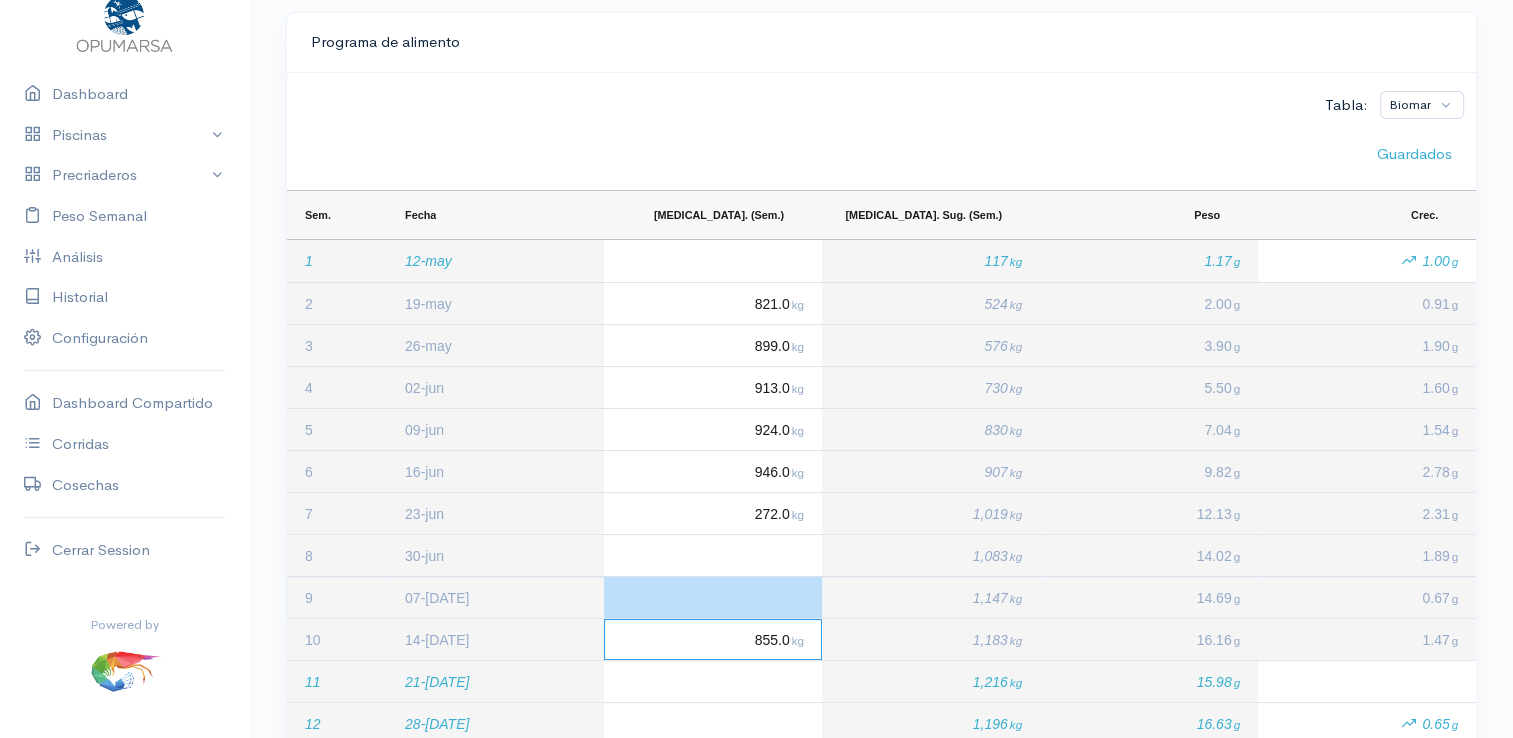 scroll, scrollTop: 300, scrollLeft: 0, axis: vertical 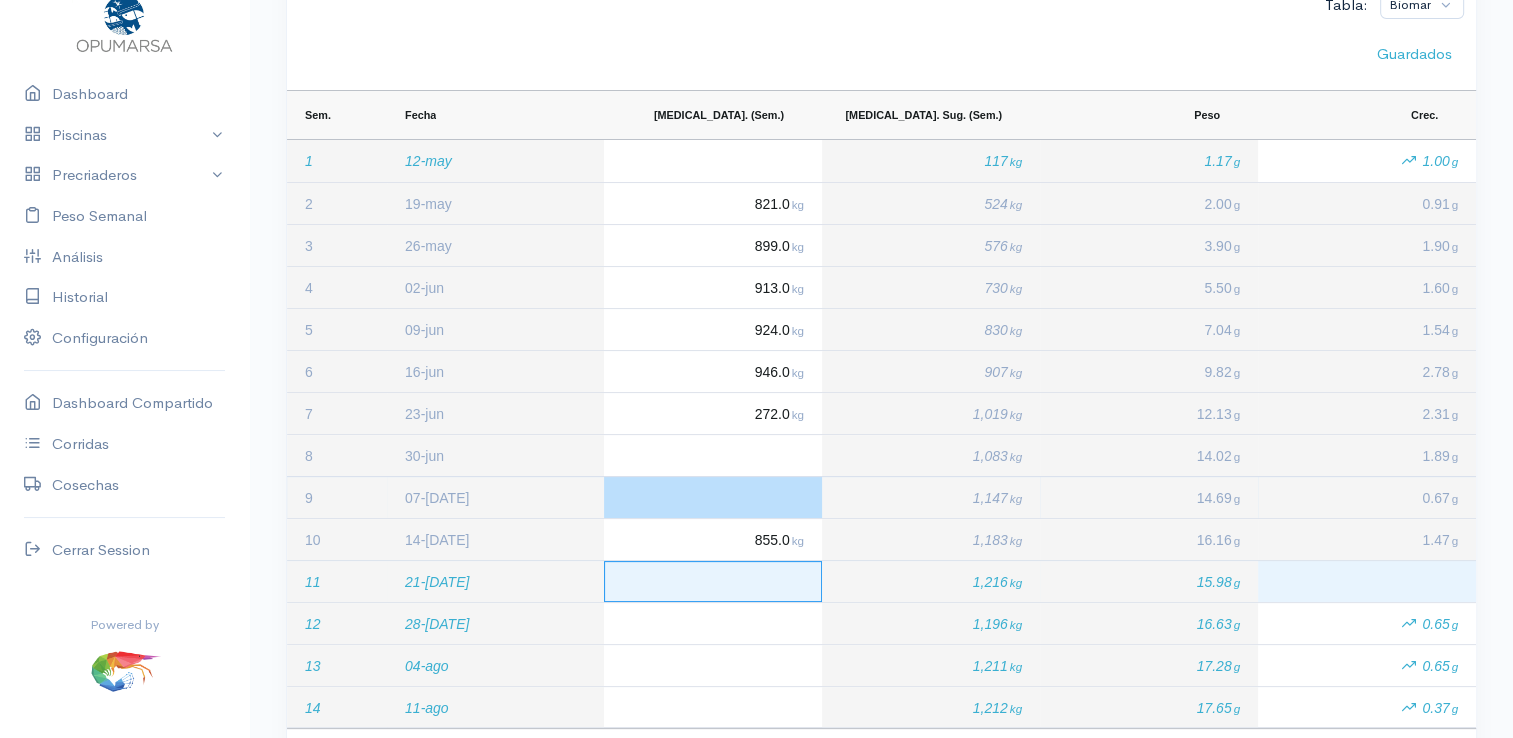 click at bounding box center (713, 581) 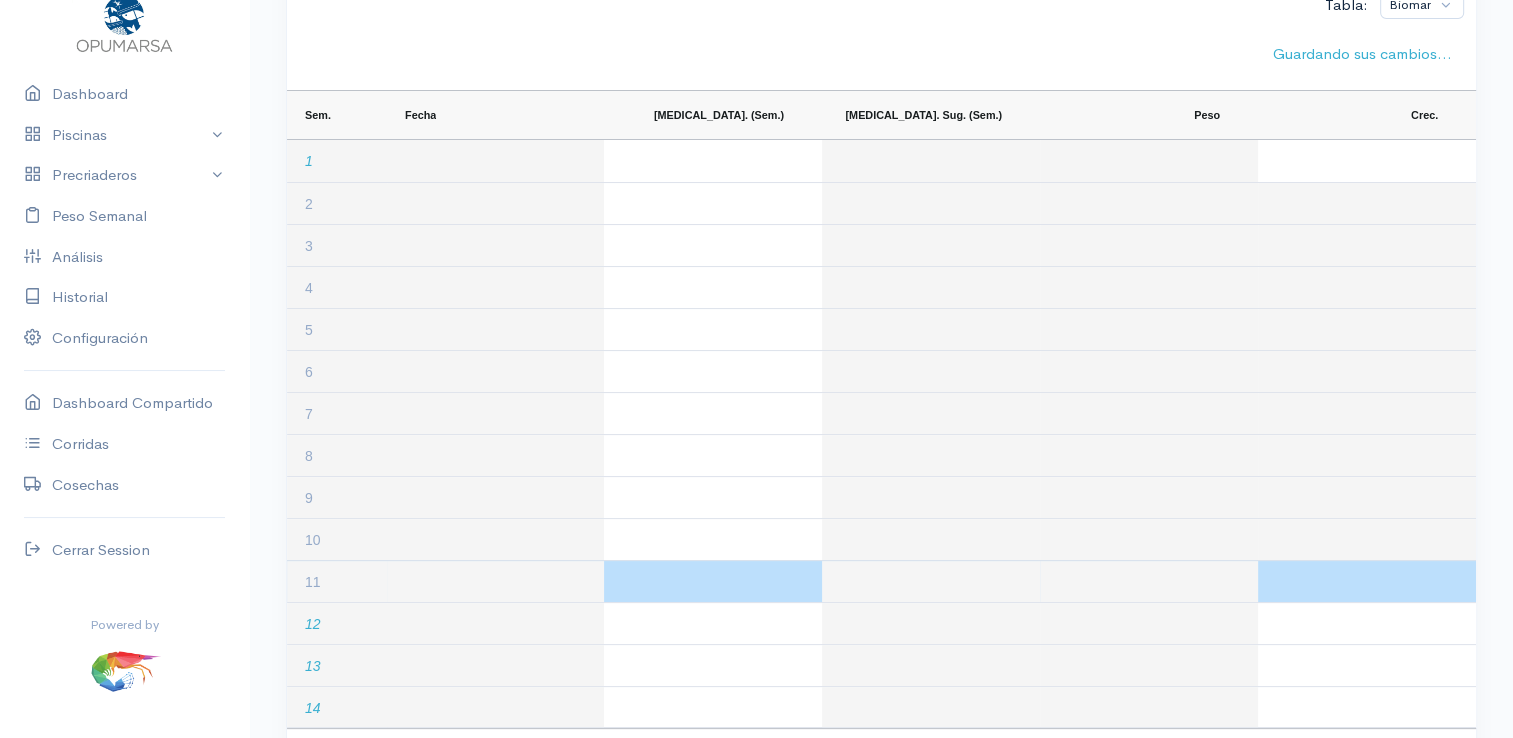 click on "Guardando sus cambios..." at bounding box center (881, 54) 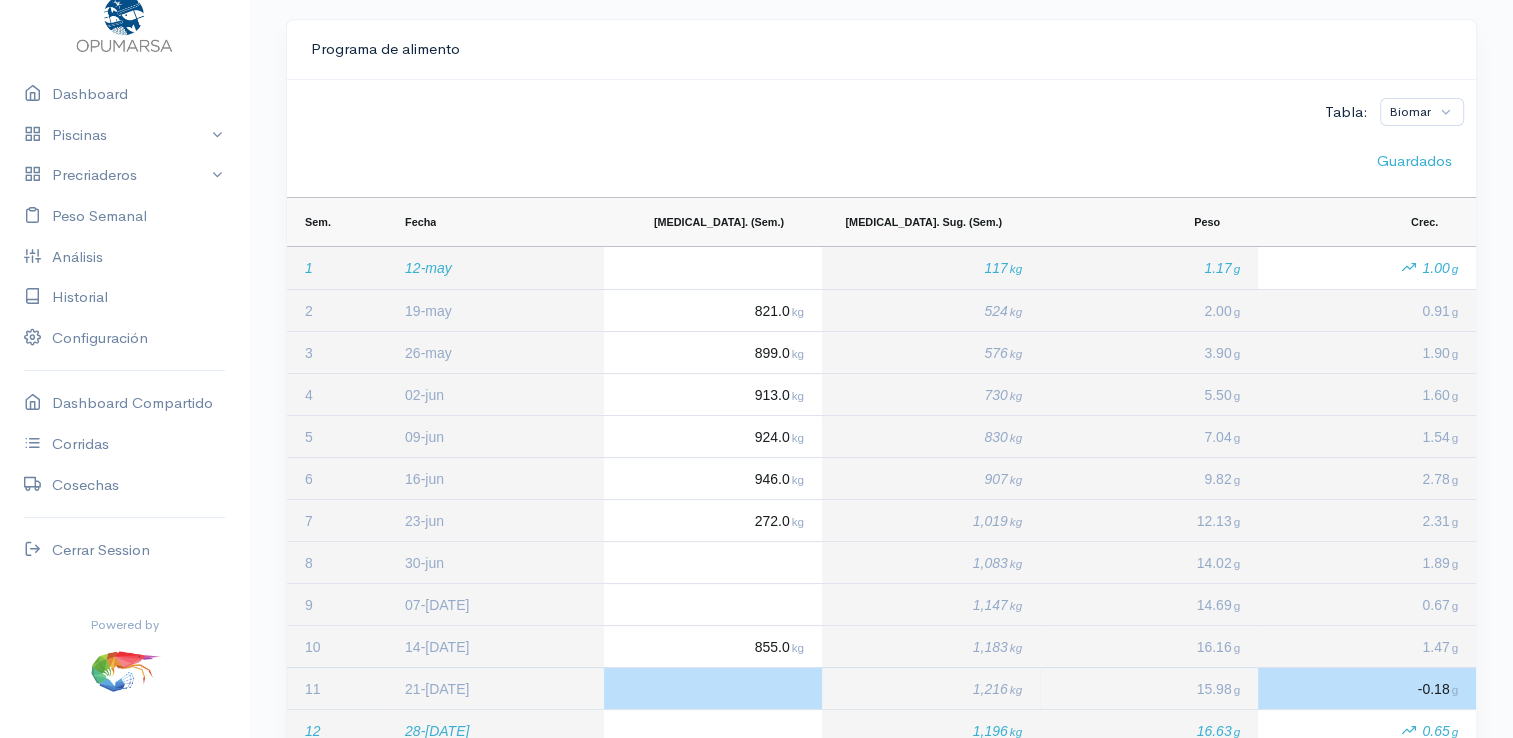 scroll, scrollTop: 0, scrollLeft: 0, axis: both 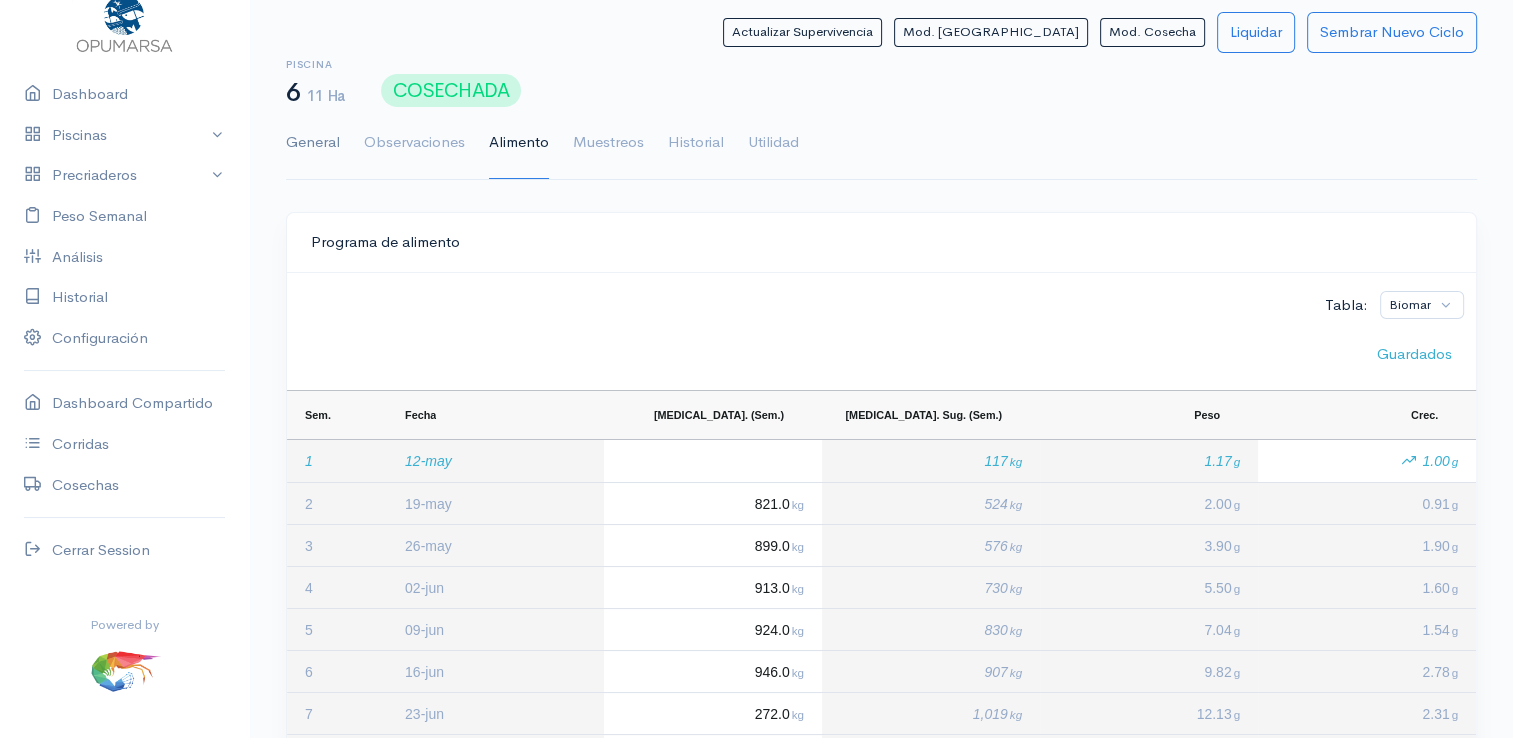 click on "General" at bounding box center [313, 143] 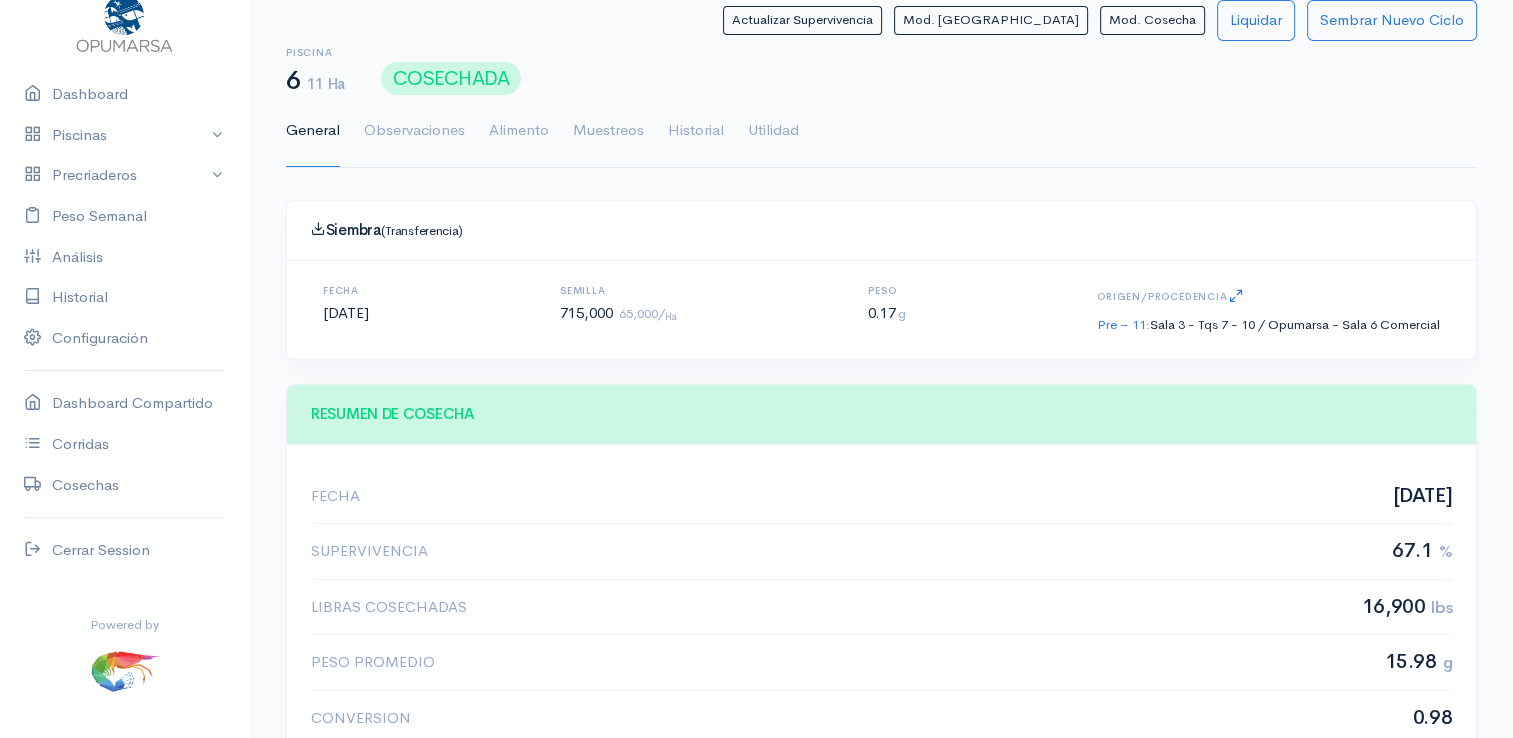 scroll, scrollTop: 0, scrollLeft: 0, axis: both 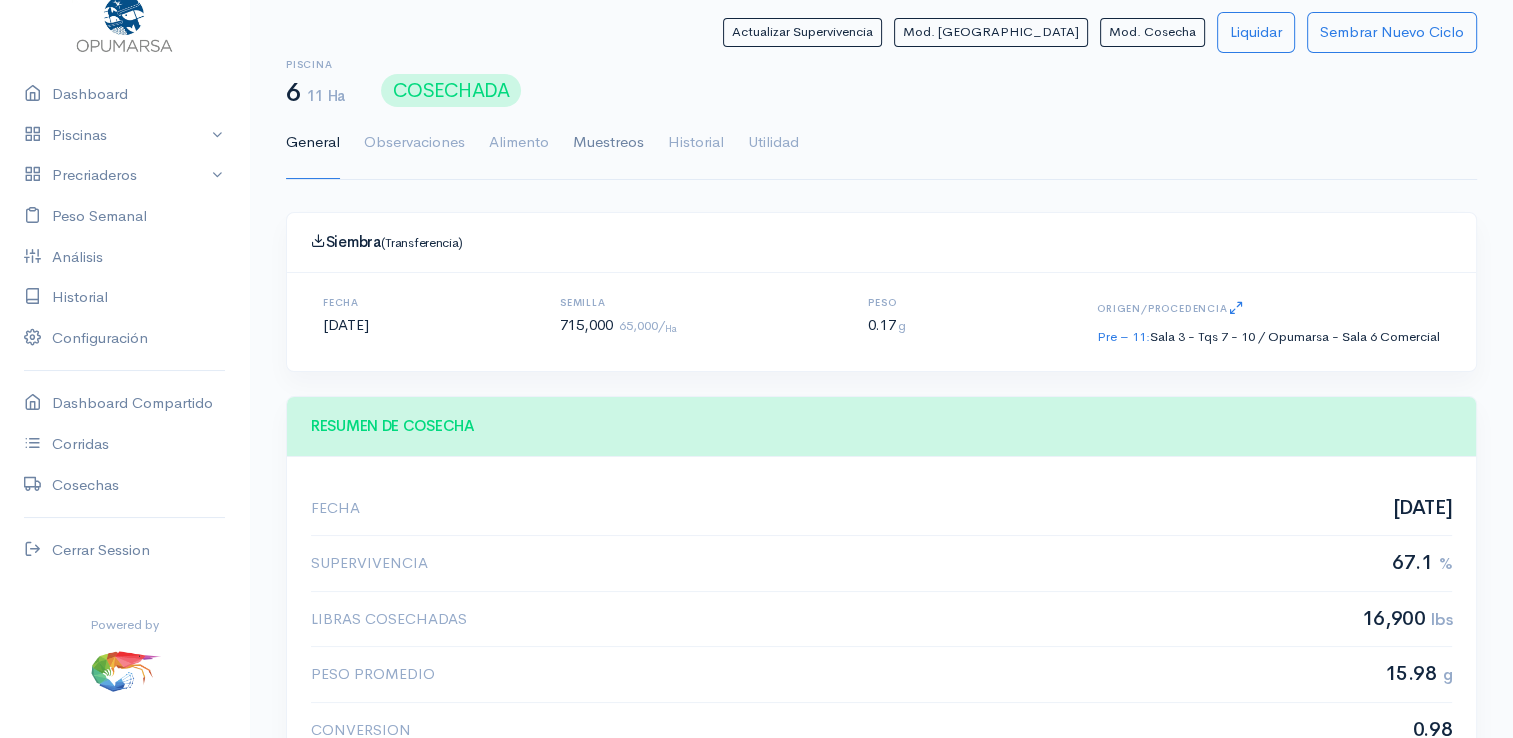 click on "Muestreos" at bounding box center (608, 143) 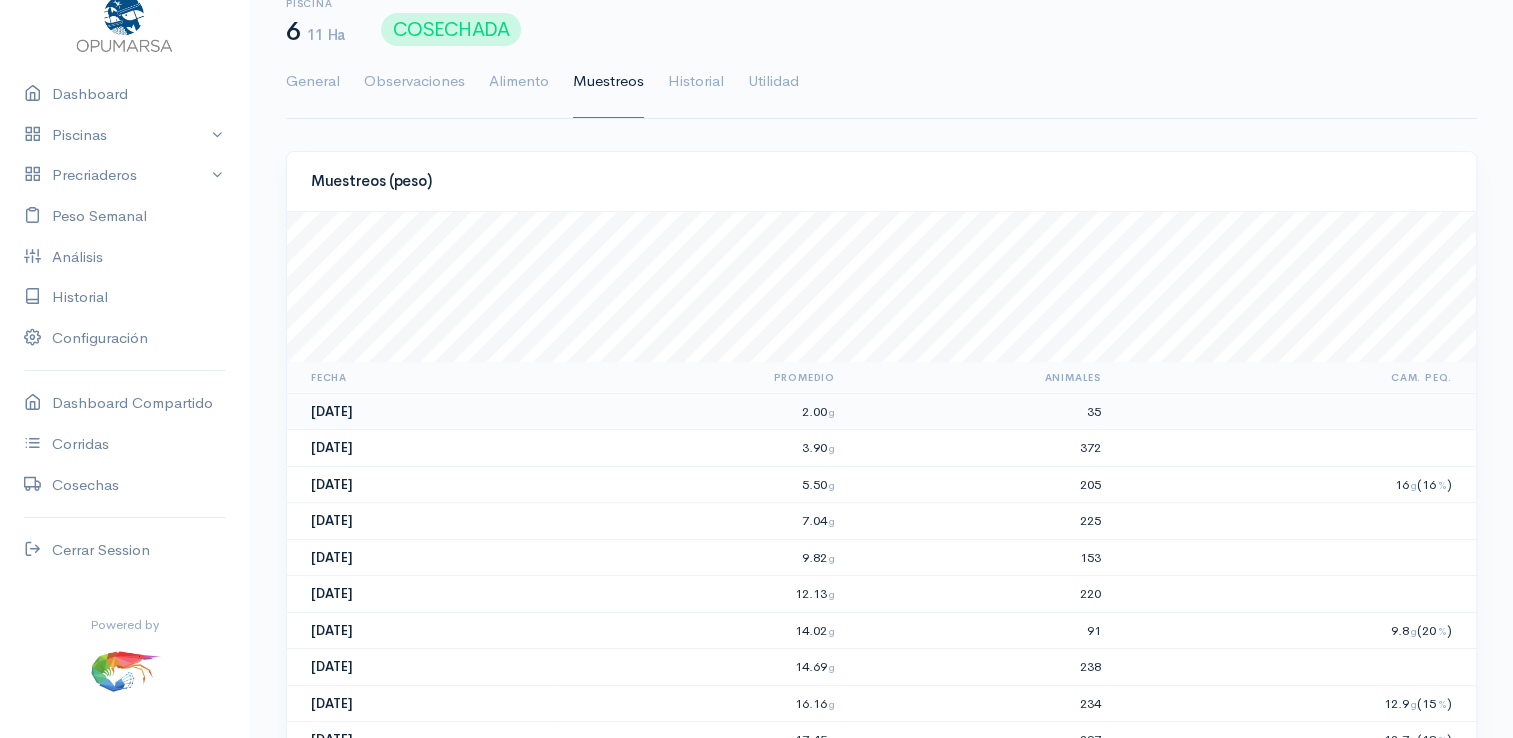 scroll, scrollTop: 0, scrollLeft: 0, axis: both 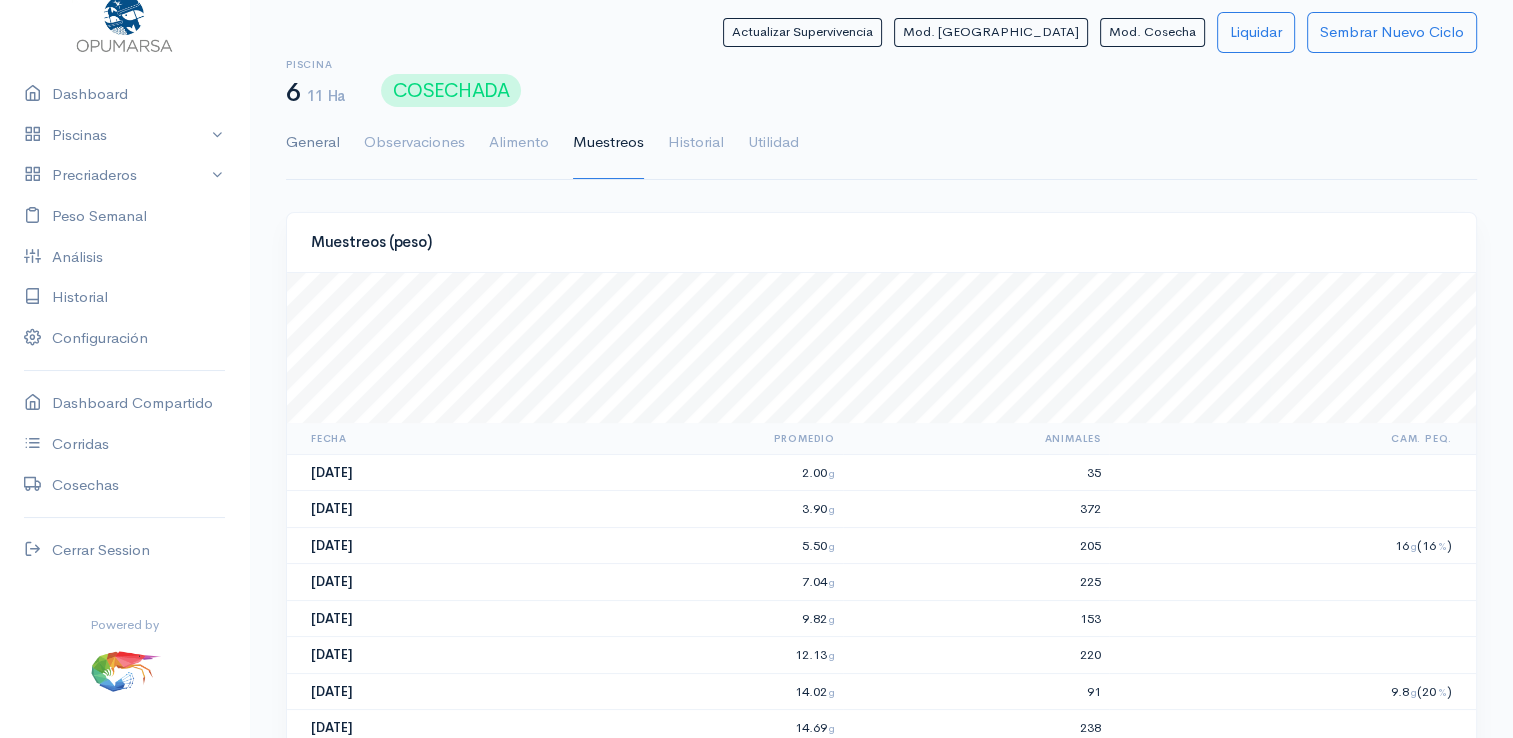 click on "General" at bounding box center (313, 143) 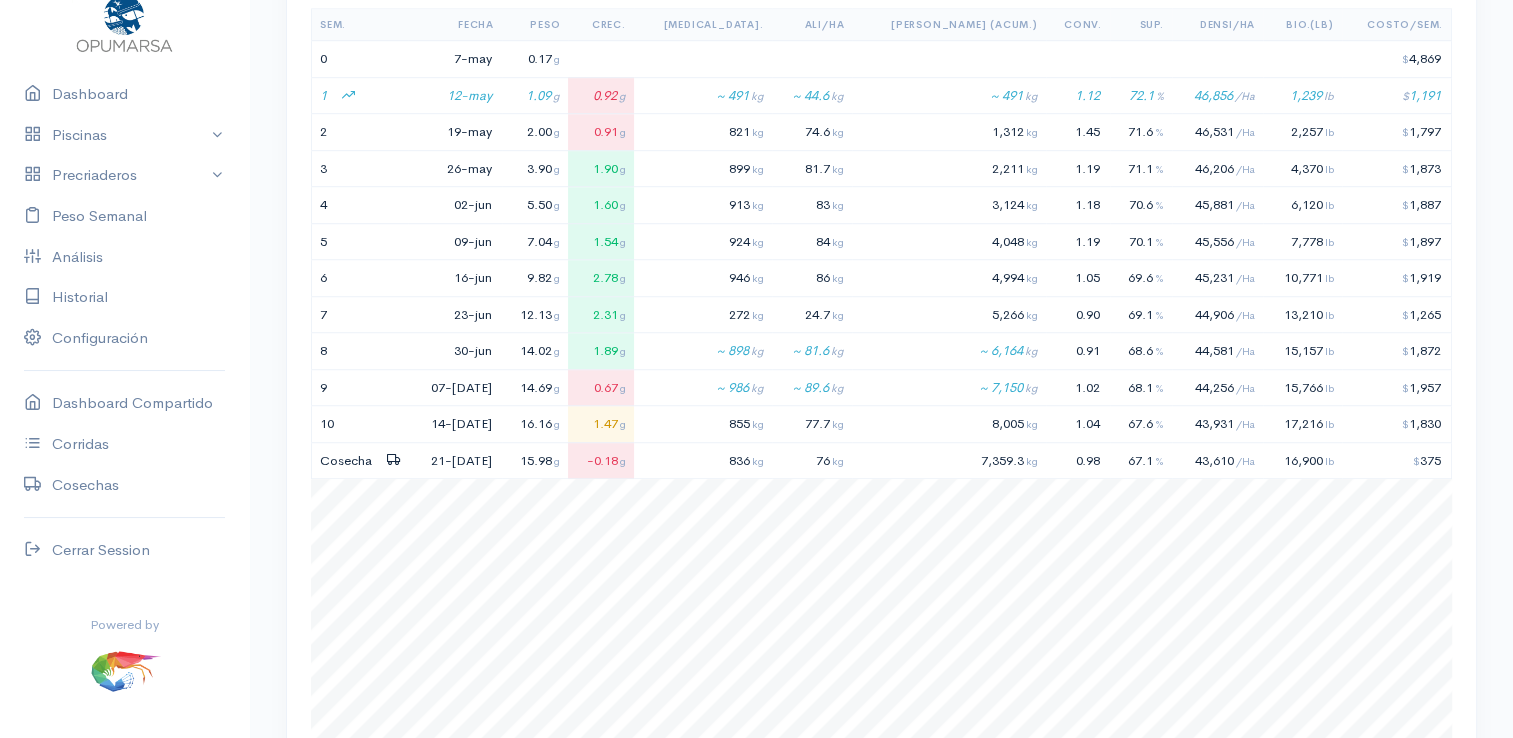 scroll, scrollTop: 1400, scrollLeft: 0, axis: vertical 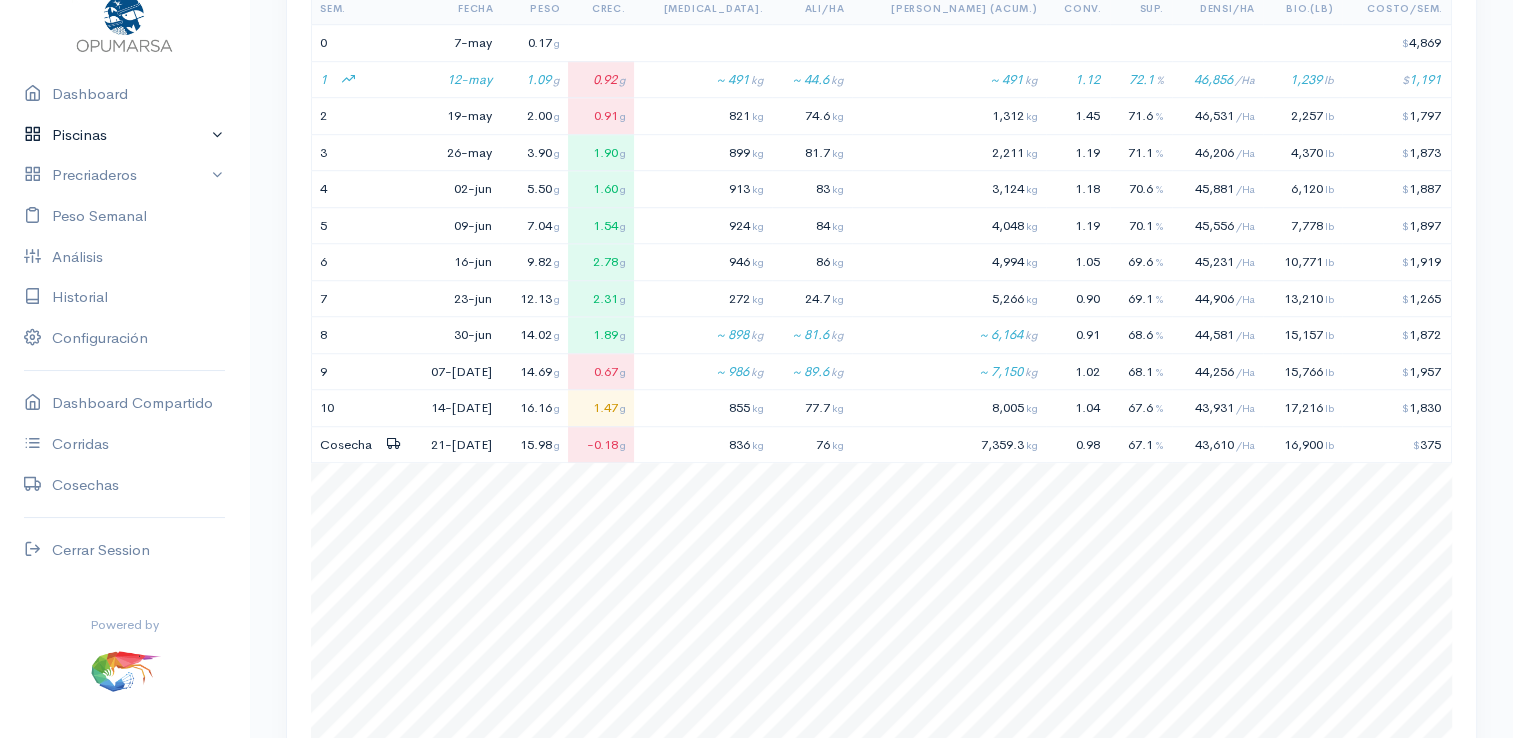 click on "Piscinas" at bounding box center (124, 135) 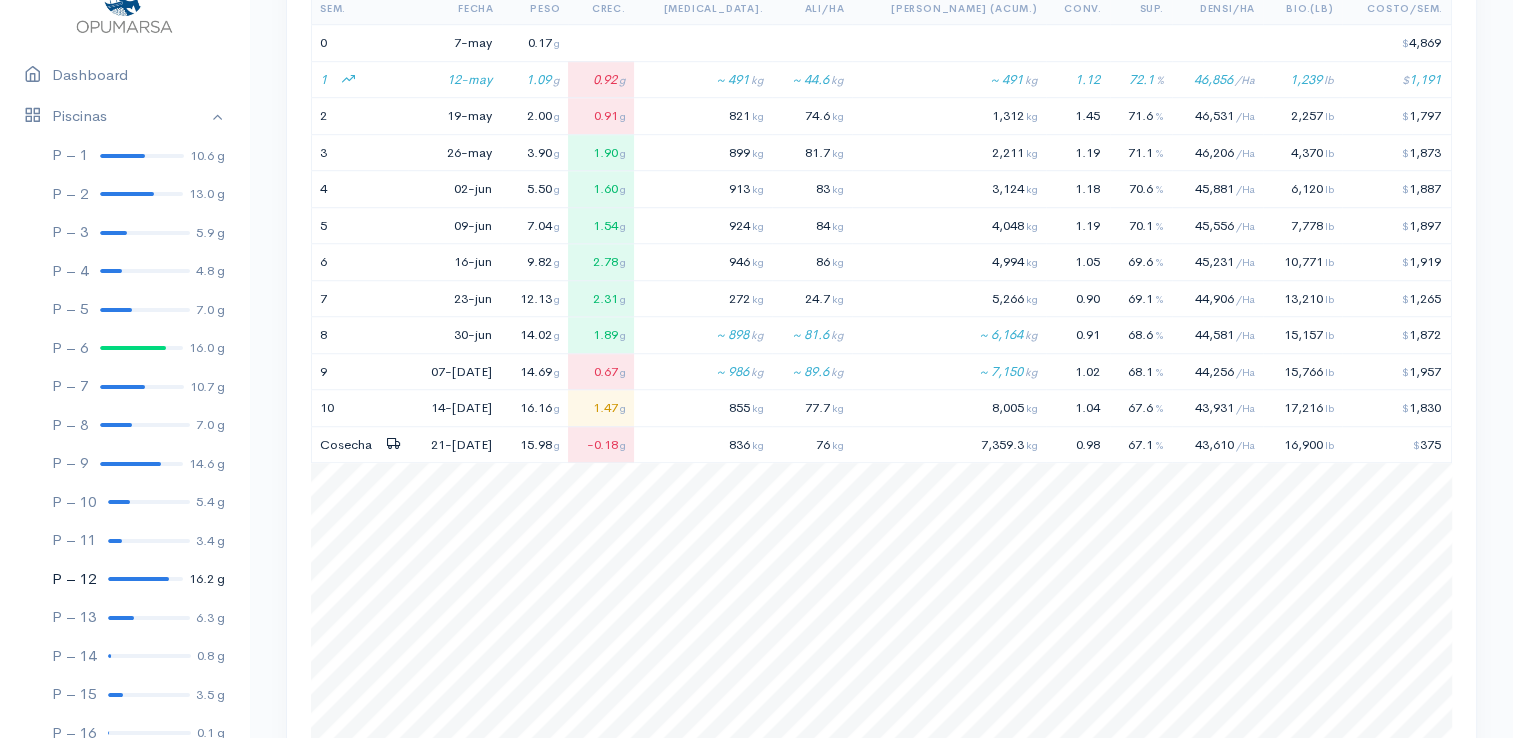 click at bounding box center (138, 579) 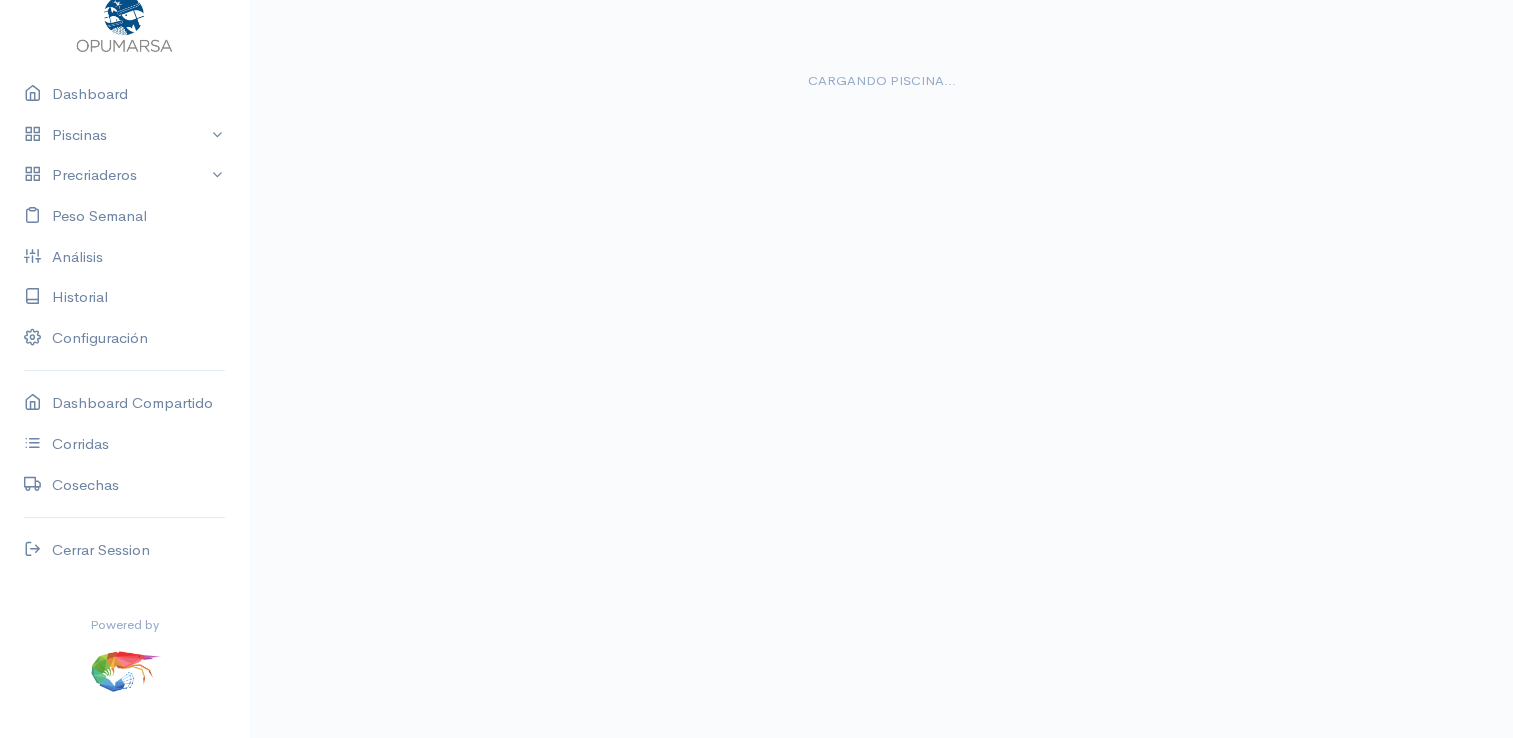 scroll, scrollTop: 0, scrollLeft: 0, axis: both 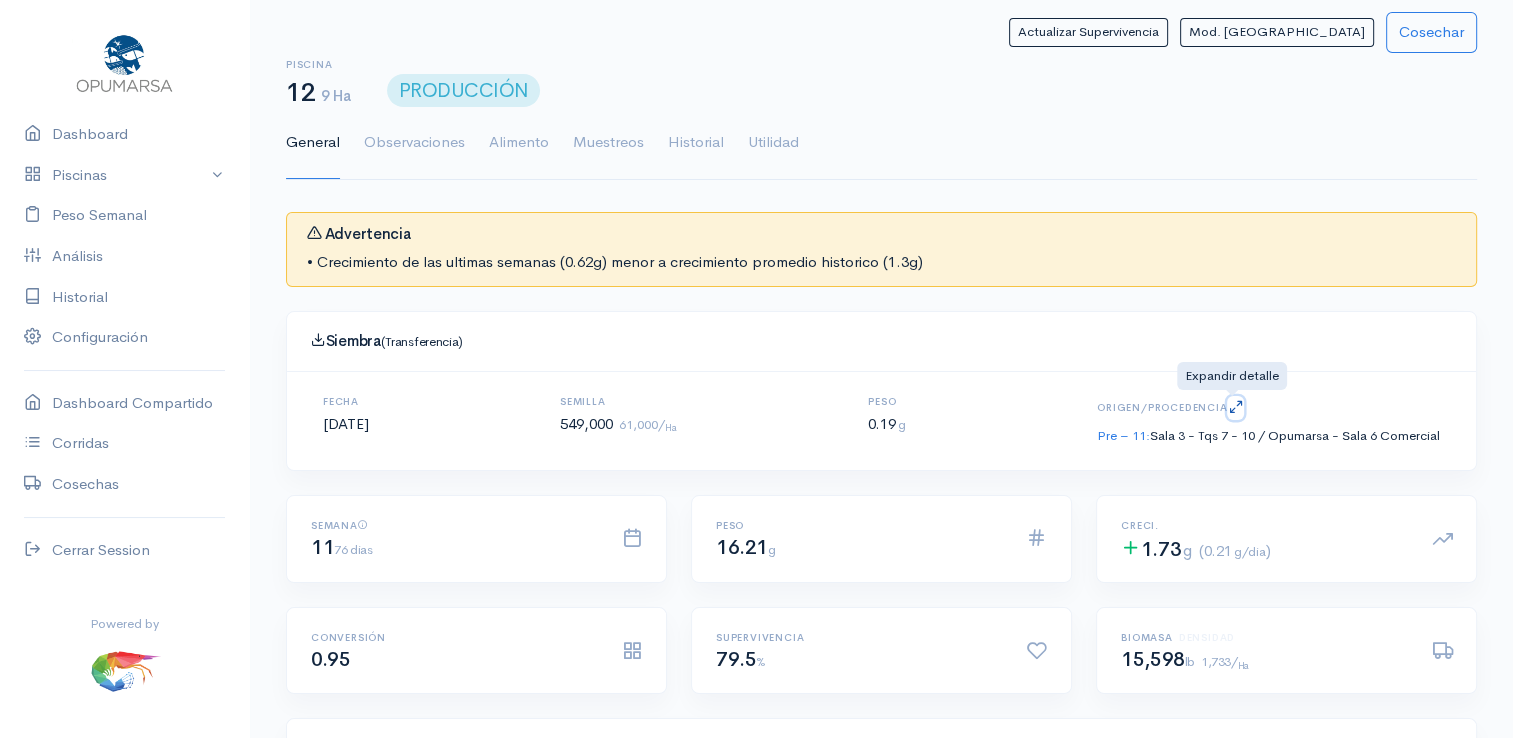 click at bounding box center [1235, 406] 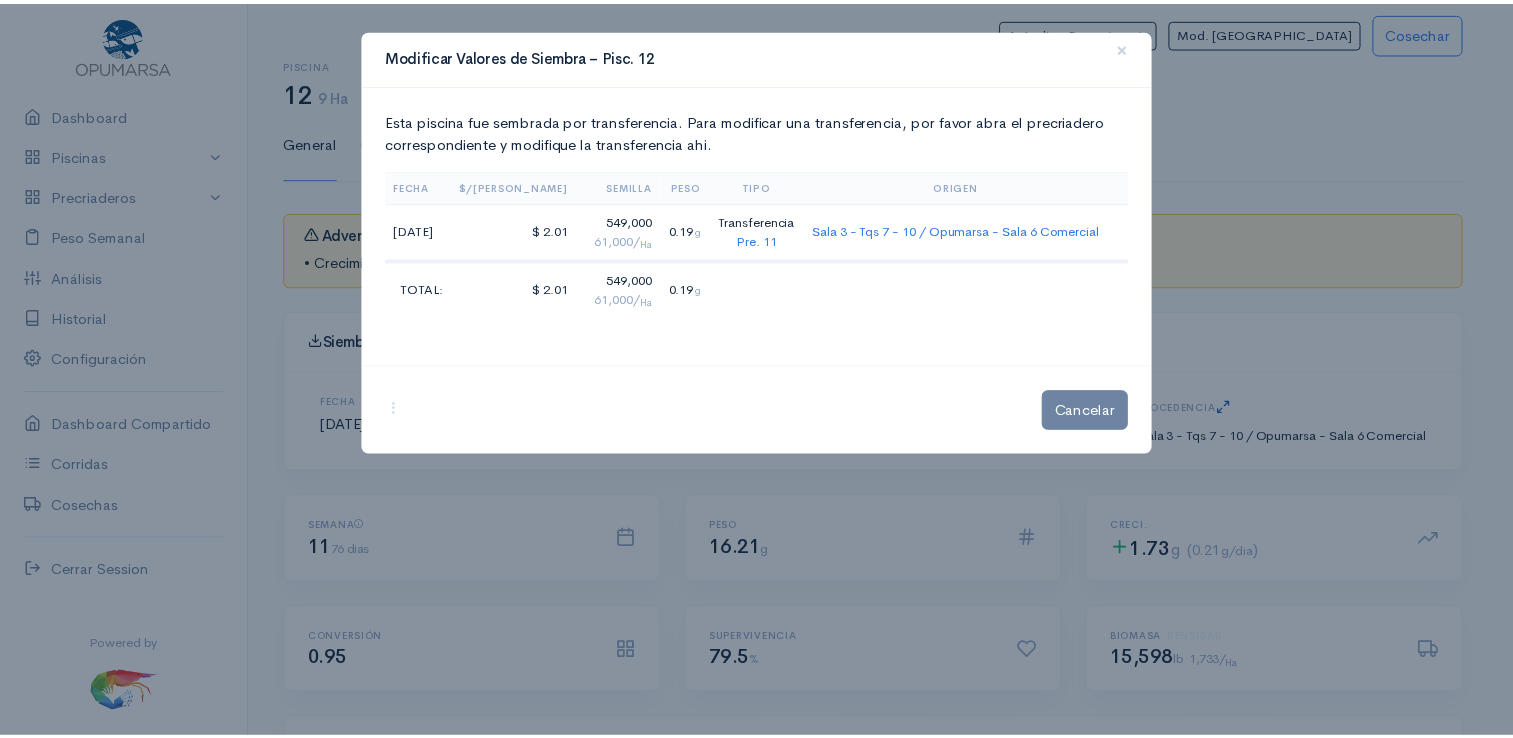 scroll, scrollTop: 61, scrollLeft: 0, axis: vertical 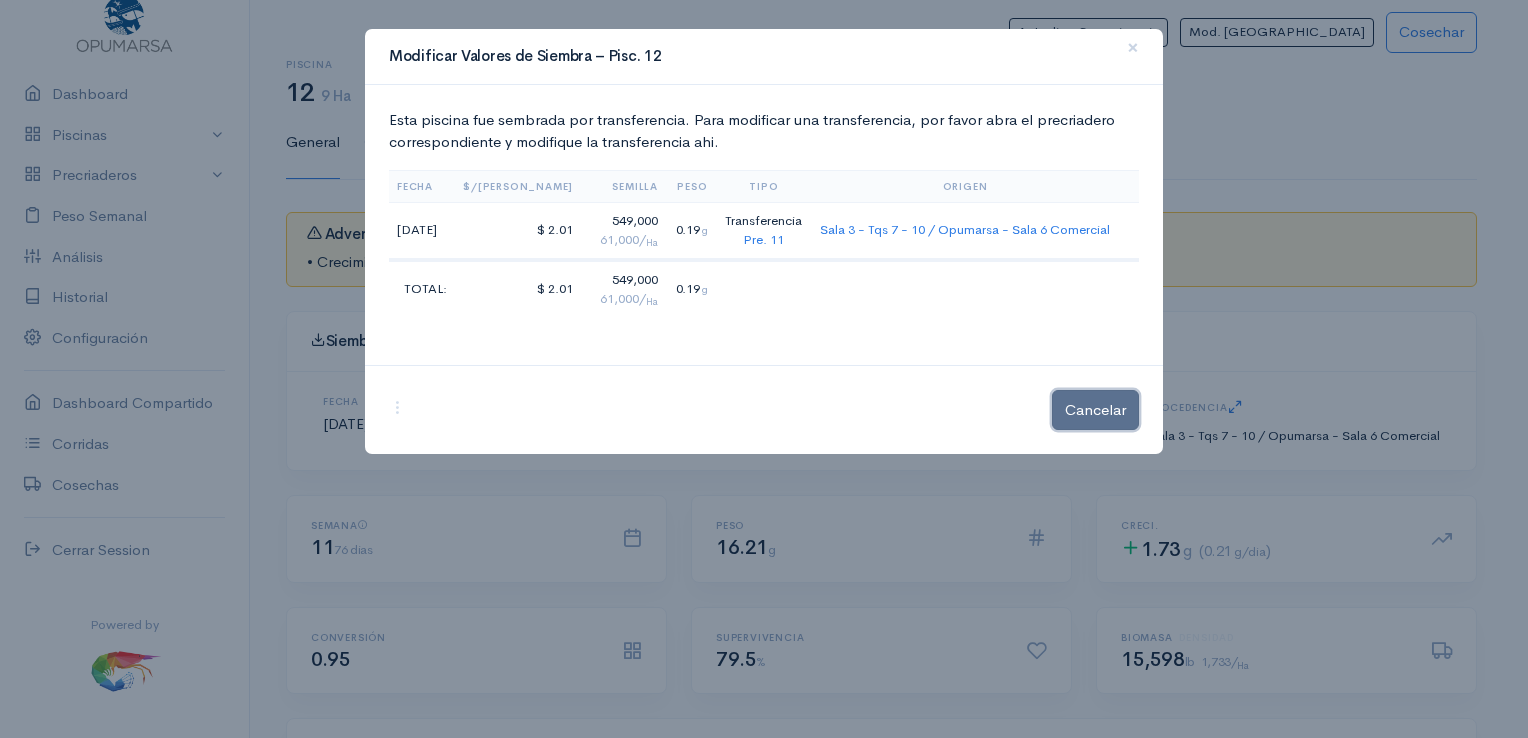 click on "Cancelar" 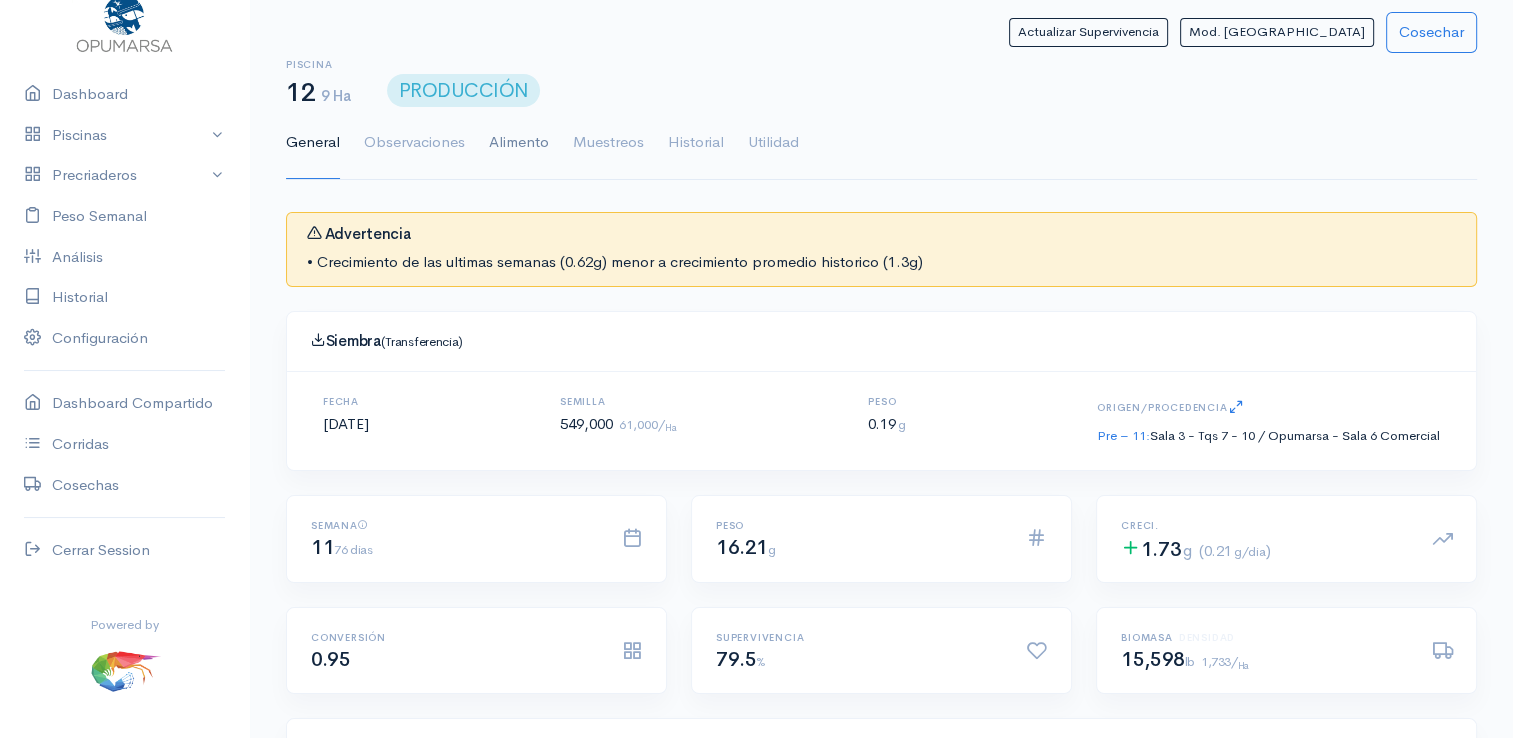 click on "Alimento" at bounding box center [519, 143] 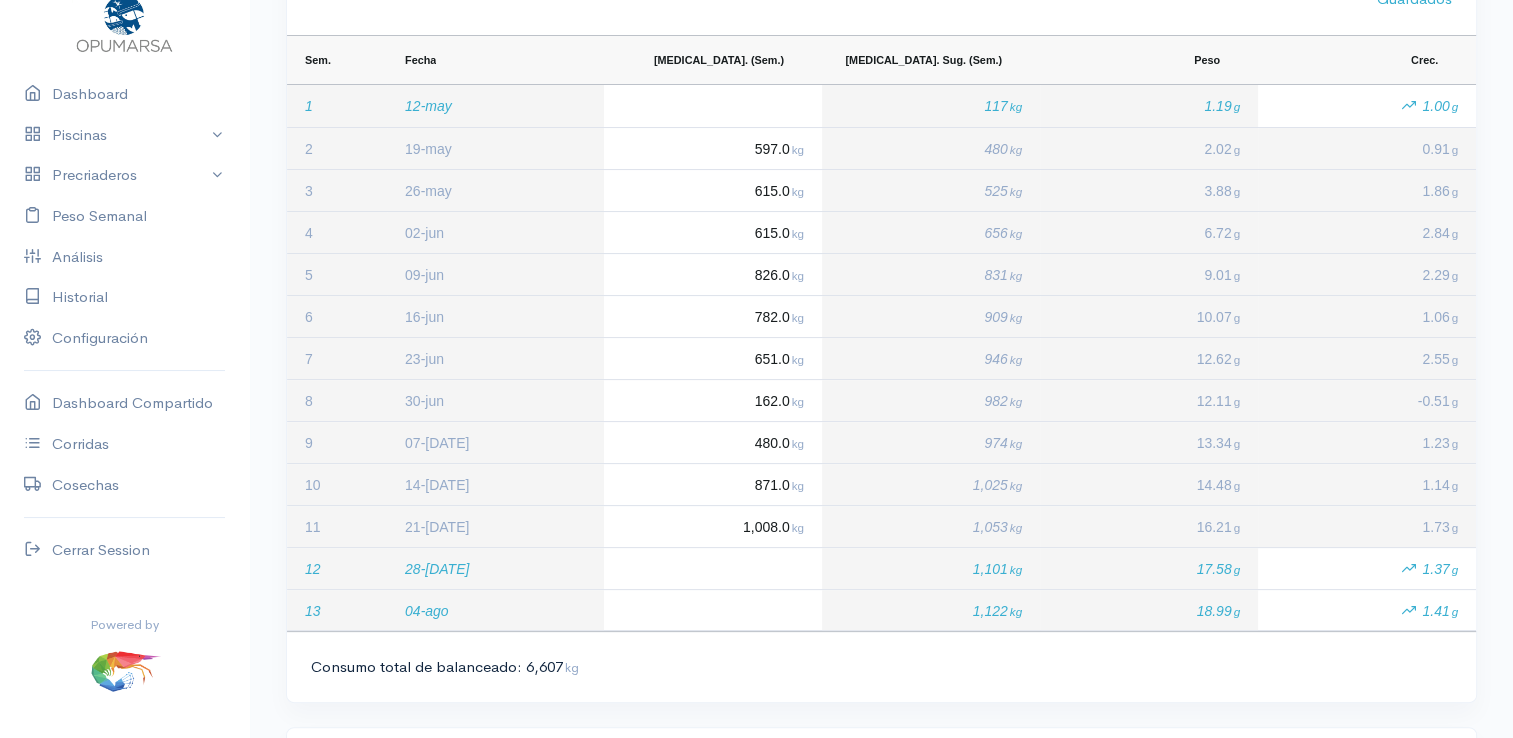 scroll, scrollTop: 400, scrollLeft: 0, axis: vertical 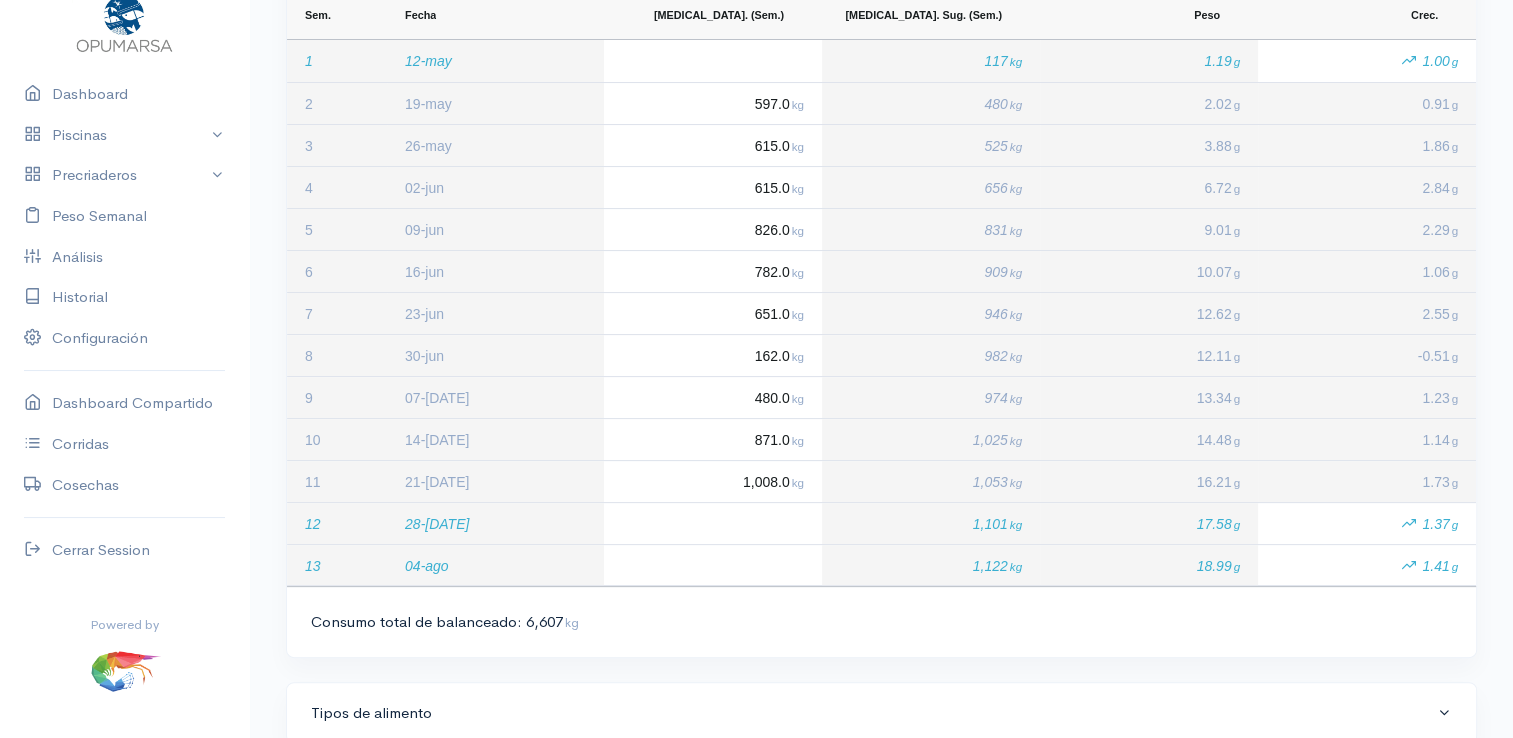 click on "162.0 kg" at bounding box center (778, 356) 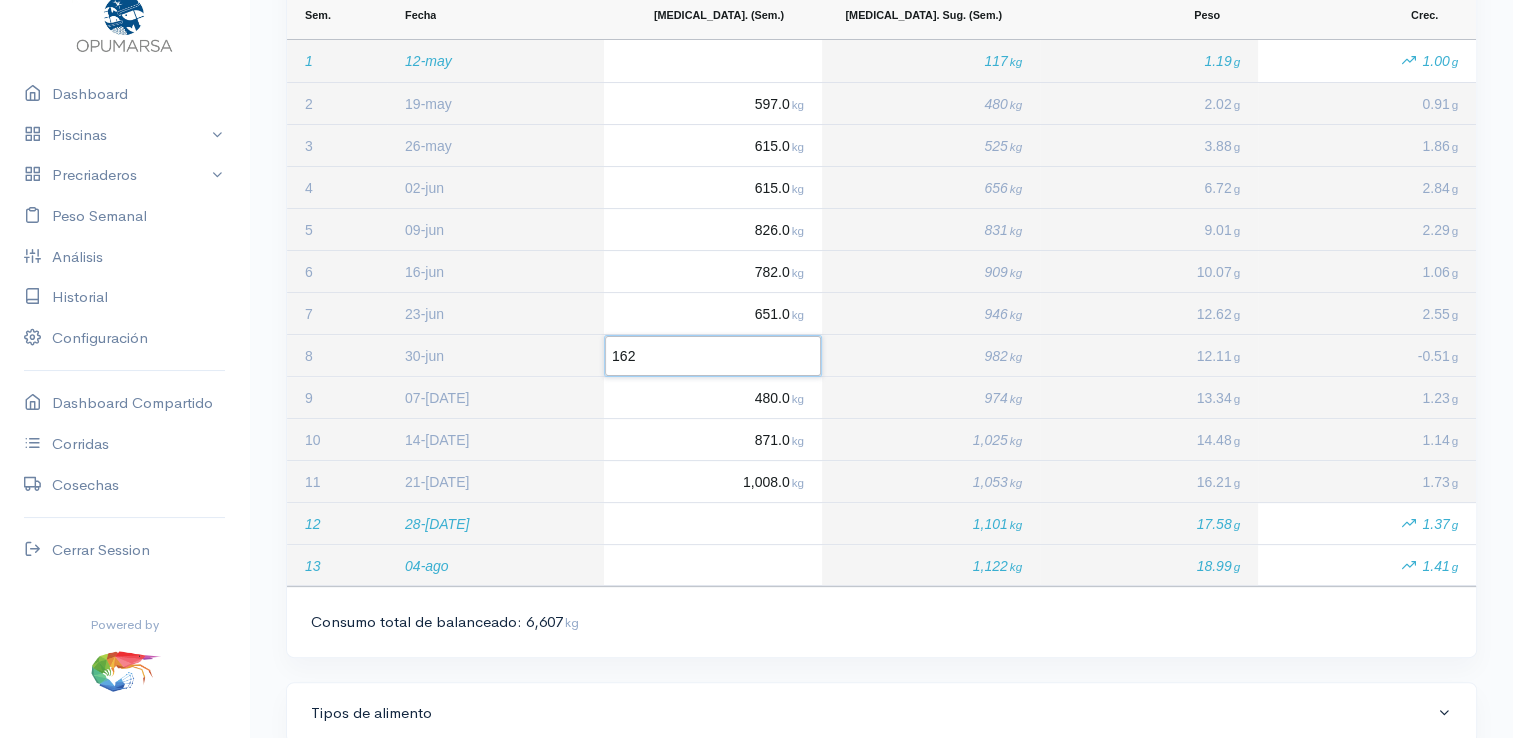 type 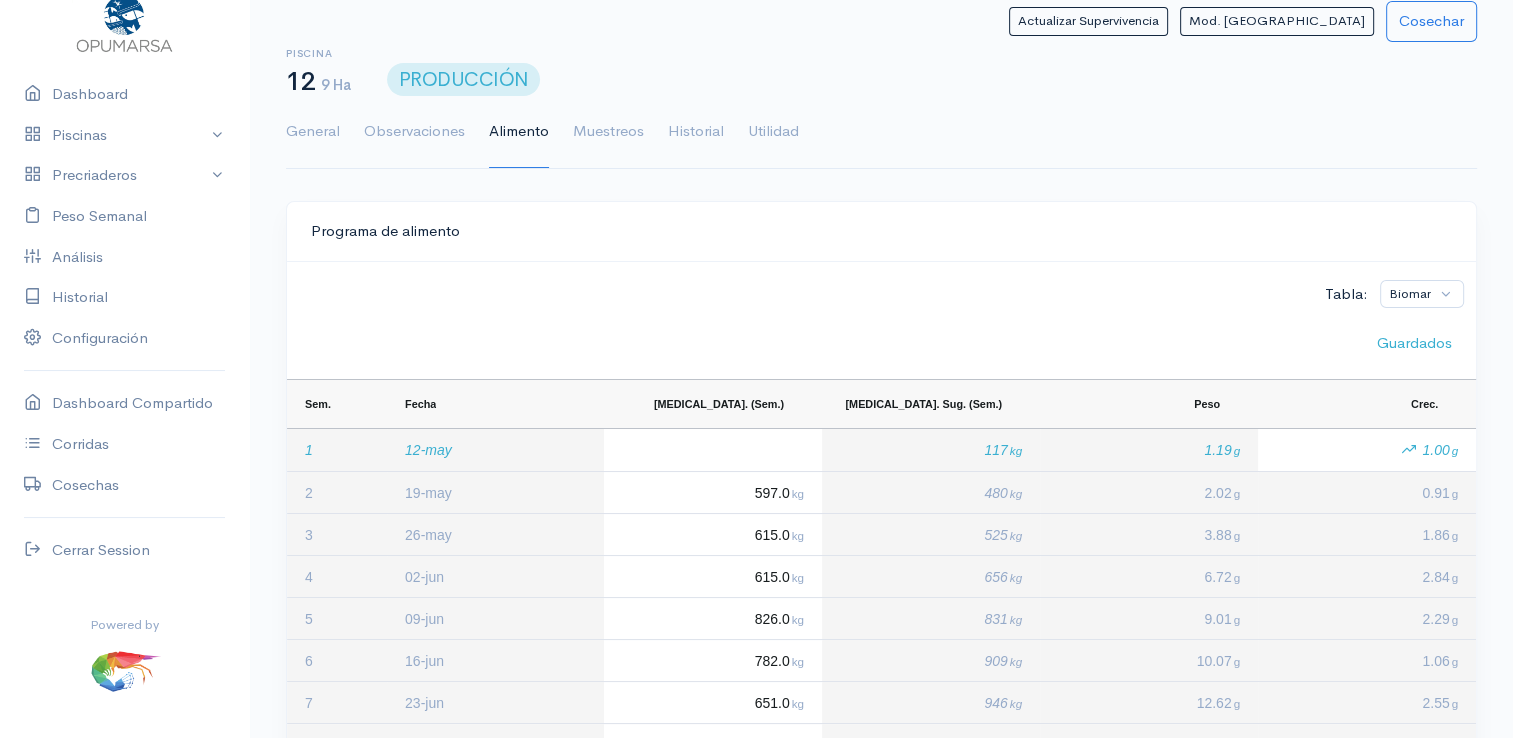 scroll, scrollTop: 0, scrollLeft: 0, axis: both 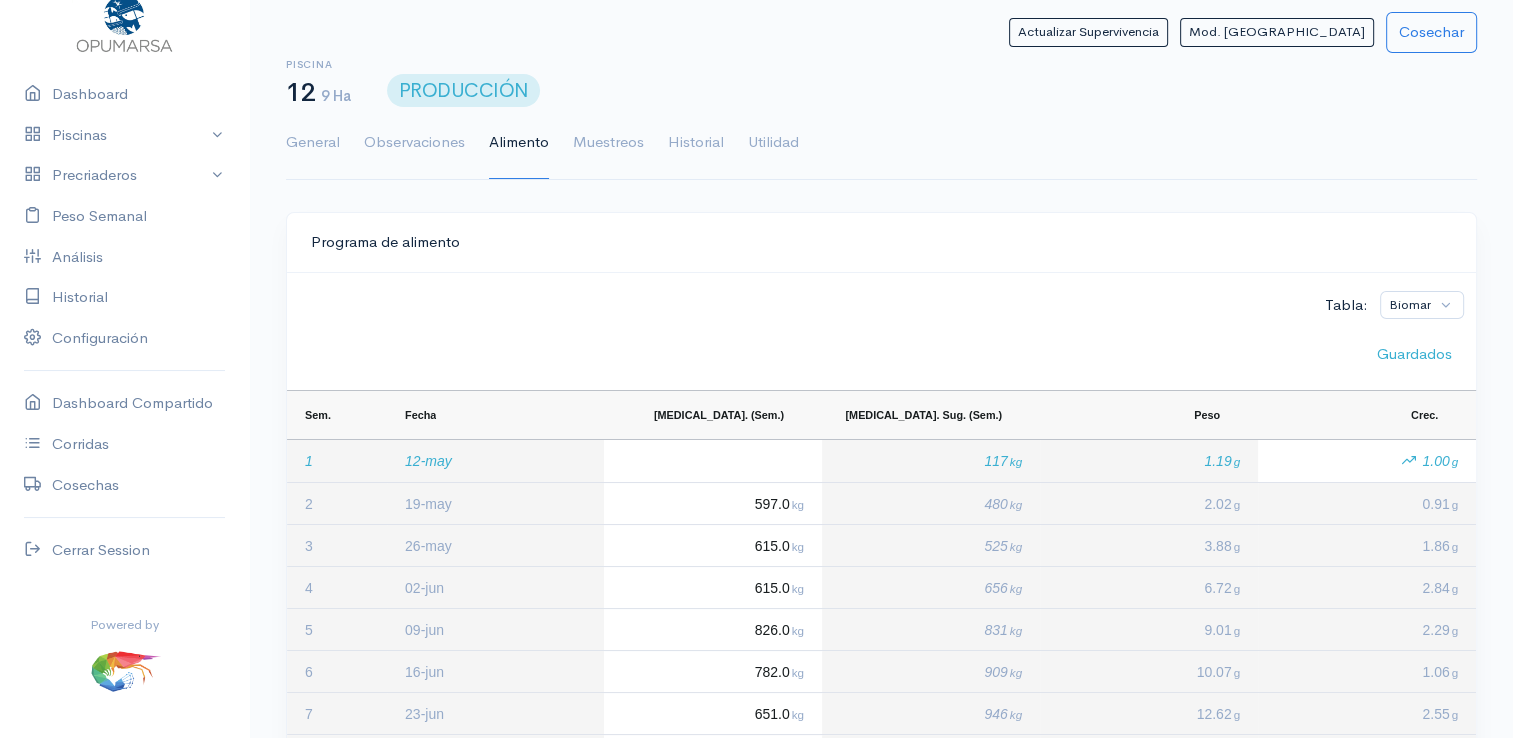 click on "Guardados" at bounding box center (881, 354) 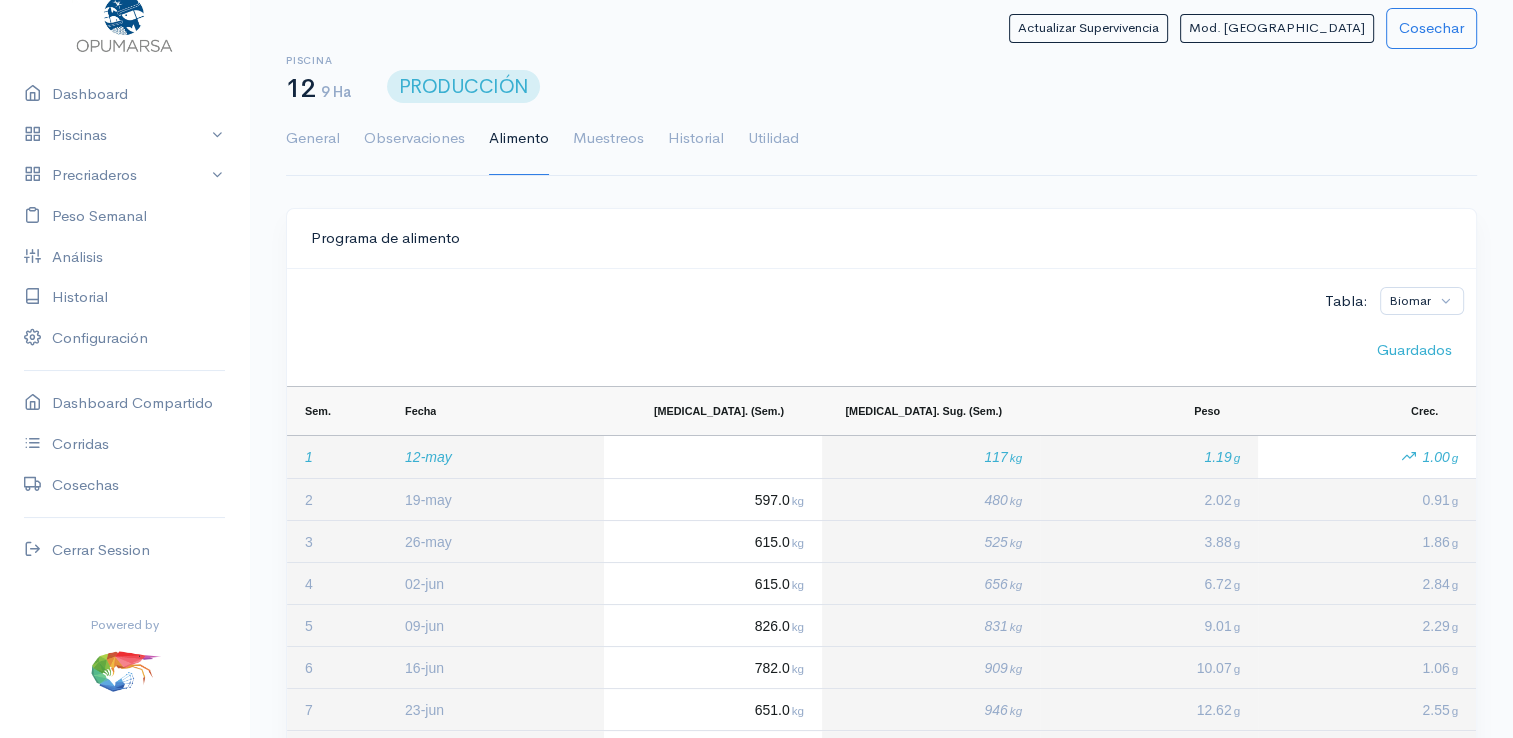 scroll, scrollTop: 0, scrollLeft: 0, axis: both 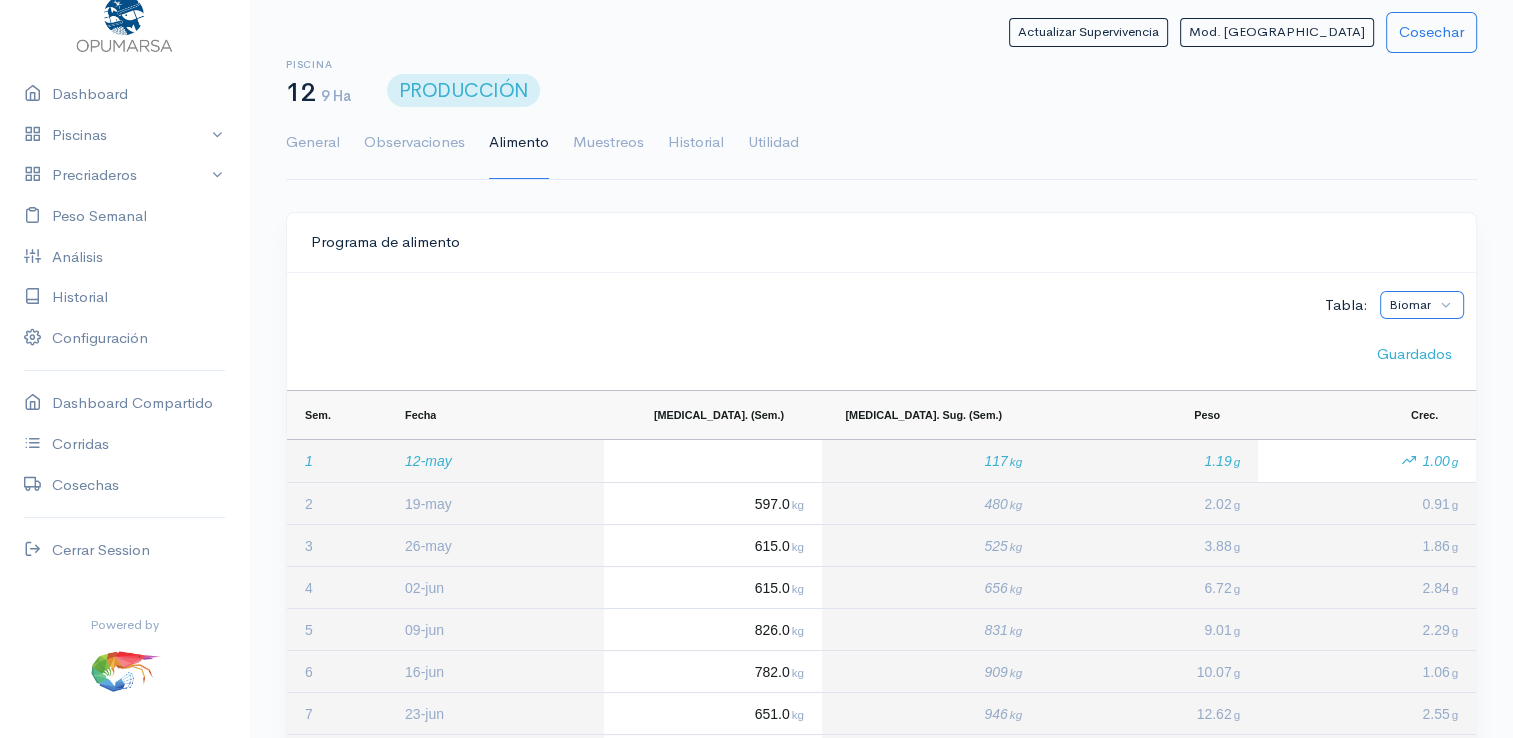 click on "Biomar" at bounding box center [1422, 305] 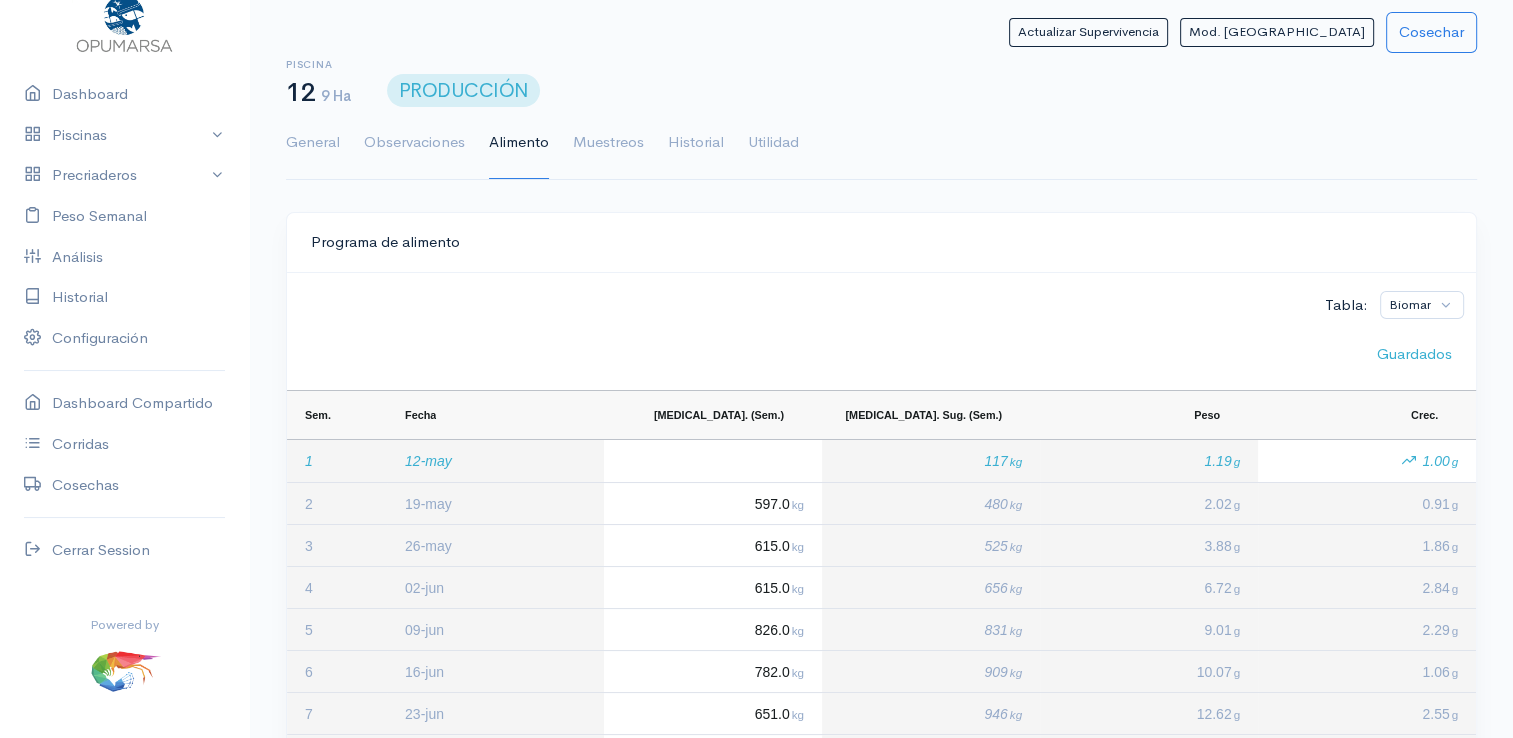 click on "Guardados" at bounding box center (881, 354) 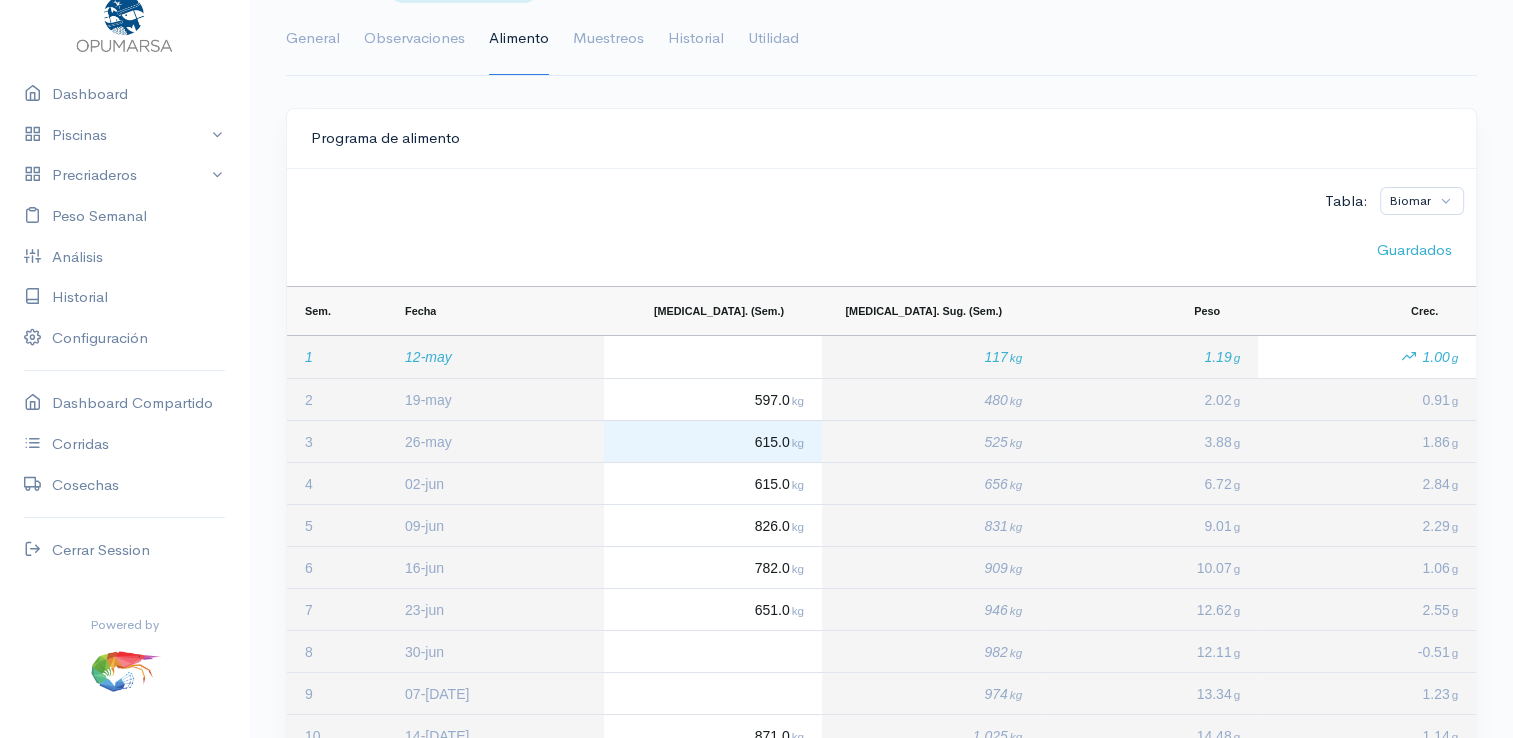 scroll, scrollTop: 0, scrollLeft: 0, axis: both 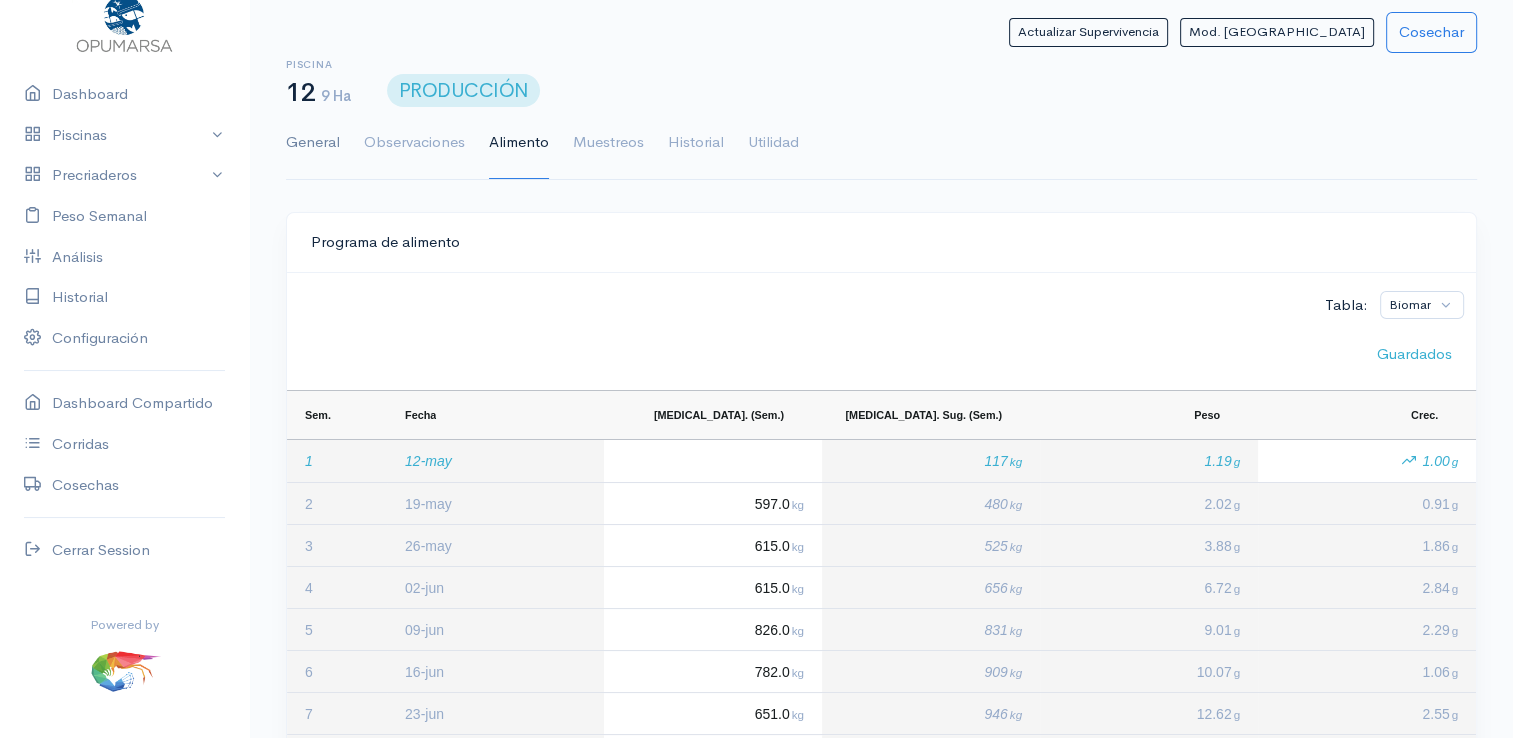 click on "General" at bounding box center (313, 143) 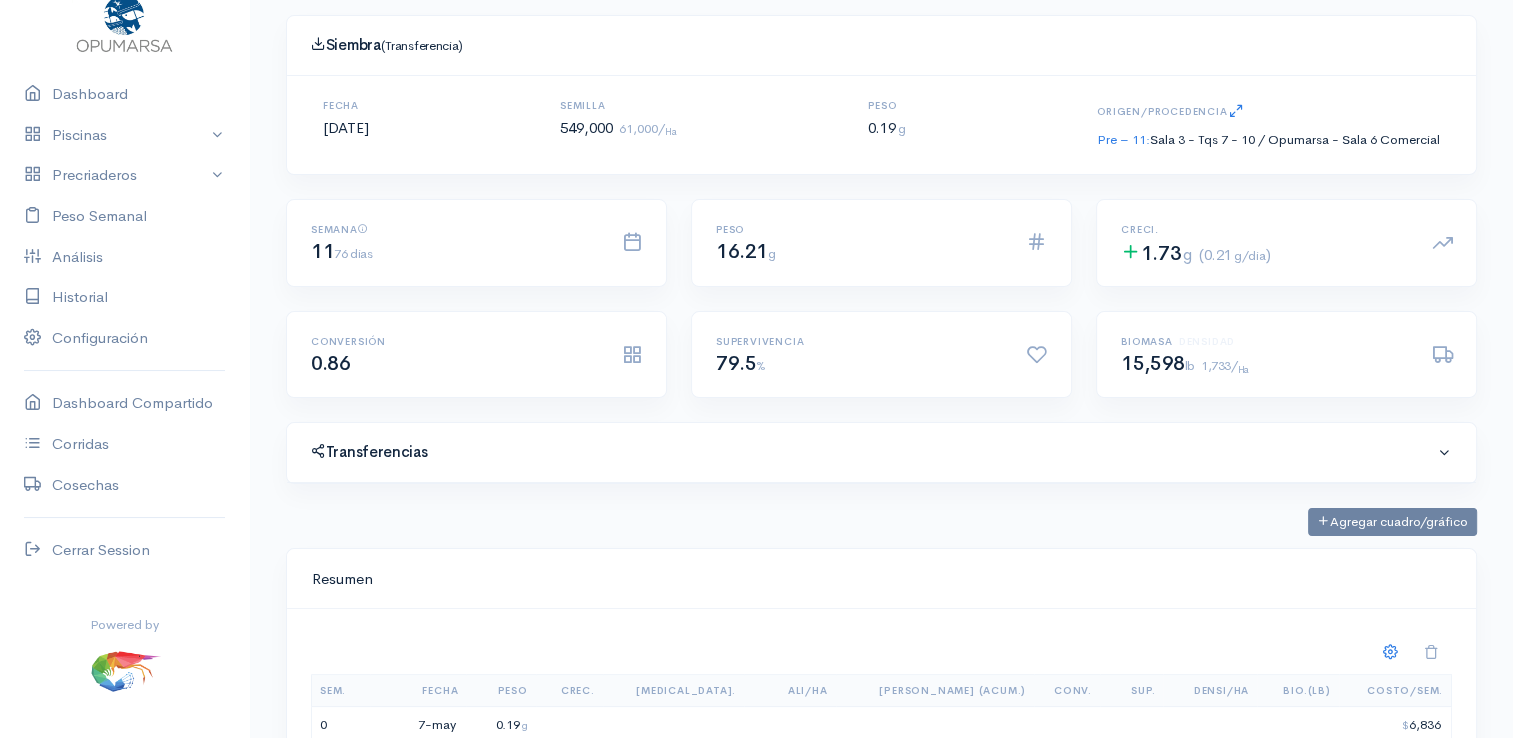 scroll, scrollTop: 300, scrollLeft: 0, axis: vertical 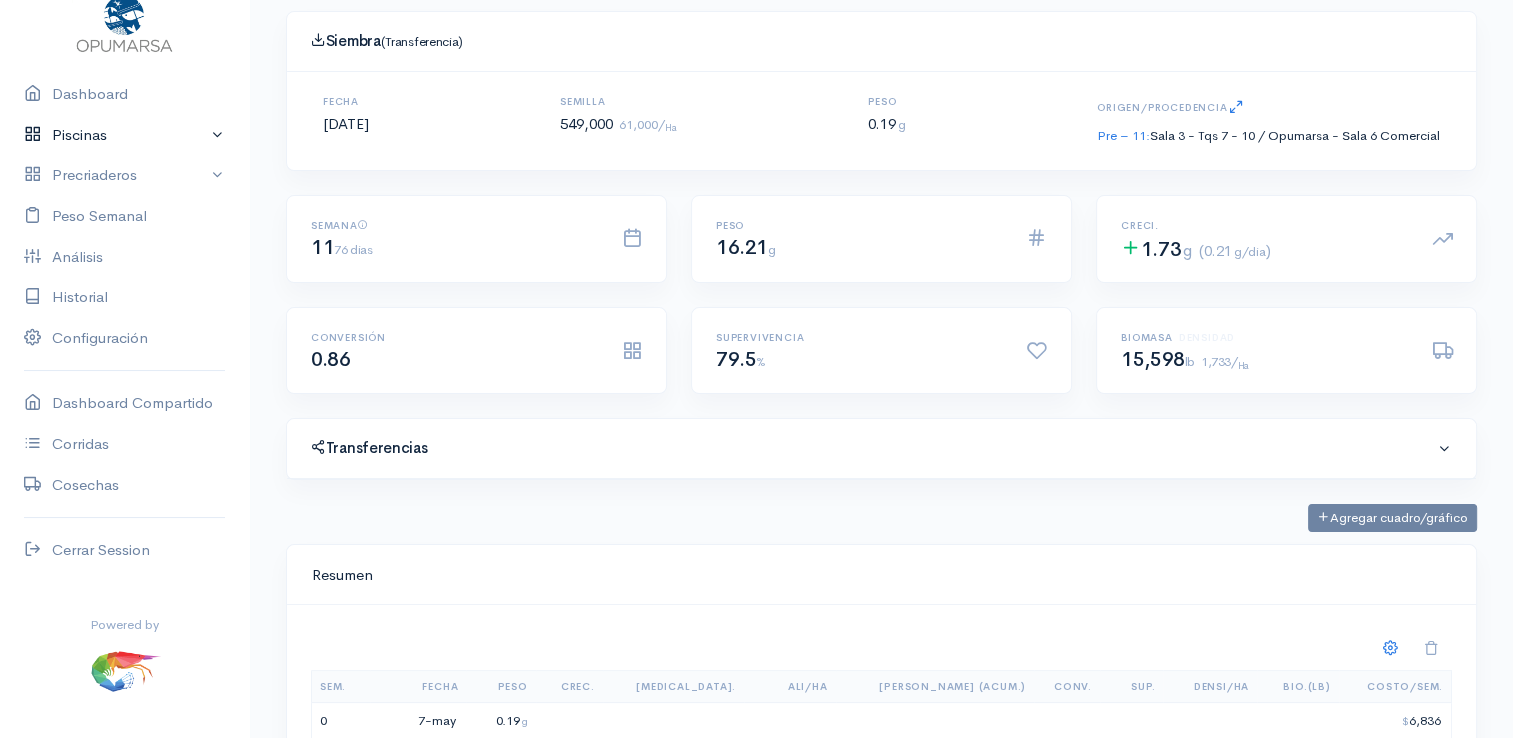click on "Piscinas" at bounding box center (124, 135) 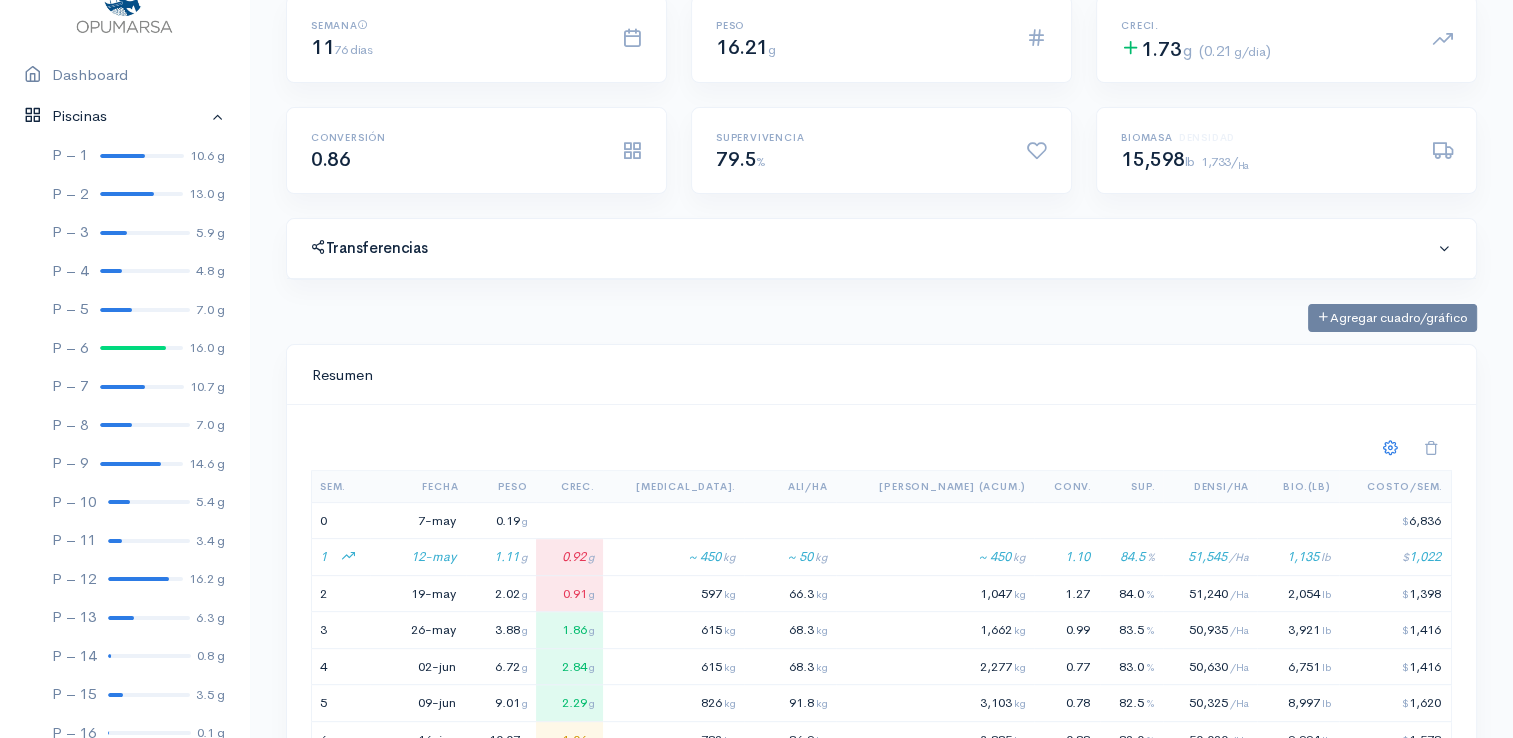 scroll, scrollTop: 500, scrollLeft: 0, axis: vertical 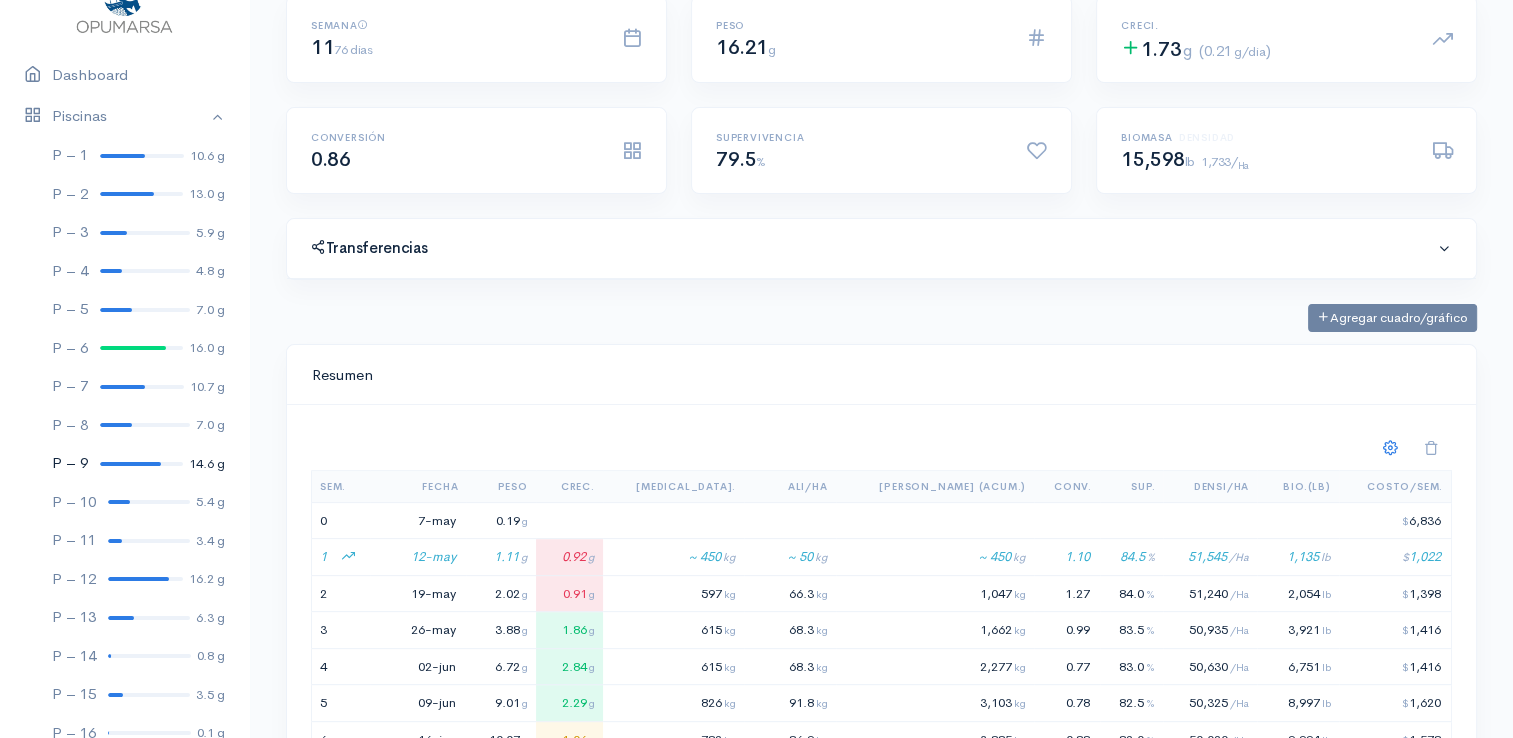 click at bounding box center [130, 464] 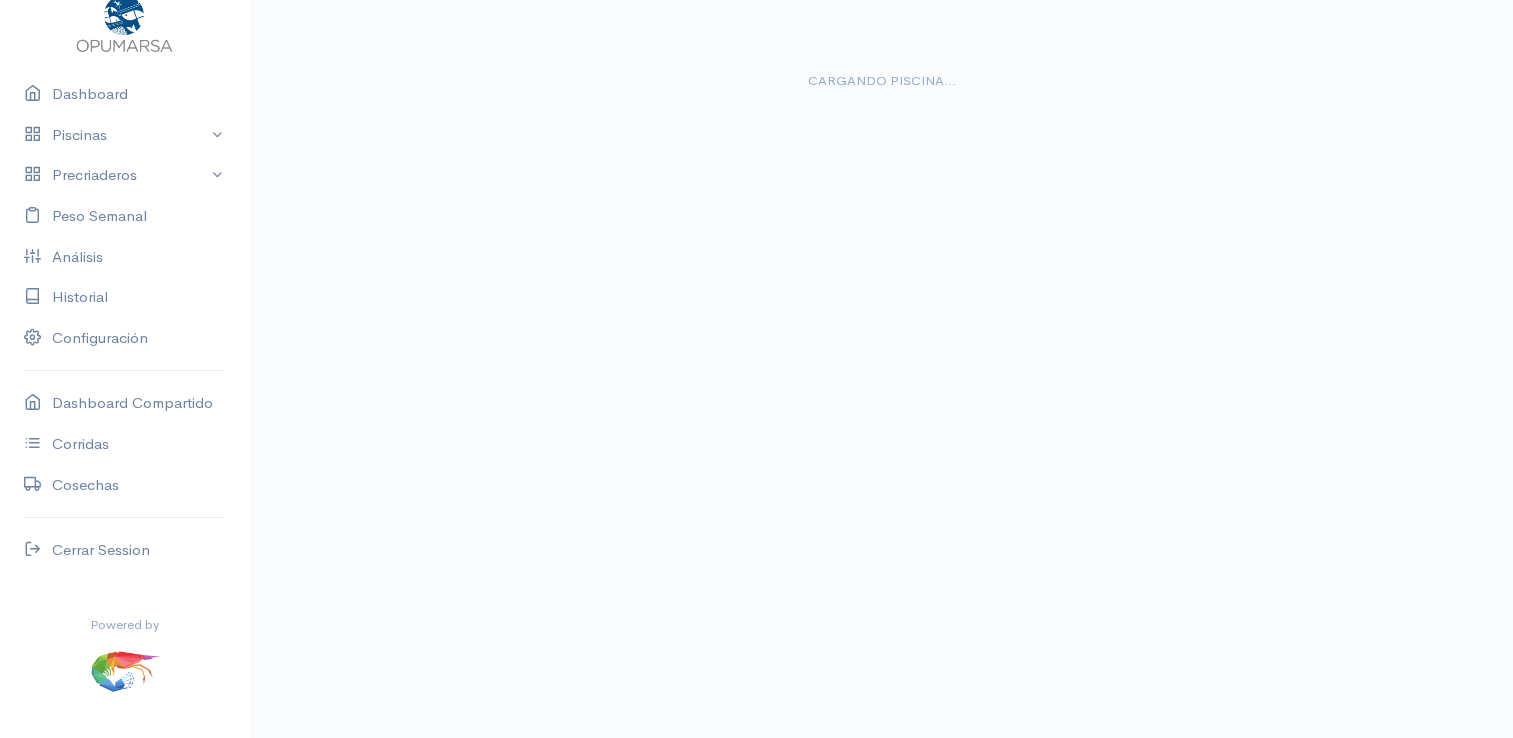 scroll, scrollTop: 0, scrollLeft: 0, axis: both 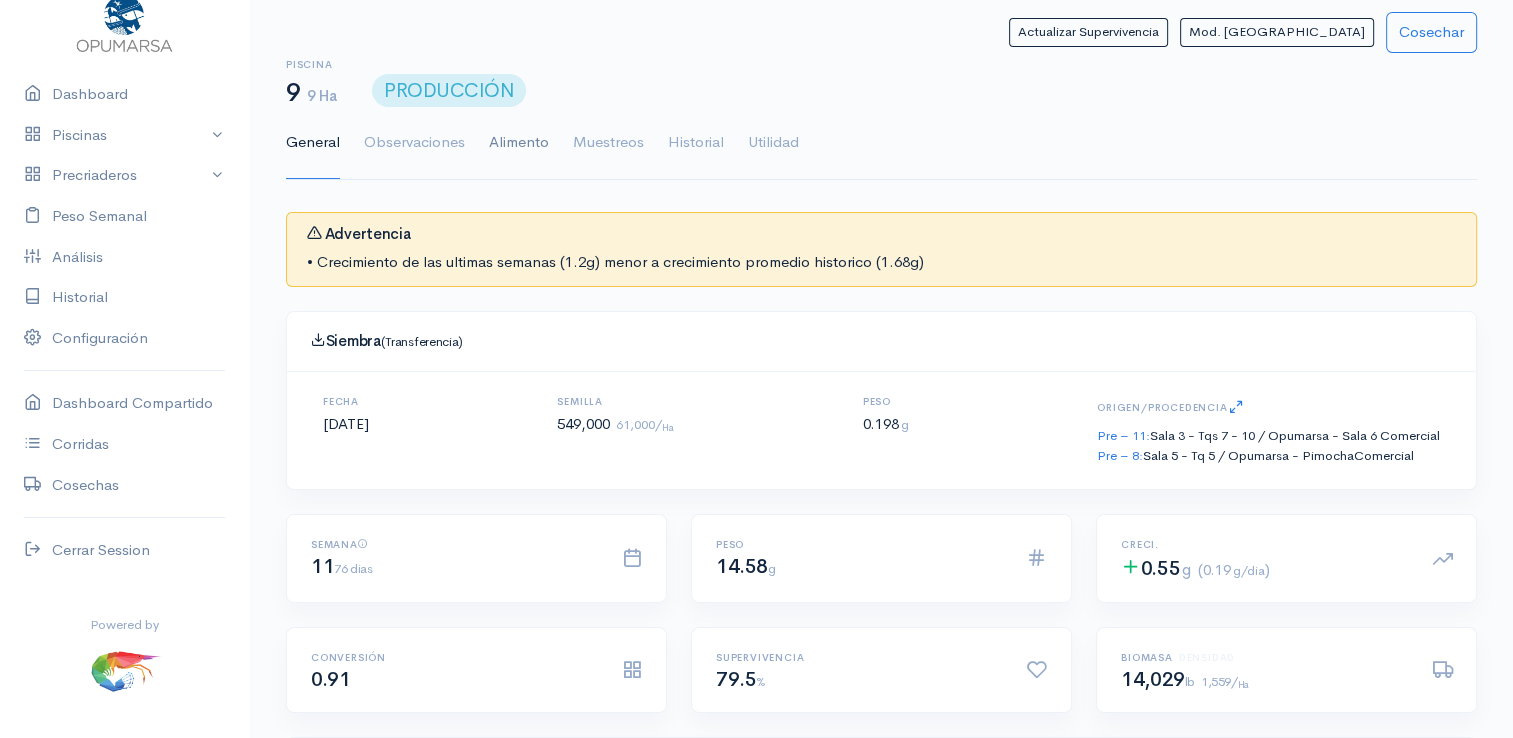 click on "Alimento" at bounding box center (519, 143) 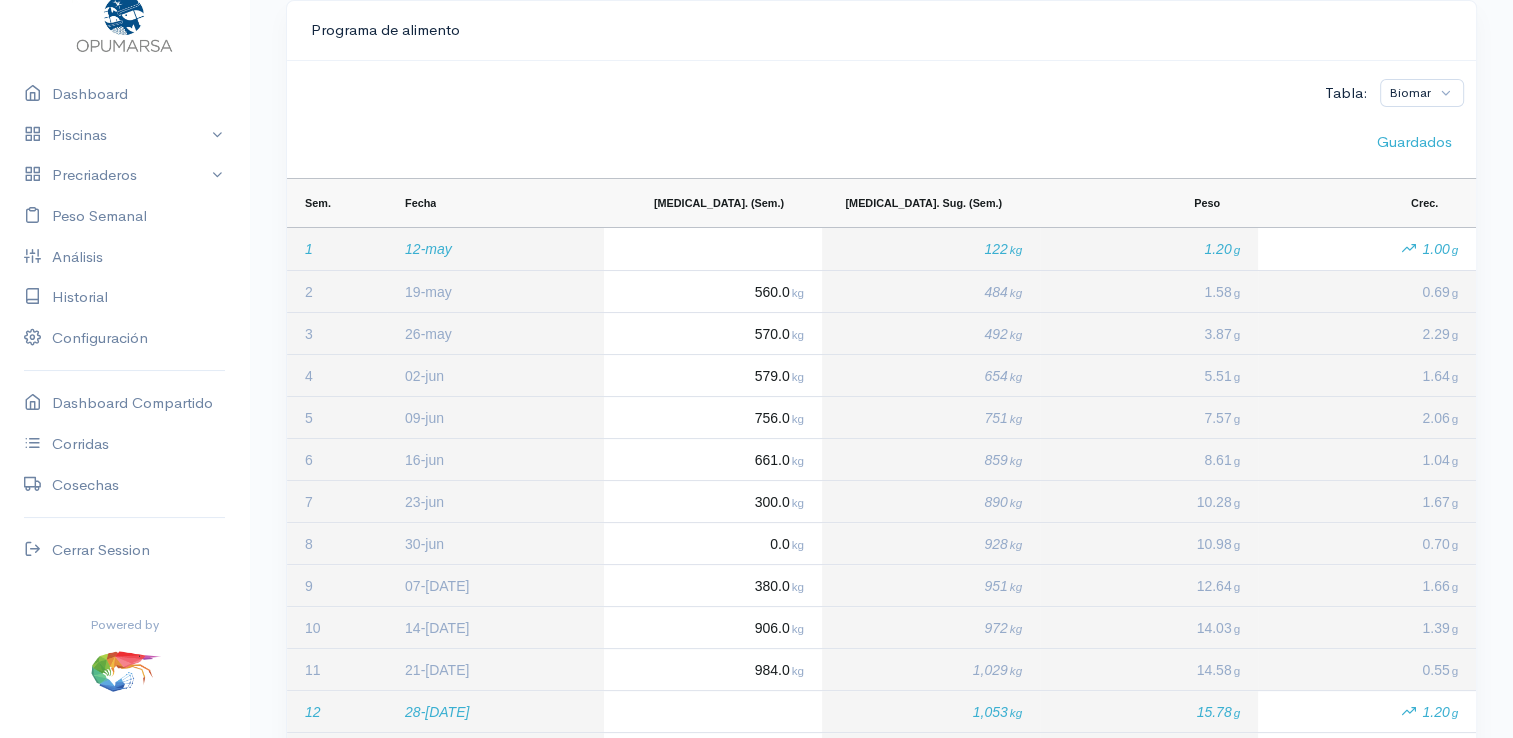 scroll, scrollTop: 300, scrollLeft: 0, axis: vertical 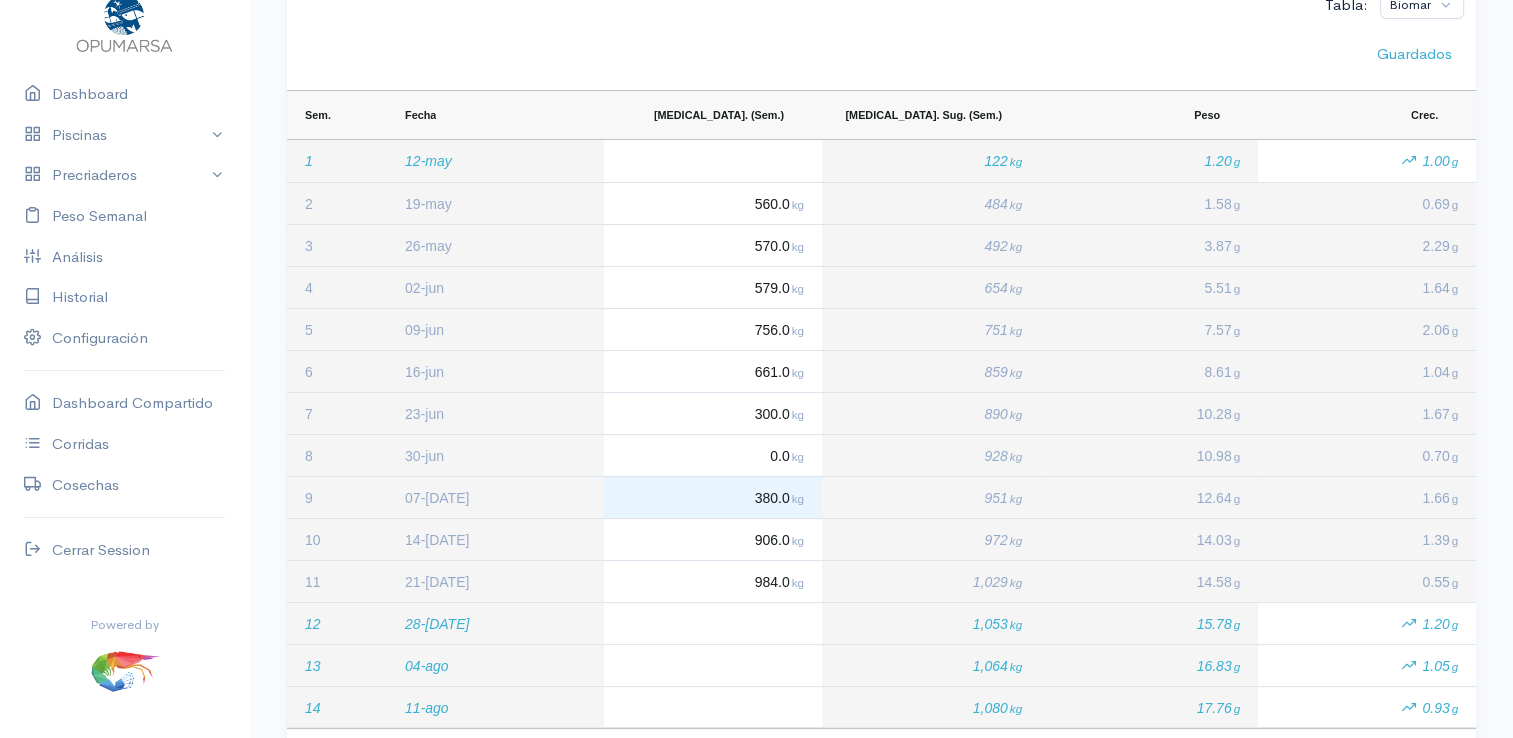 click on "kg" at bounding box center (798, 498) 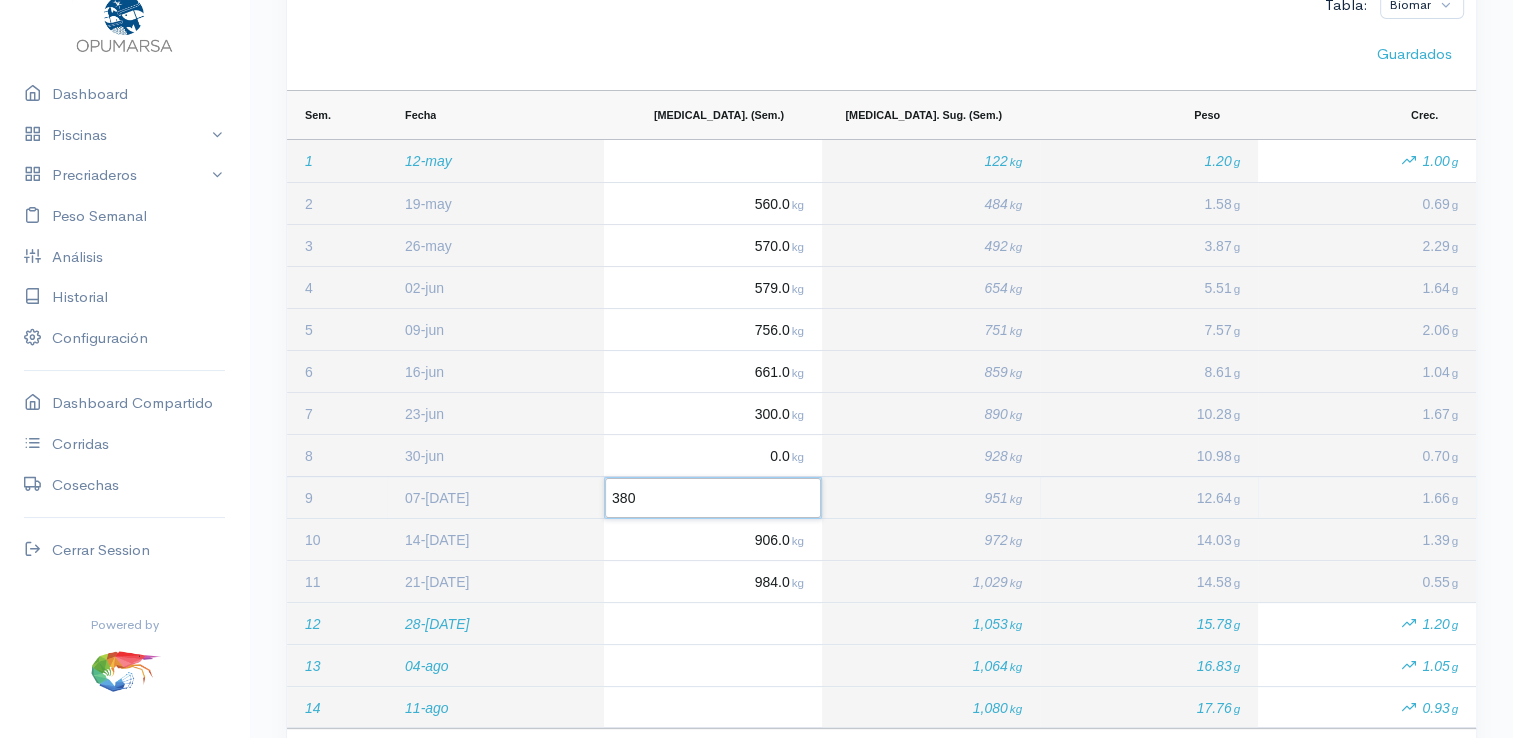 type 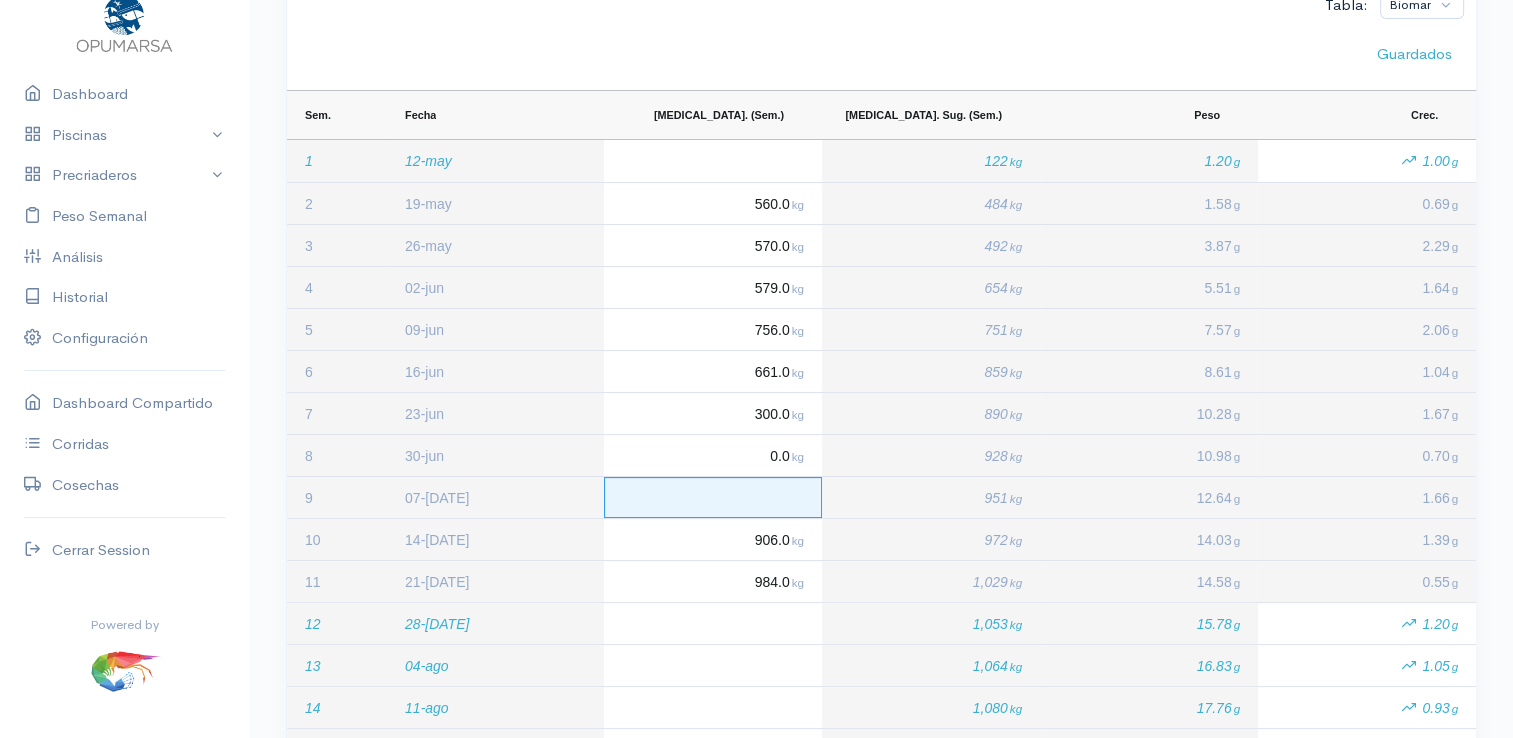 click at bounding box center (713, 497) 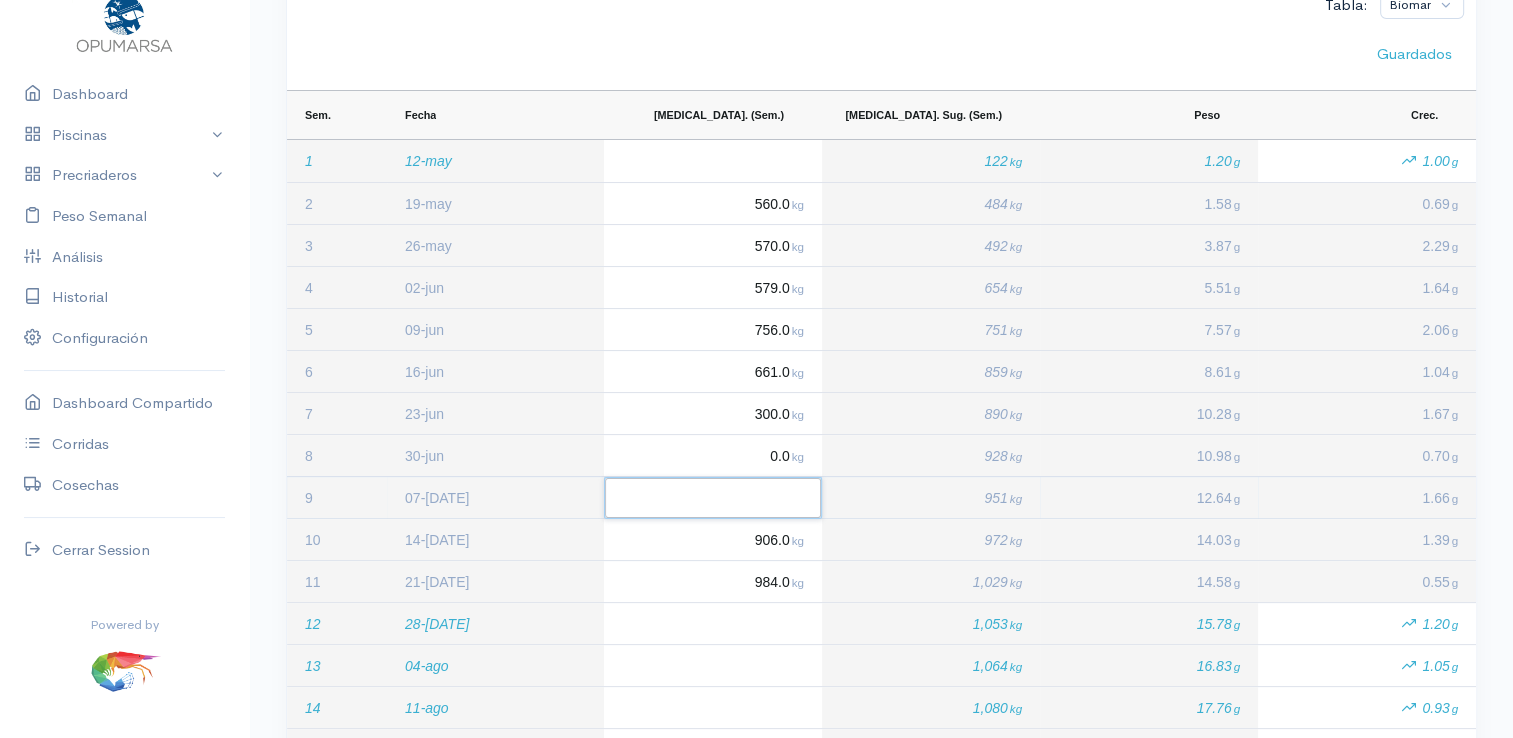 type on "0" 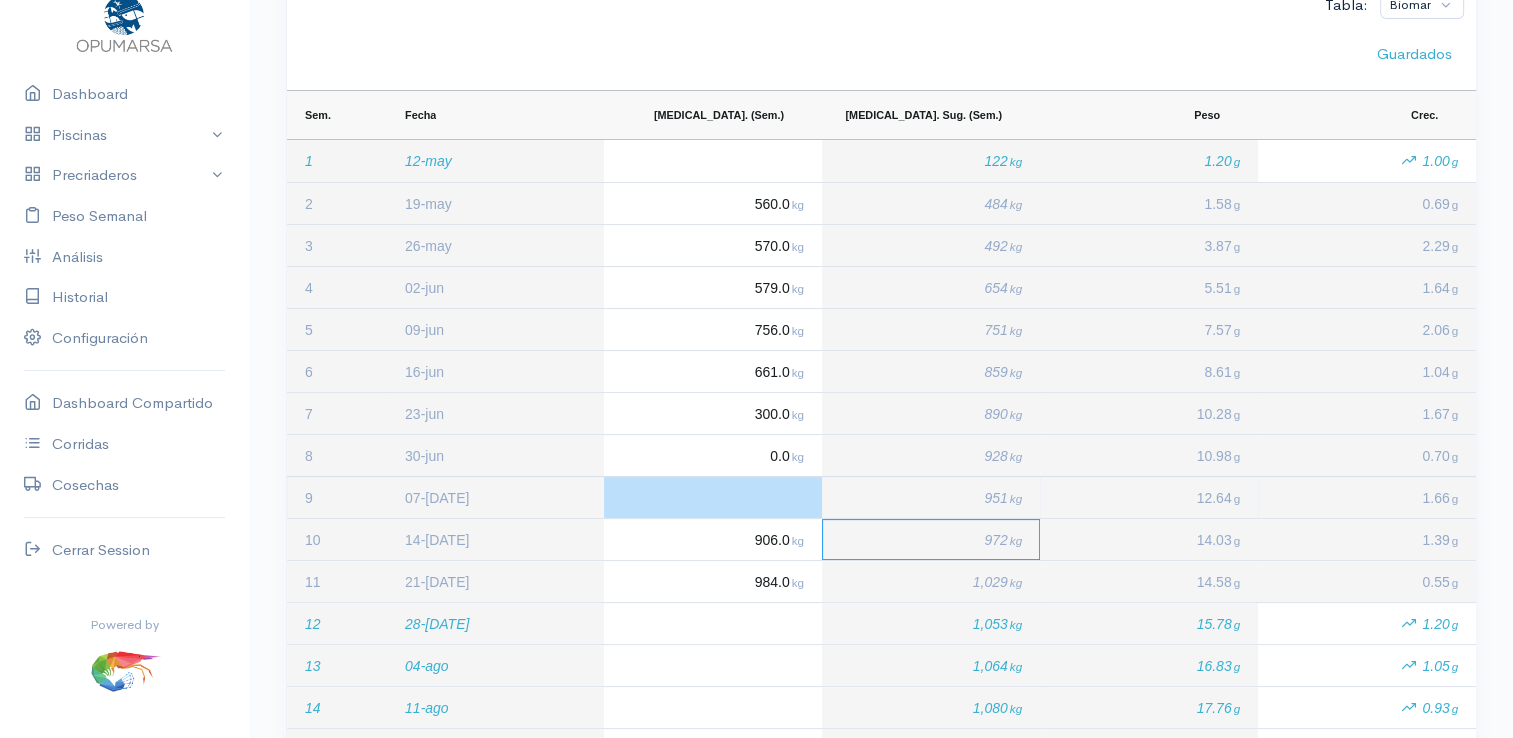 click on "972 kg" at bounding box center (931, 539) 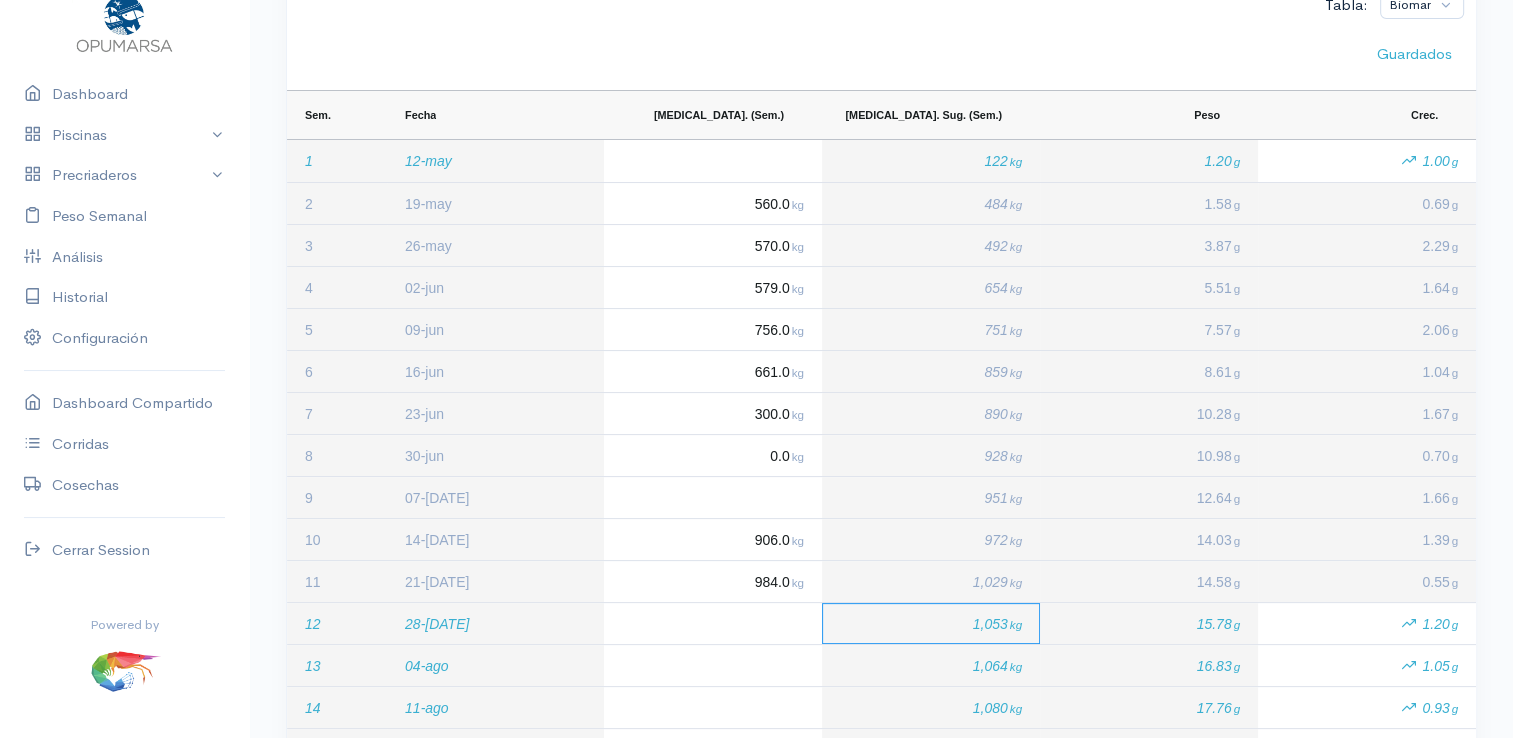 click on "1,053 kg" at bounding box center (931, 623) 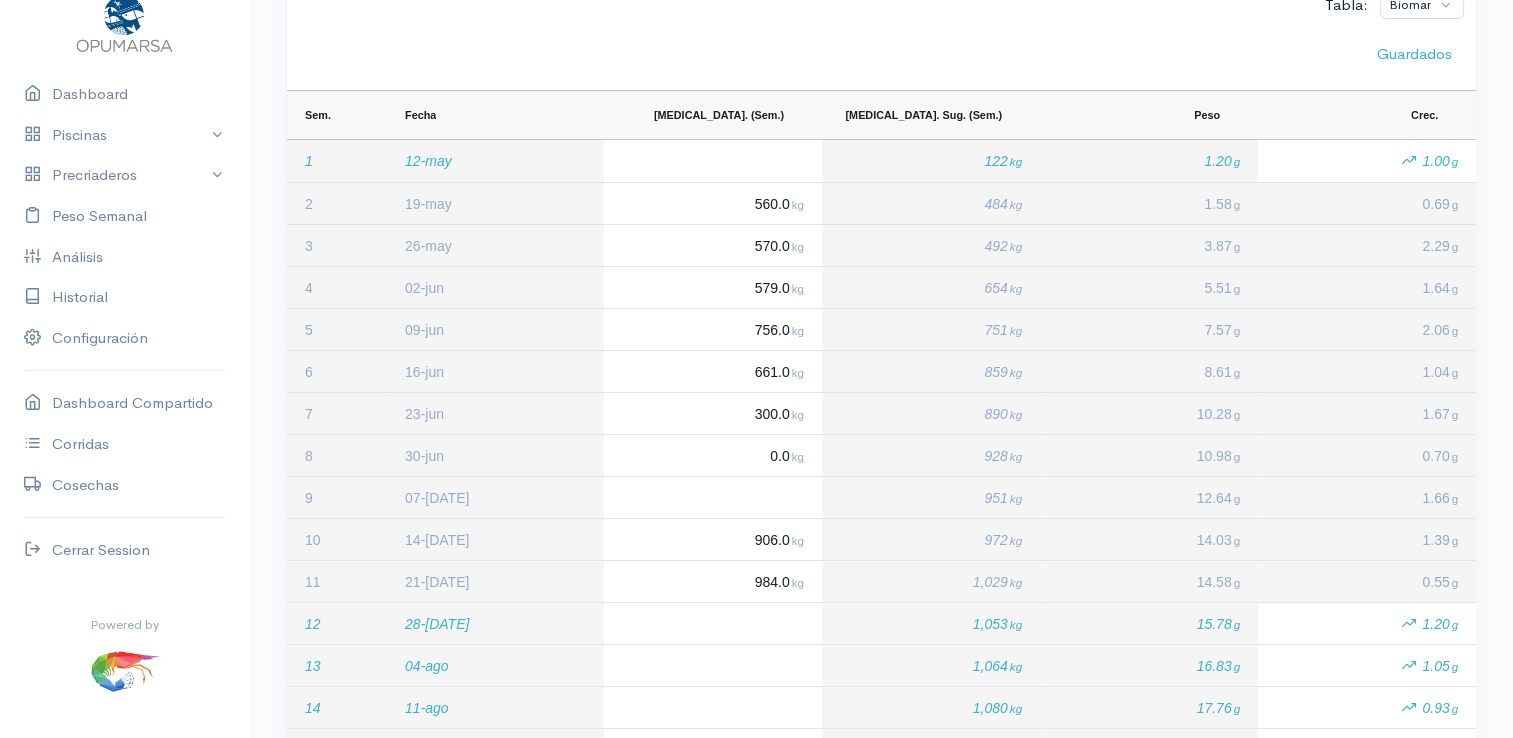 click on "Guardados" at bounding box center (881, 54) 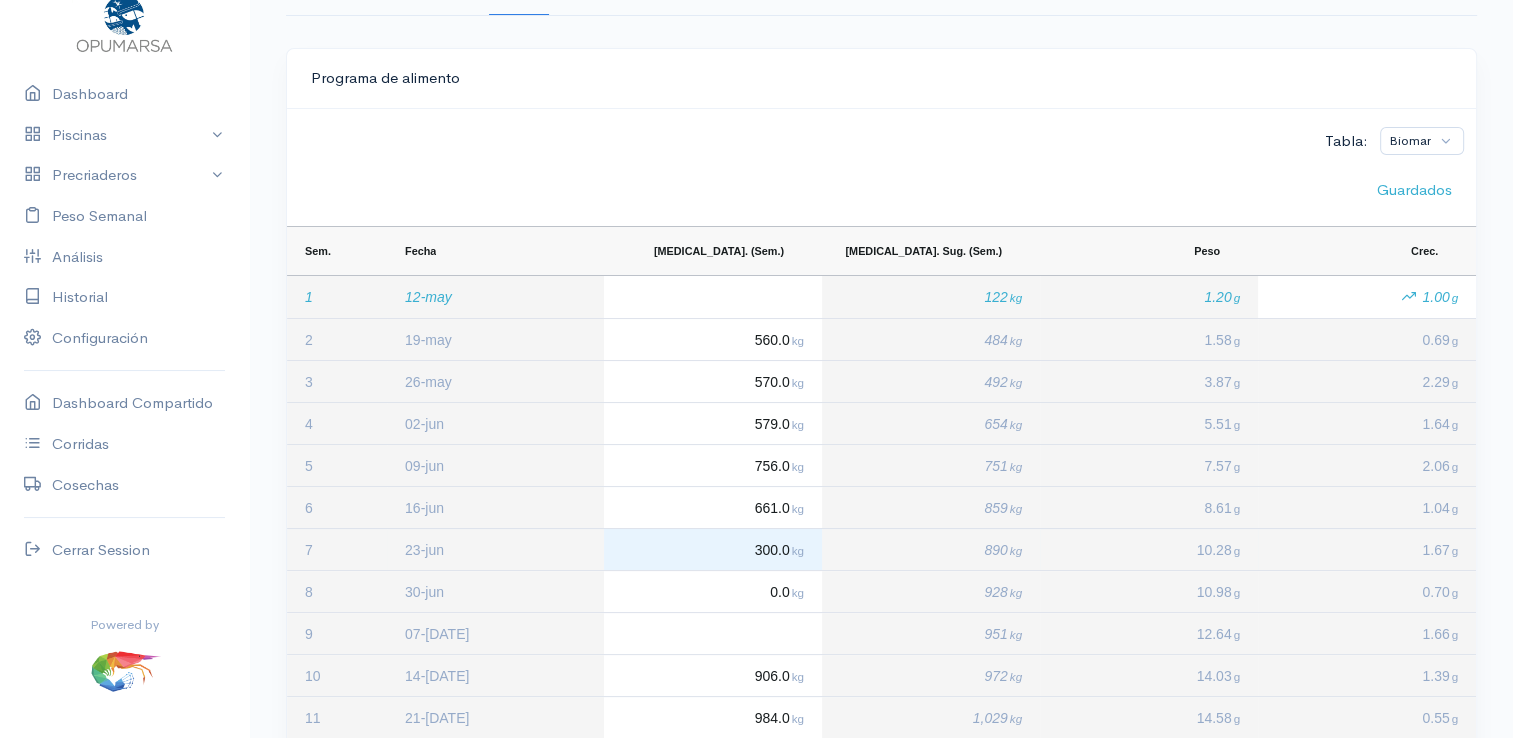 scroll, scrollTop: 0, scrollLeft: 0, axis: both 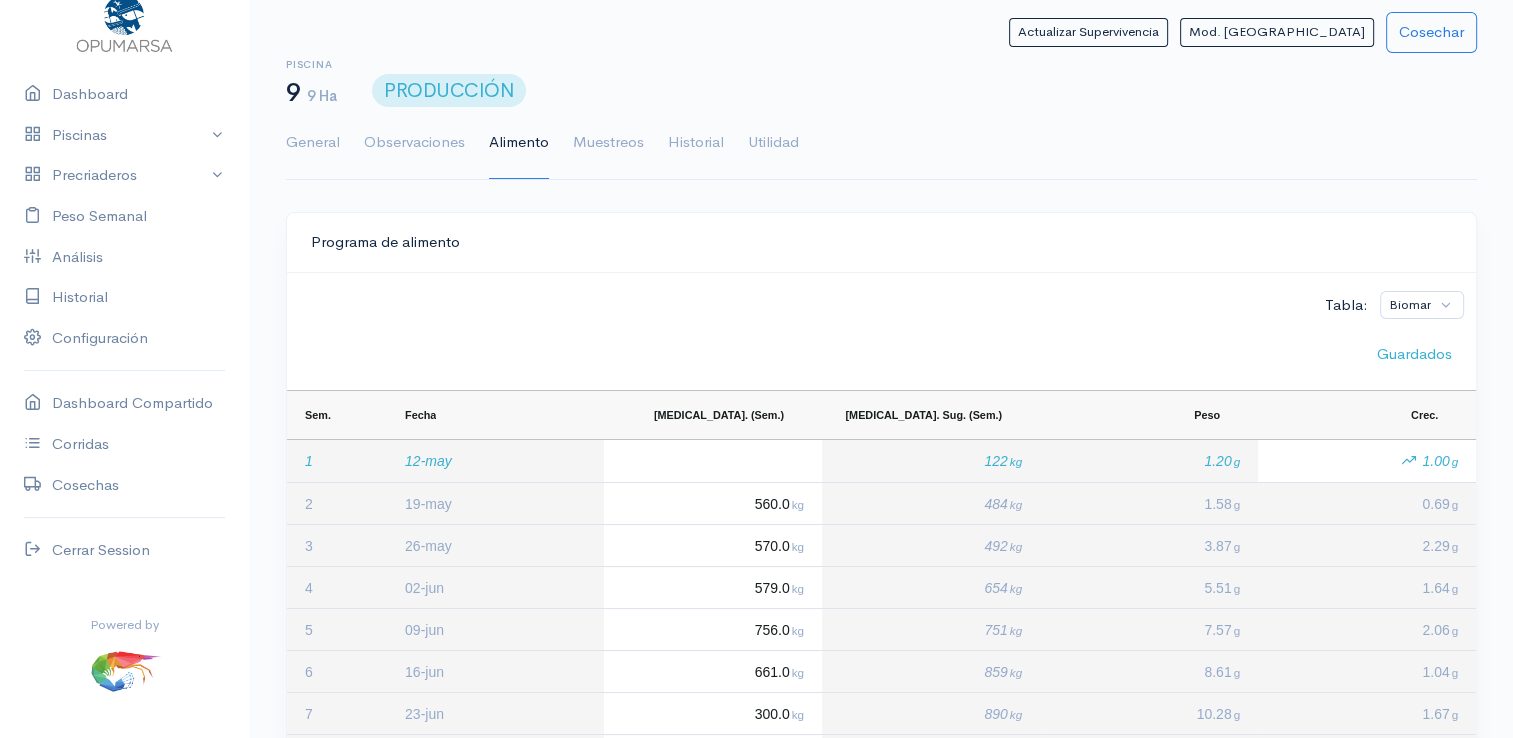drag, startPoint x: 324, startPoint y: 143, endPoint x: 511, endPoint y: 194, distance: 193.82982 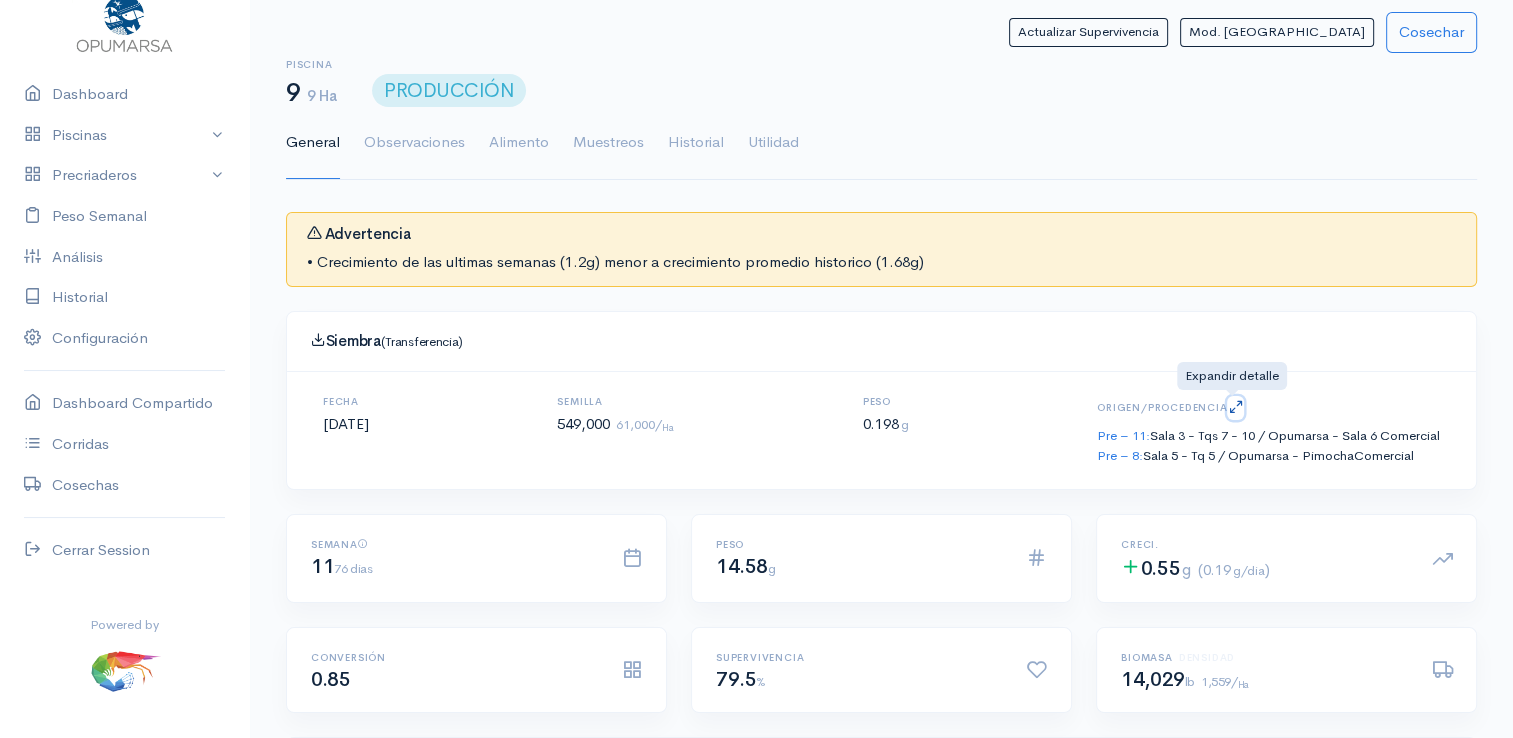 click at bounding box center (1235, 406) 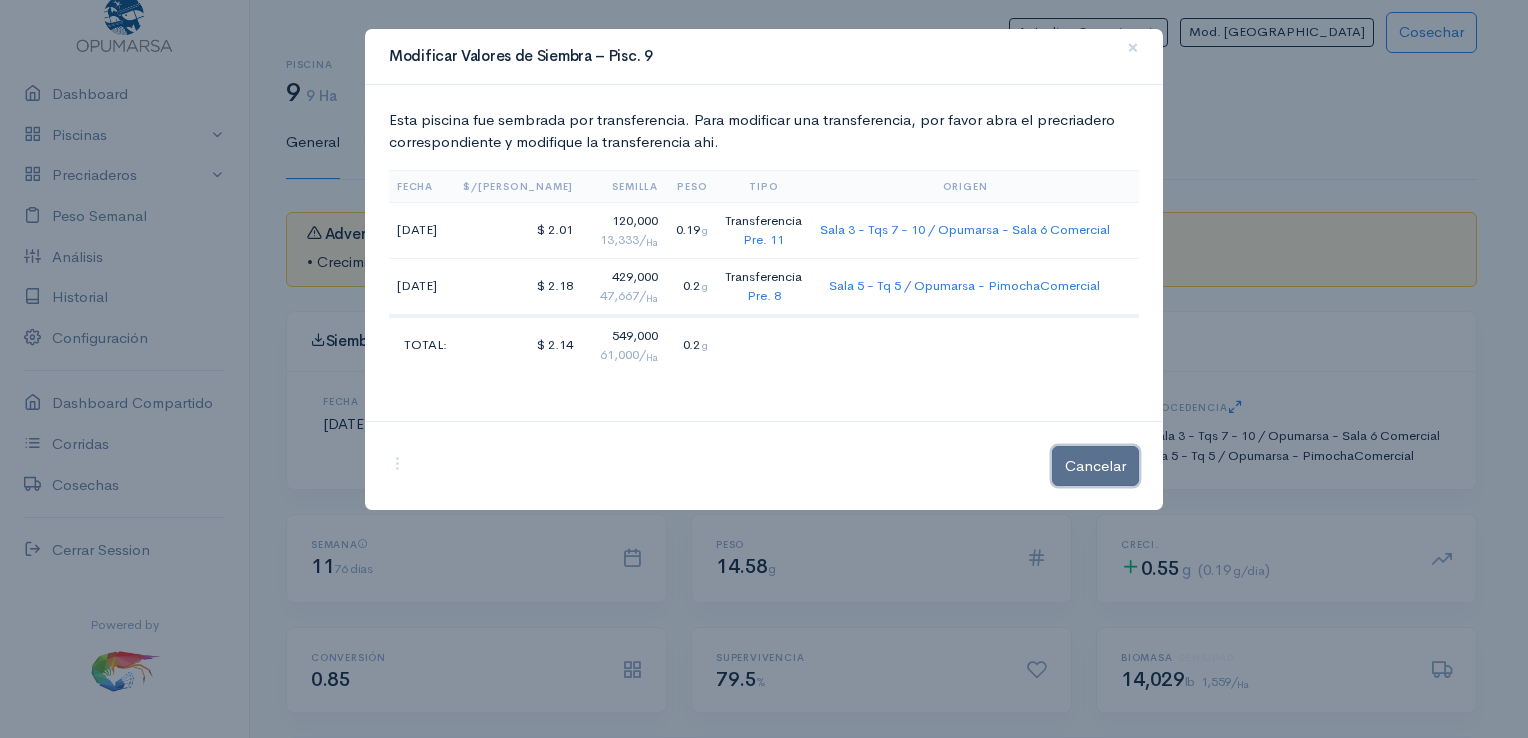 click on "Cancelar" 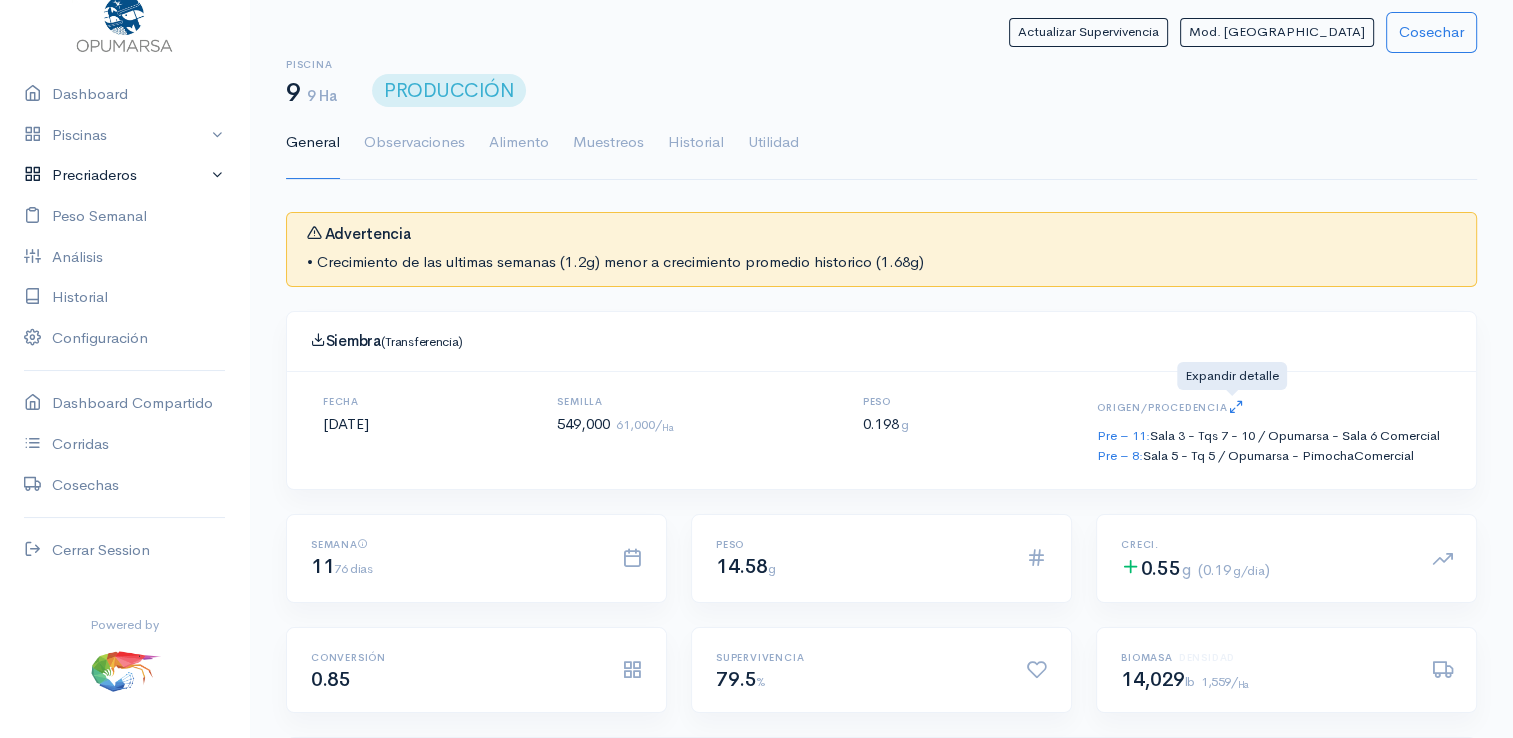 click on "Precriaderos" at bounding box center (124, 175) 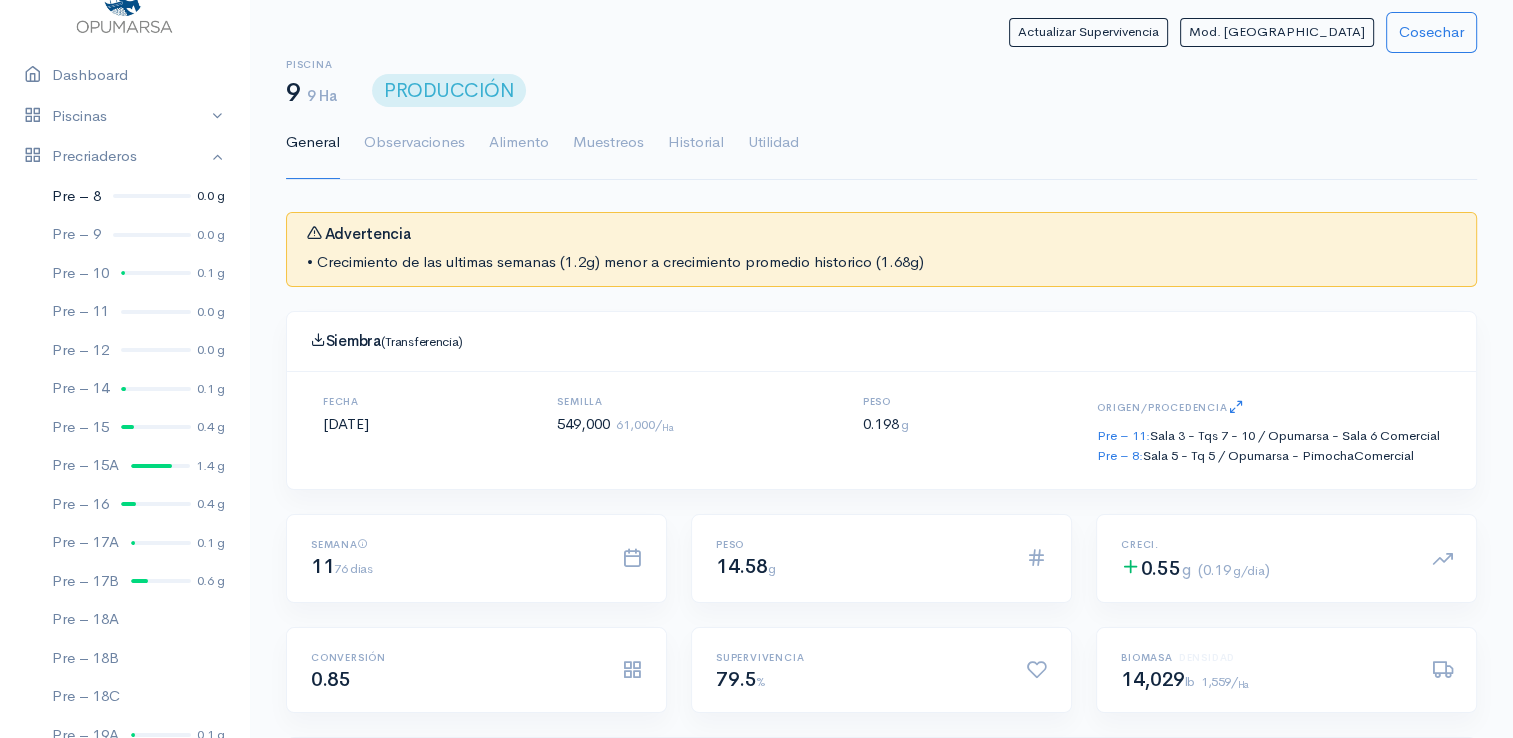 click at bounding box center [152, 196] 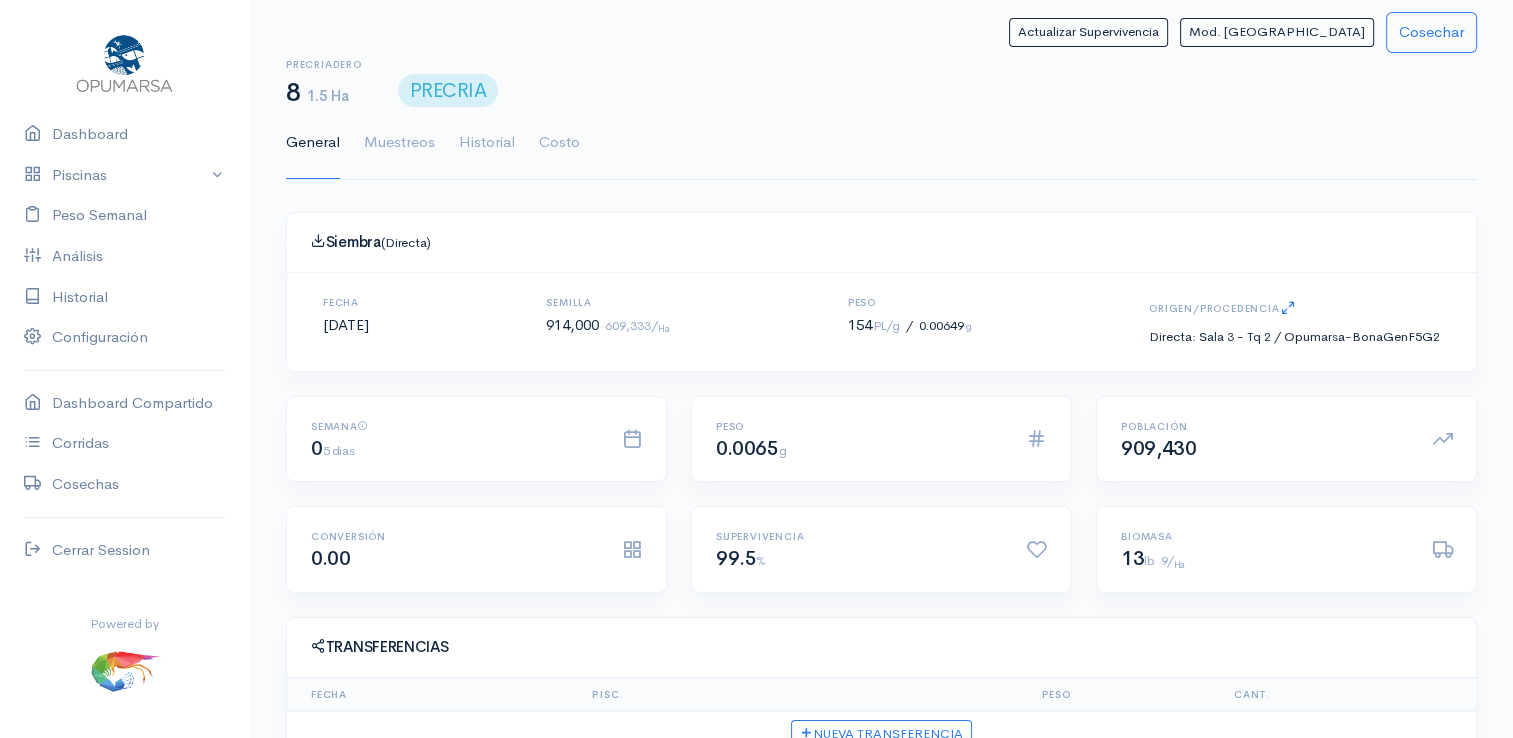 scroll, scrollTop: 65, scrollLeft: 0, axis: vertical 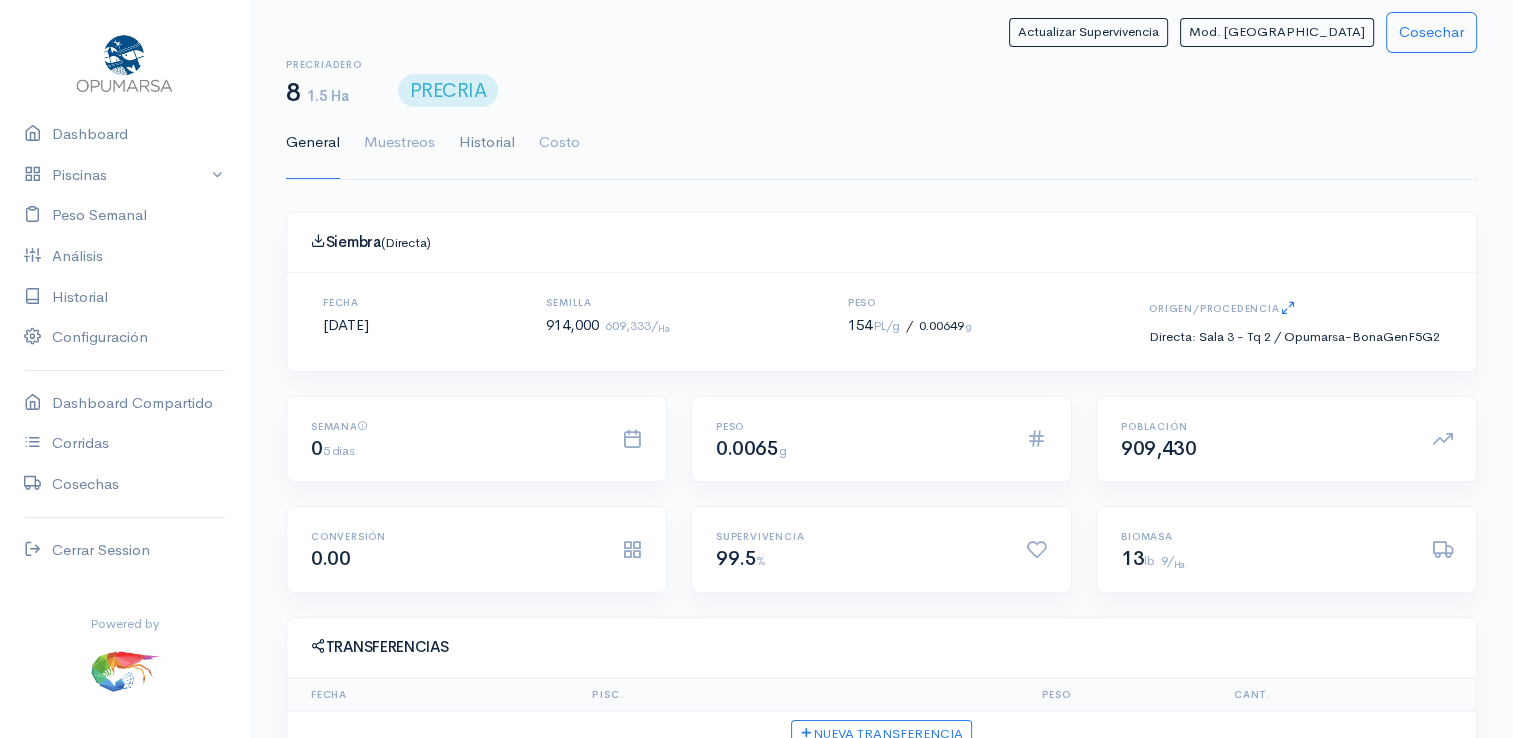click on "Historial" at bounding box center [487, 143] 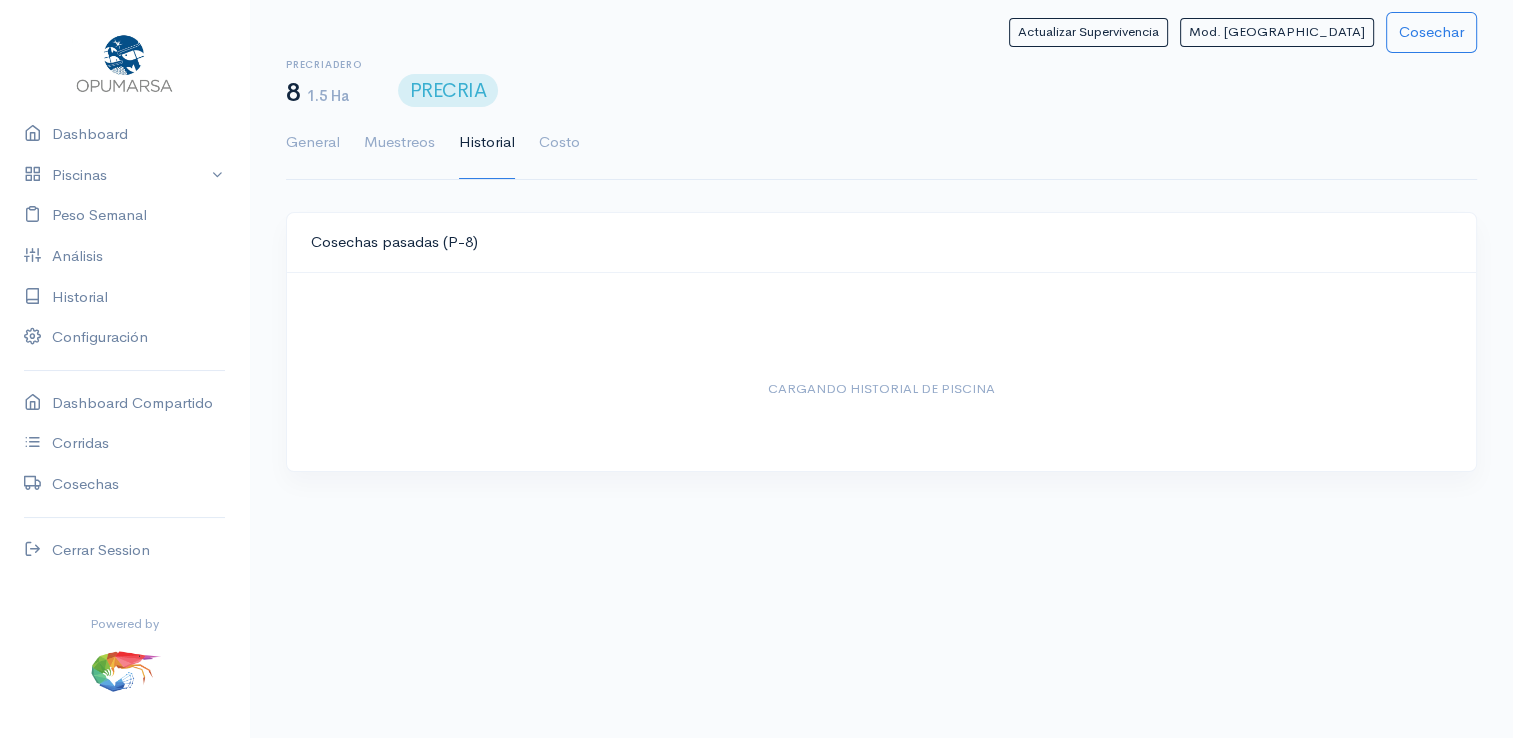 scroll, scrollTop: 61, scrollLeft: 0, axis: vertical 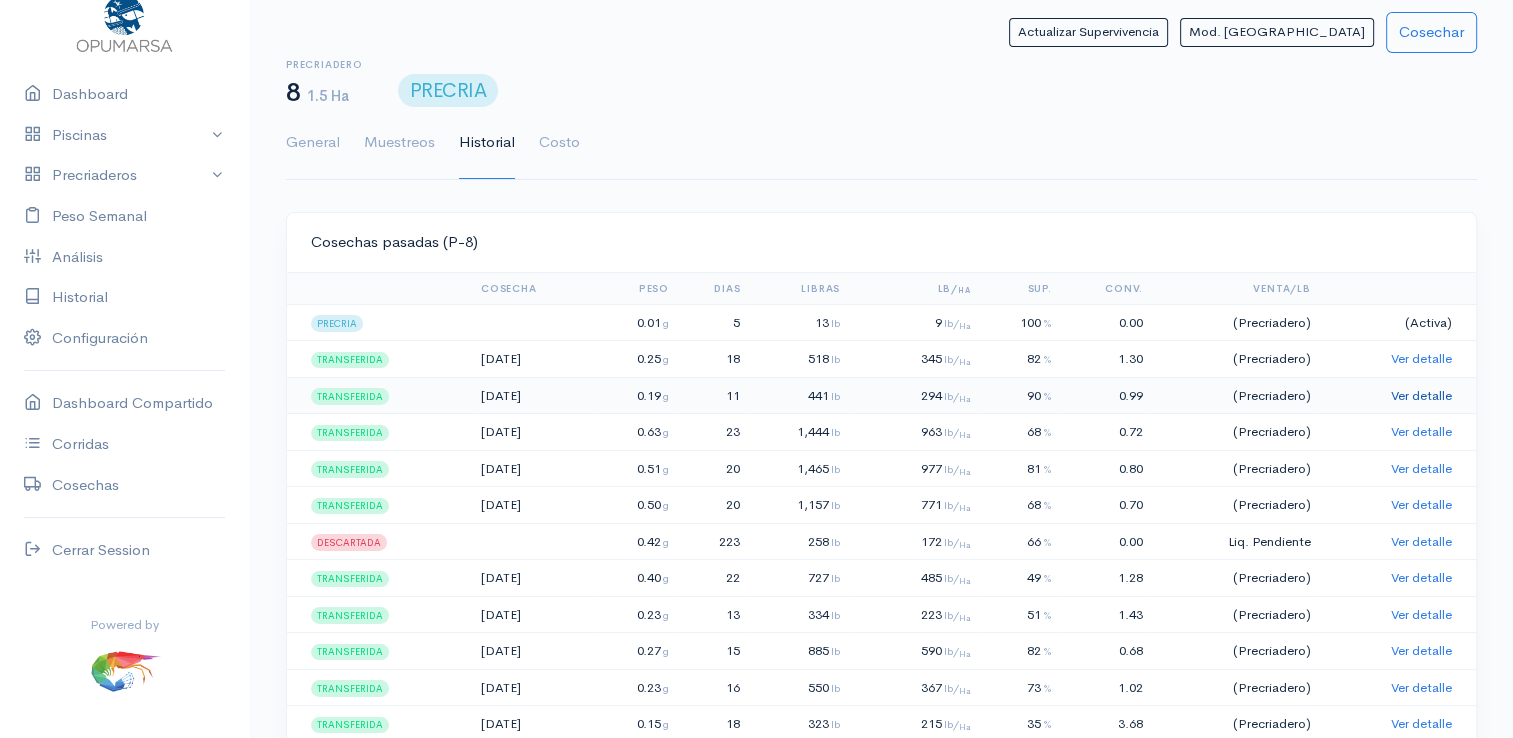 click on "Ver detalle" at bounding box center (1421, 395) 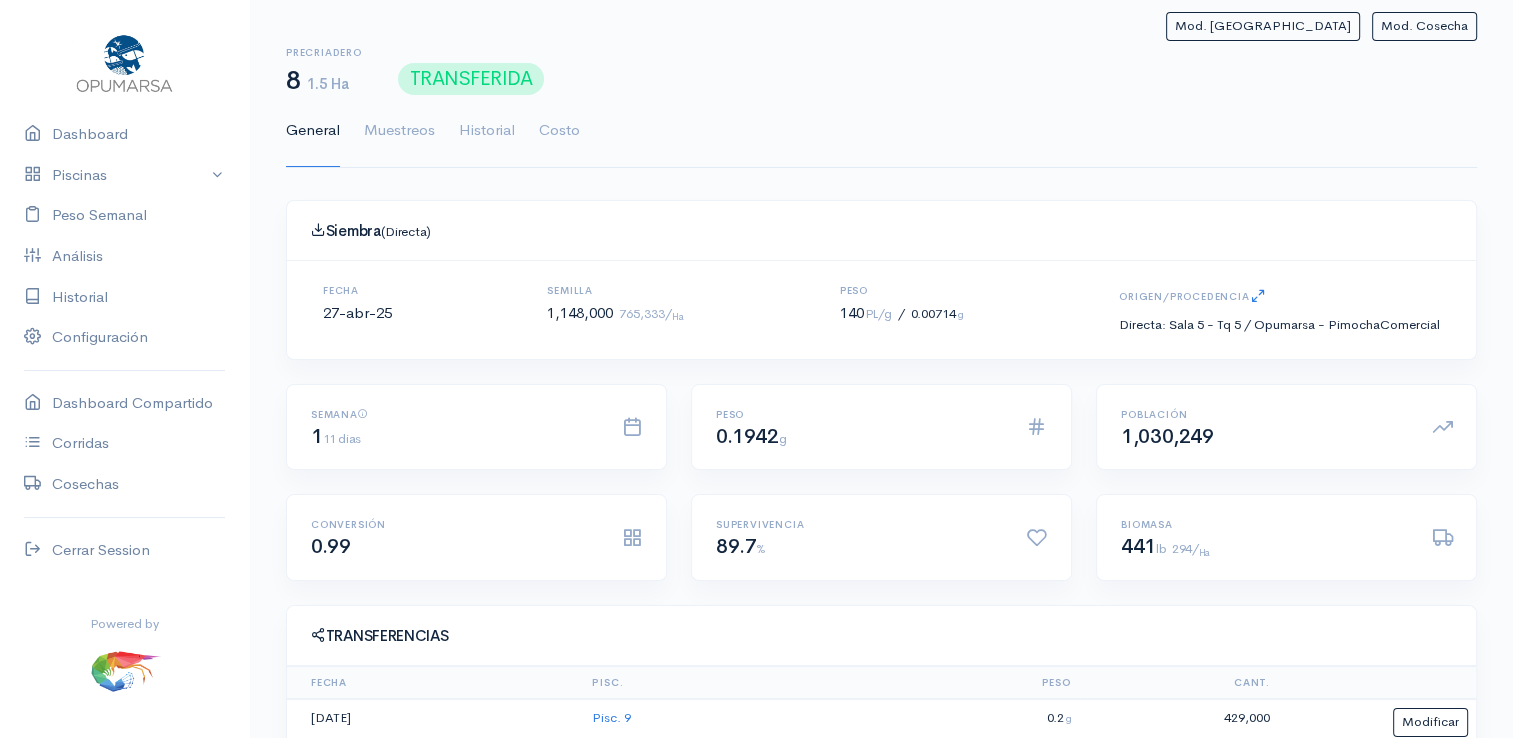 scroll, scrollTop: 61, scrollLeft: 0, axis: vertical 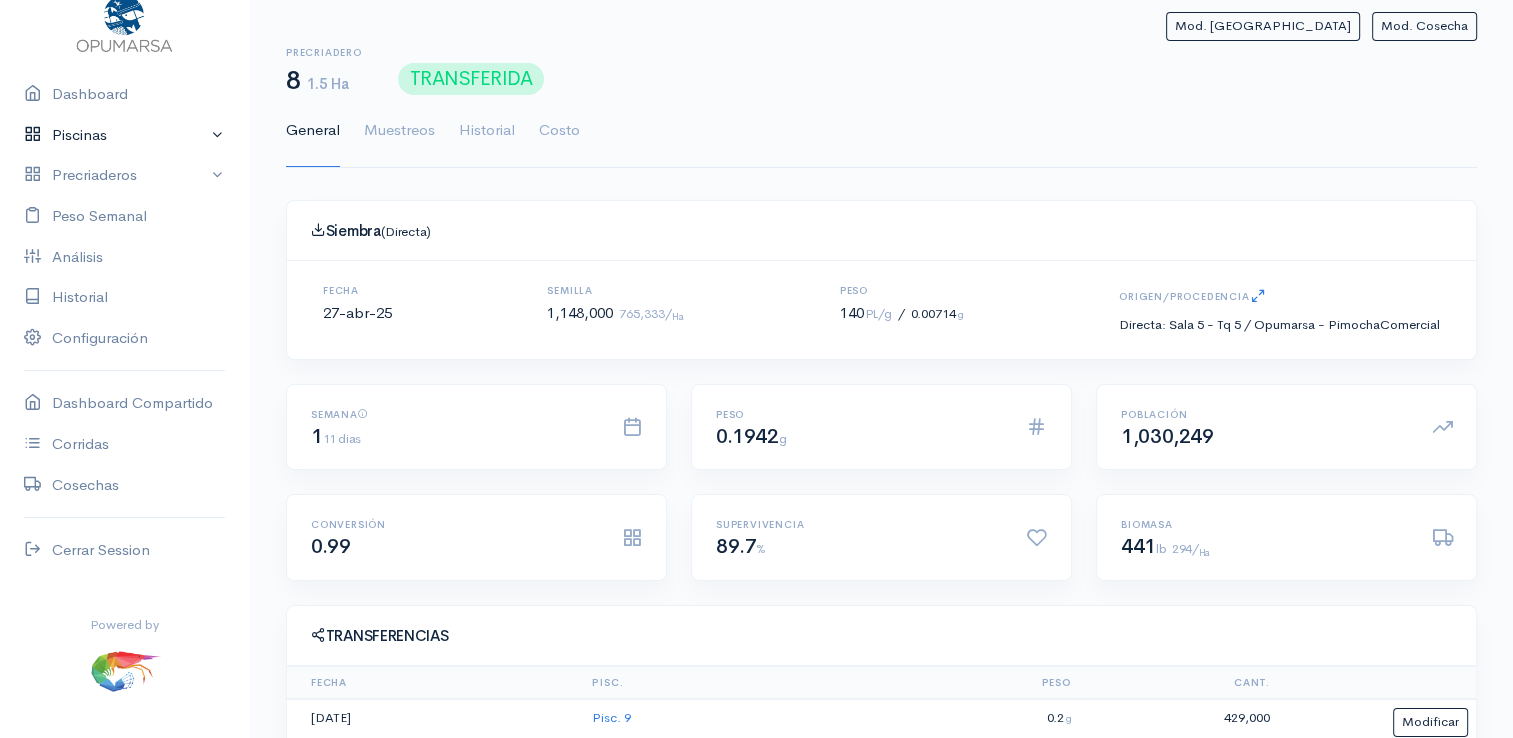 click on "Piscinas" at bounding box center (124, 135) 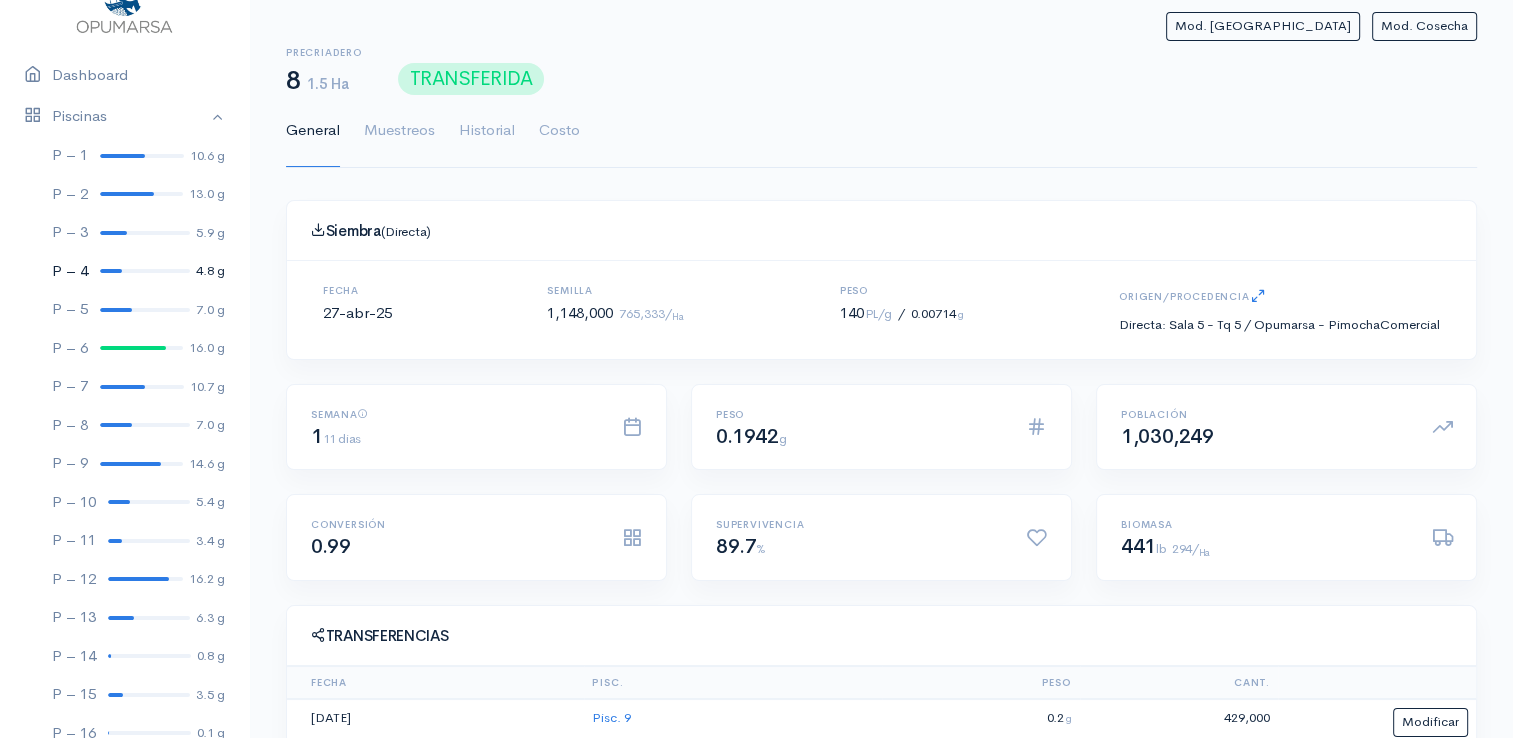 click on "P – 4 4.8 g" at bounding box center (124, 271) 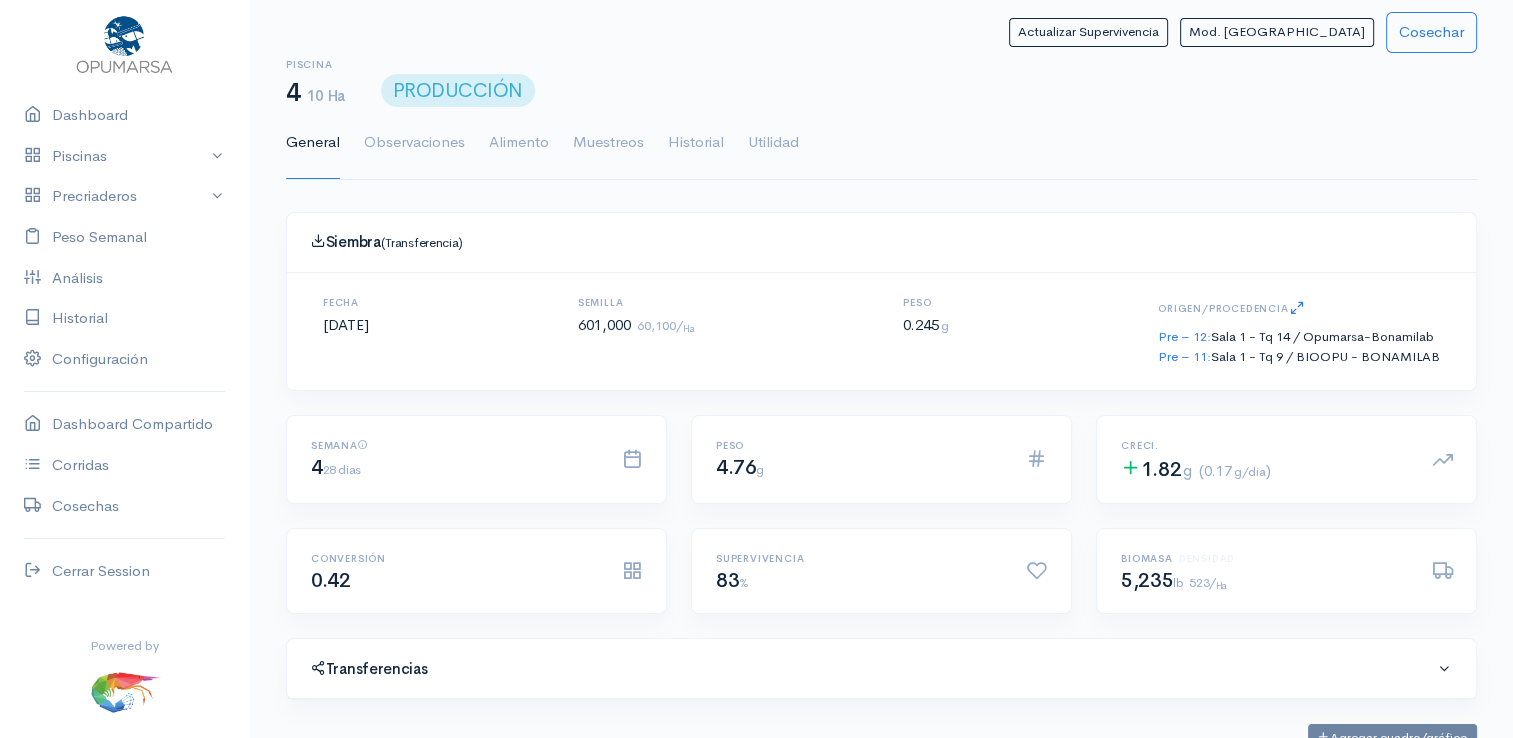 scroll, scrollTop: 61, scrollLeft: 0, axis: vertical 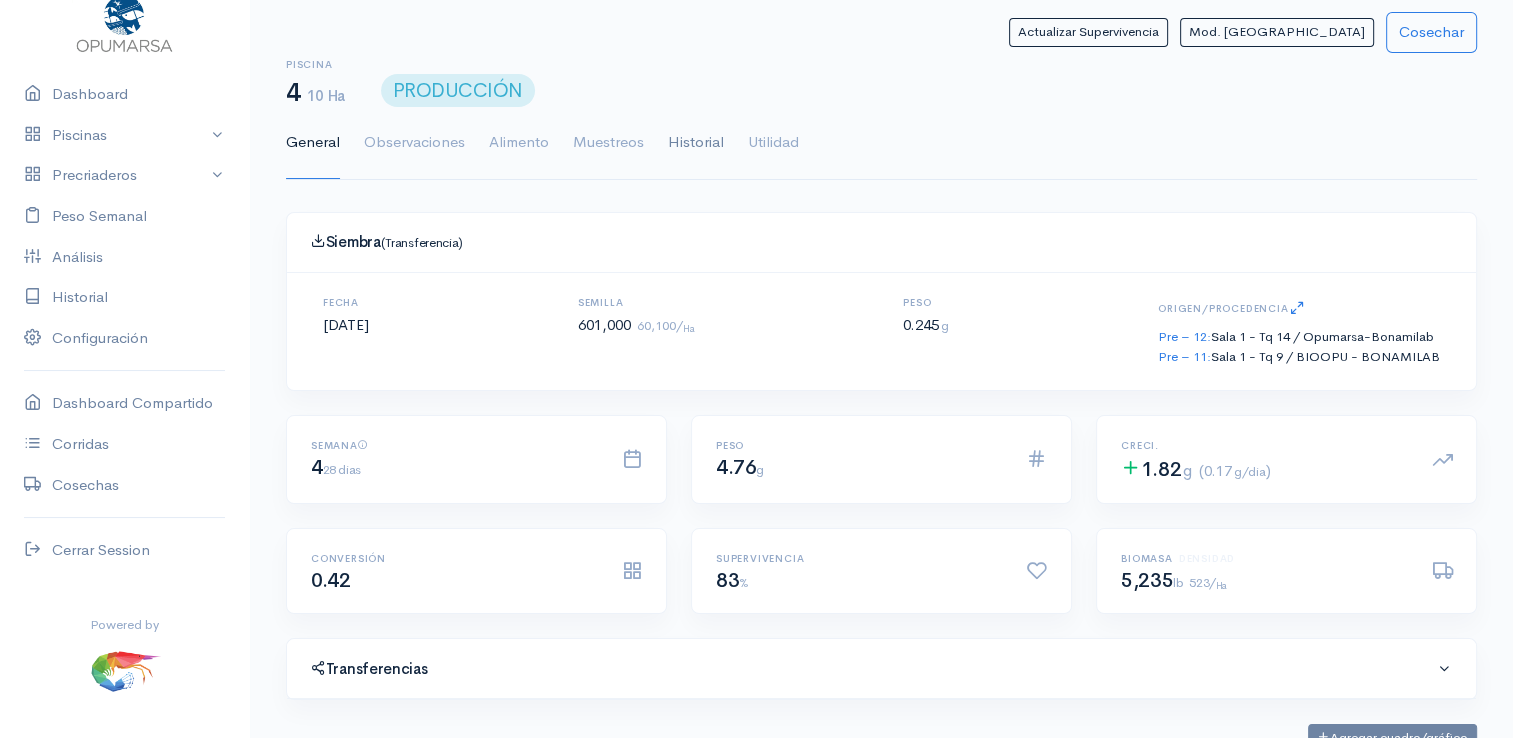 click on "Historial" at bounding box center [696, 143] 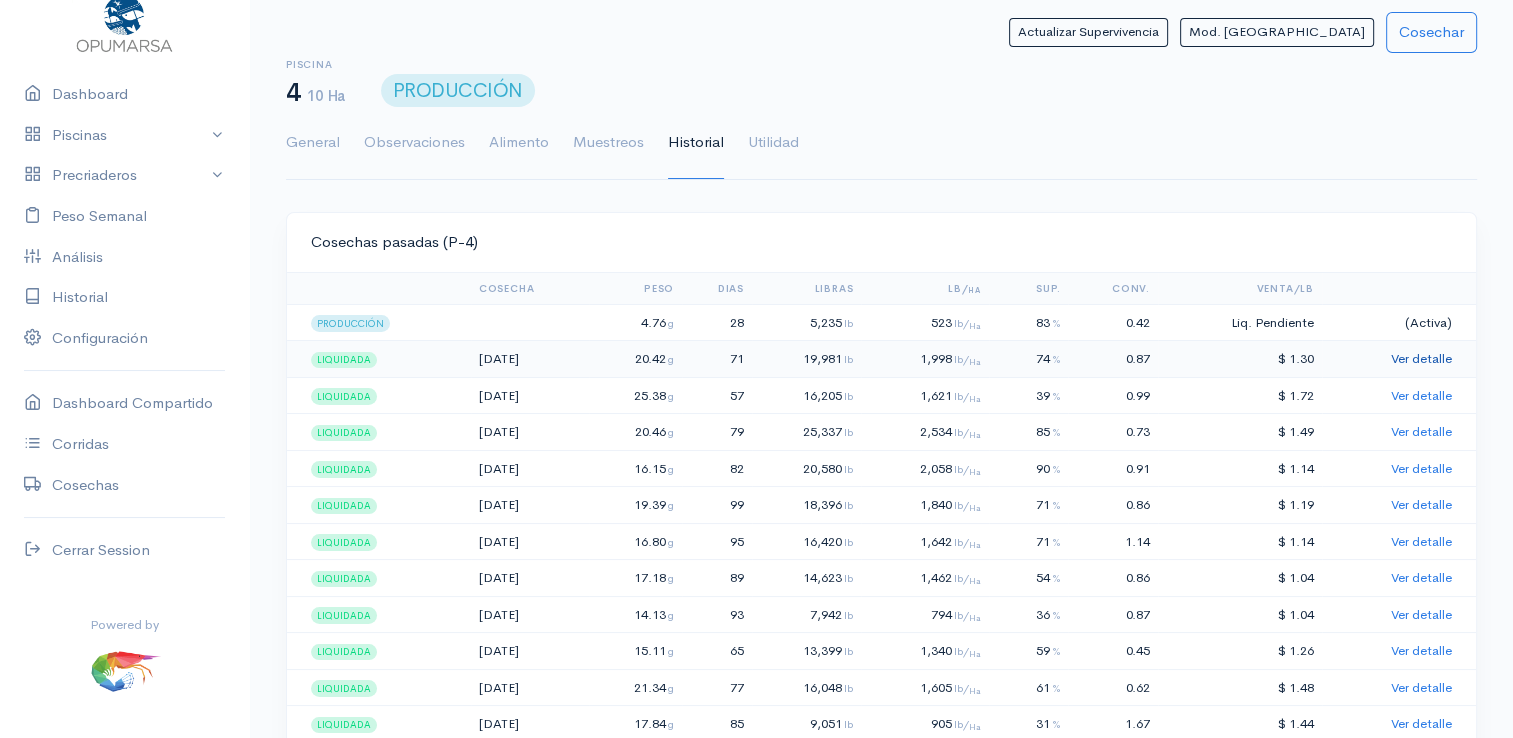 click on "Ver detalle" at bounding box center (1421, 358) 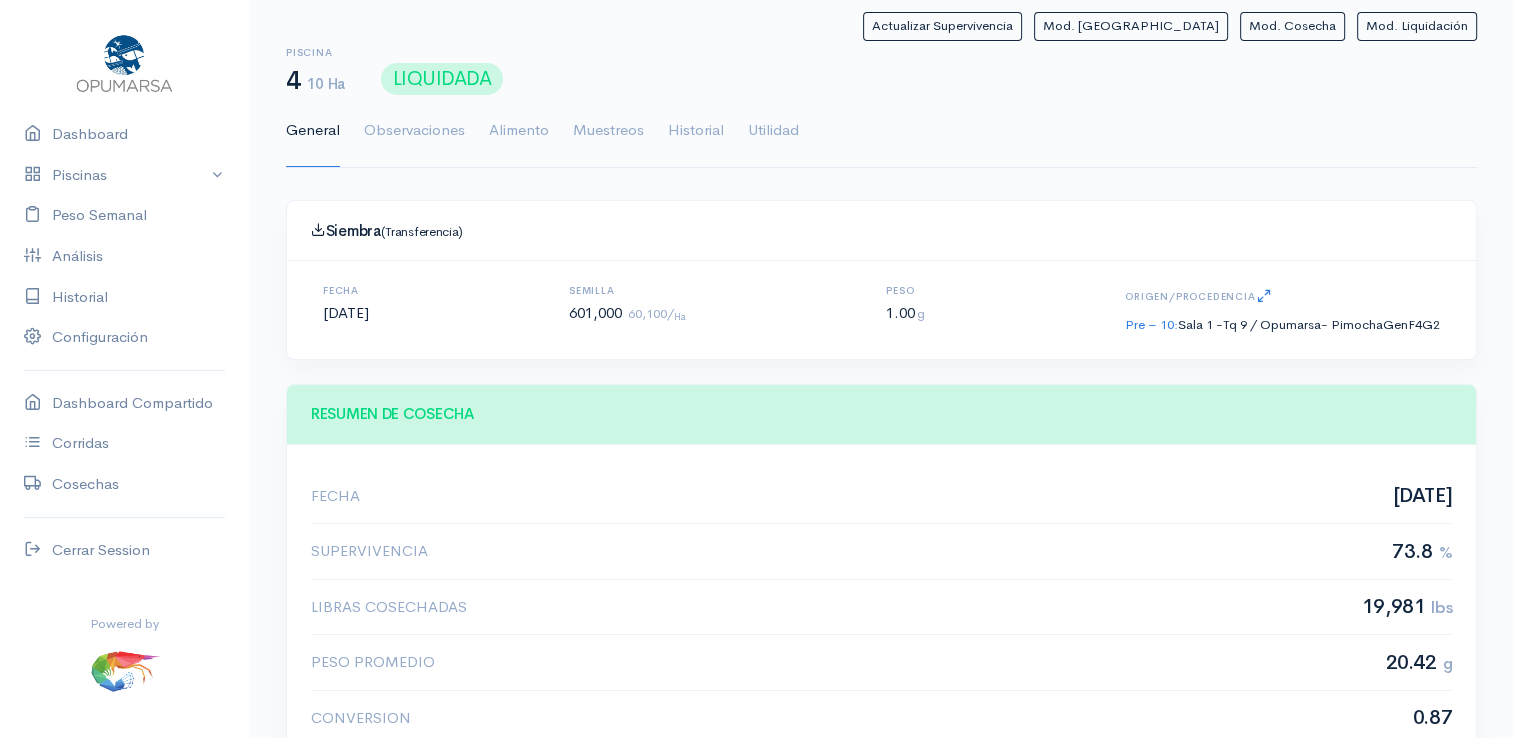scroll, scrollTop: 61, scrollLeft: 0, axis: vertical 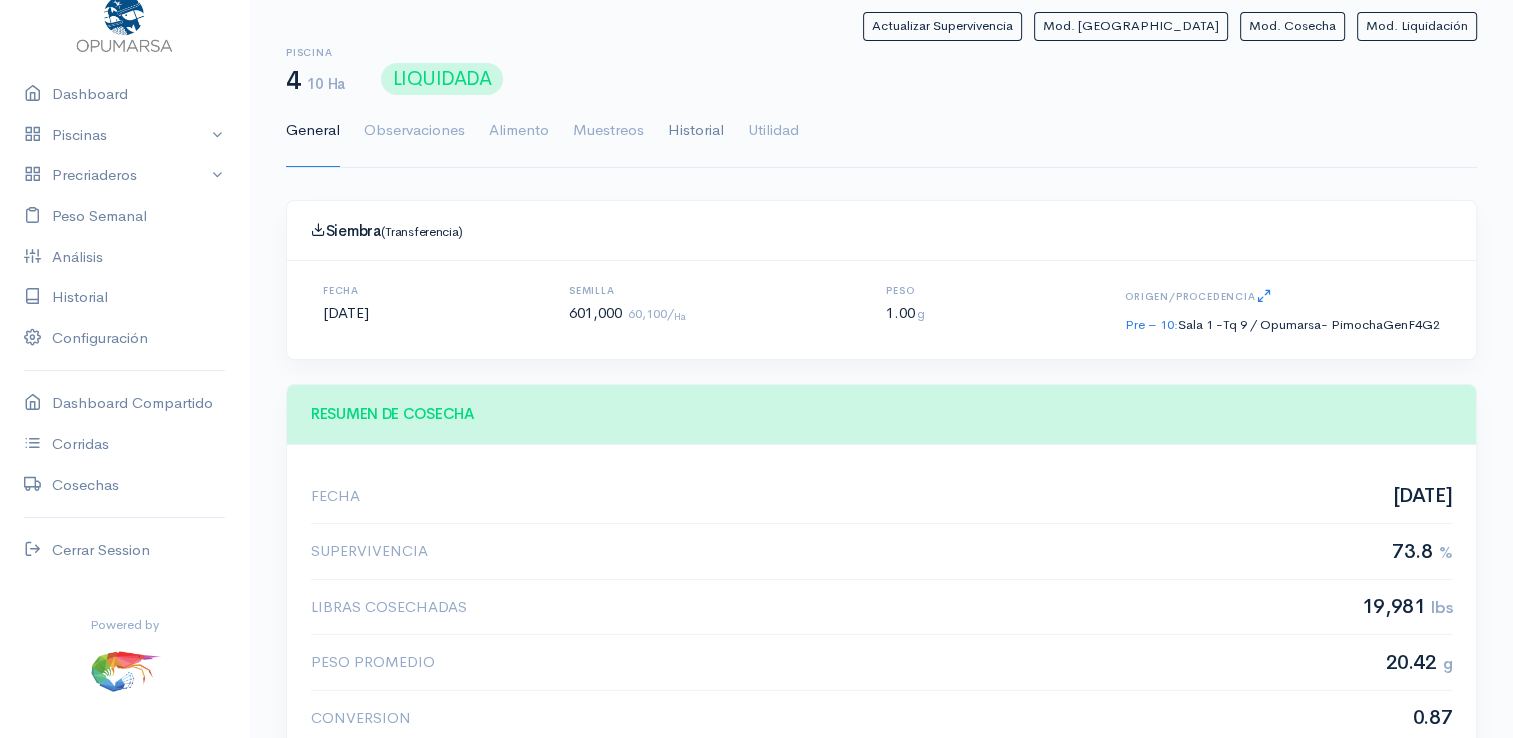 click on "Historial" at bounding box center [696, 131] 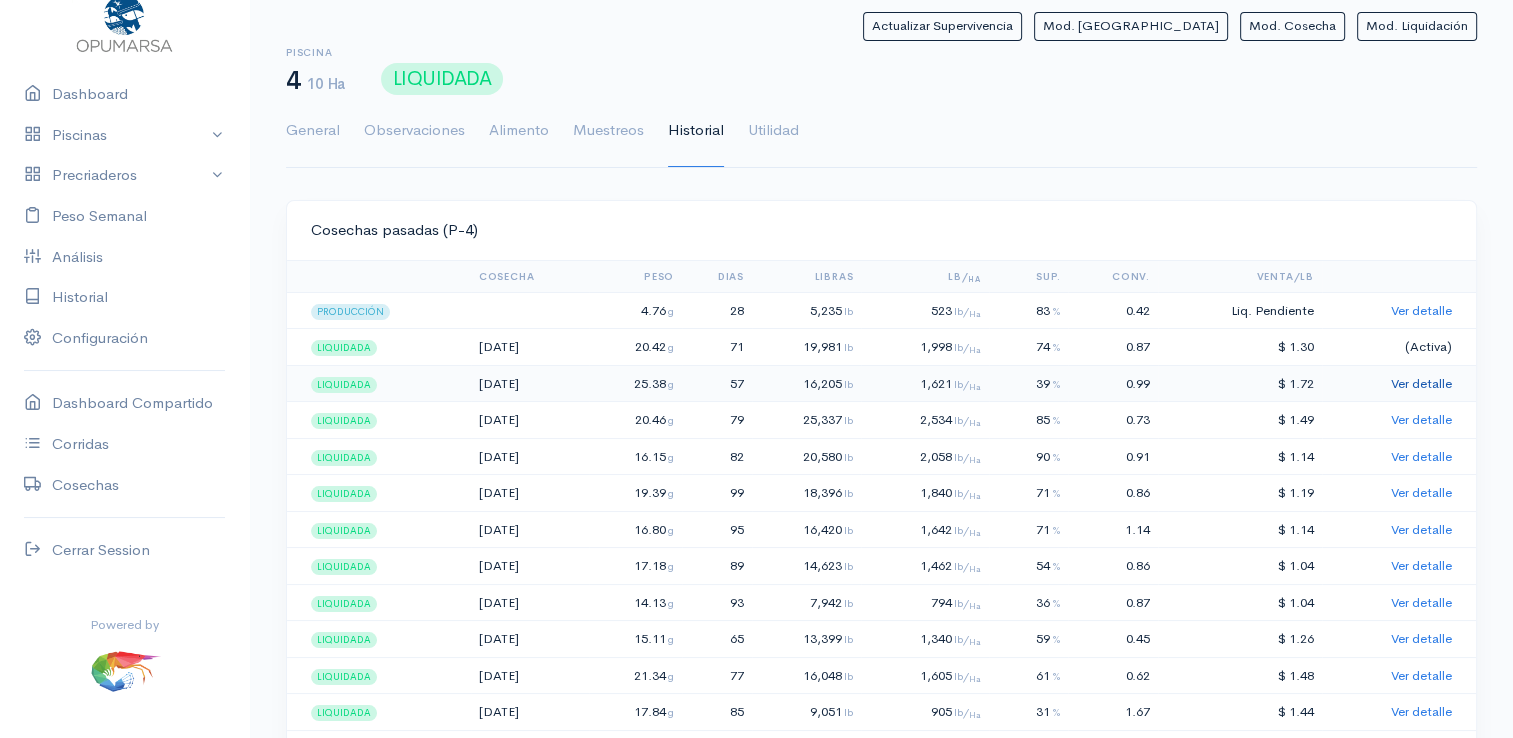 click on "Ver detalle" at bounding box center (1421, 383) 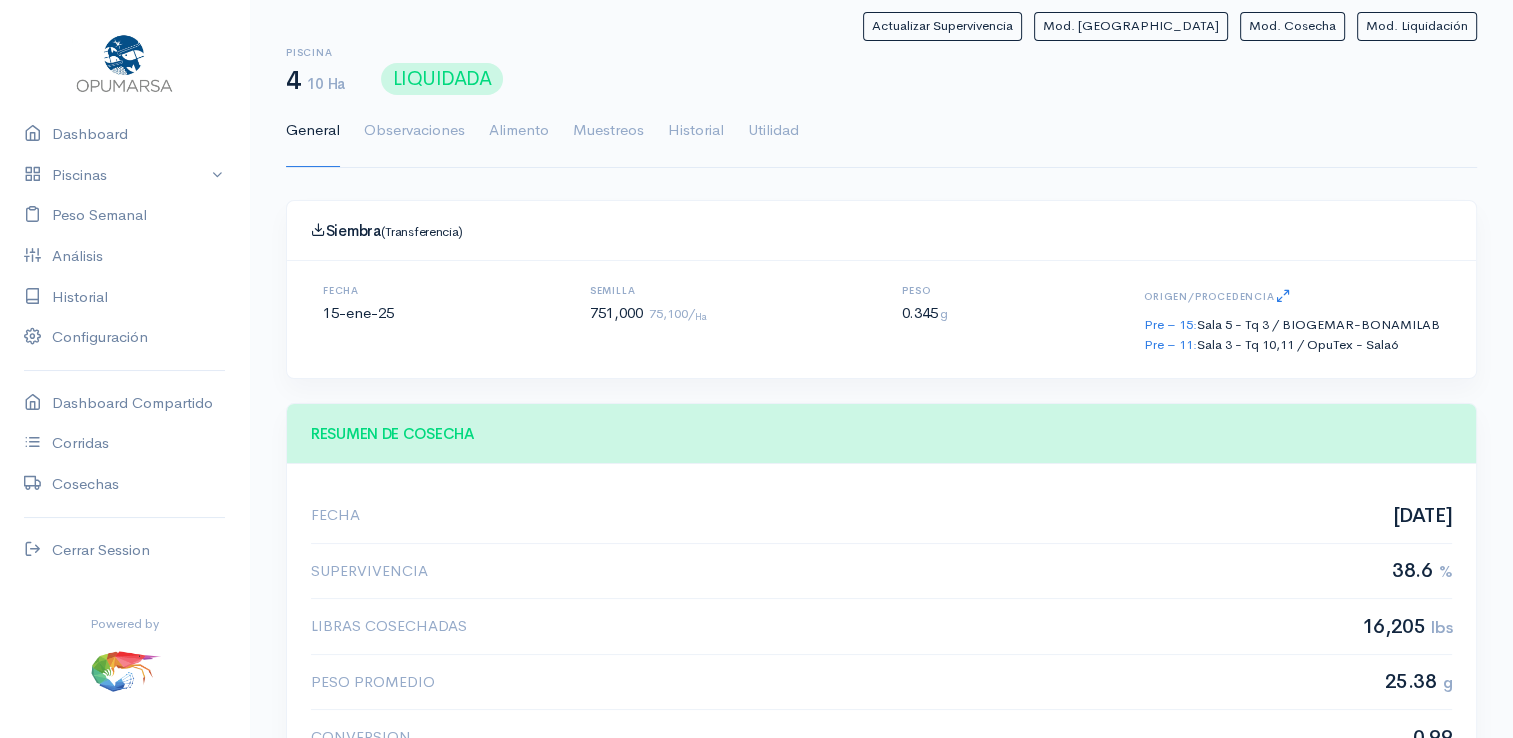 scroll, scrollTop: 61, scrollLeft: 0, axis: vertical 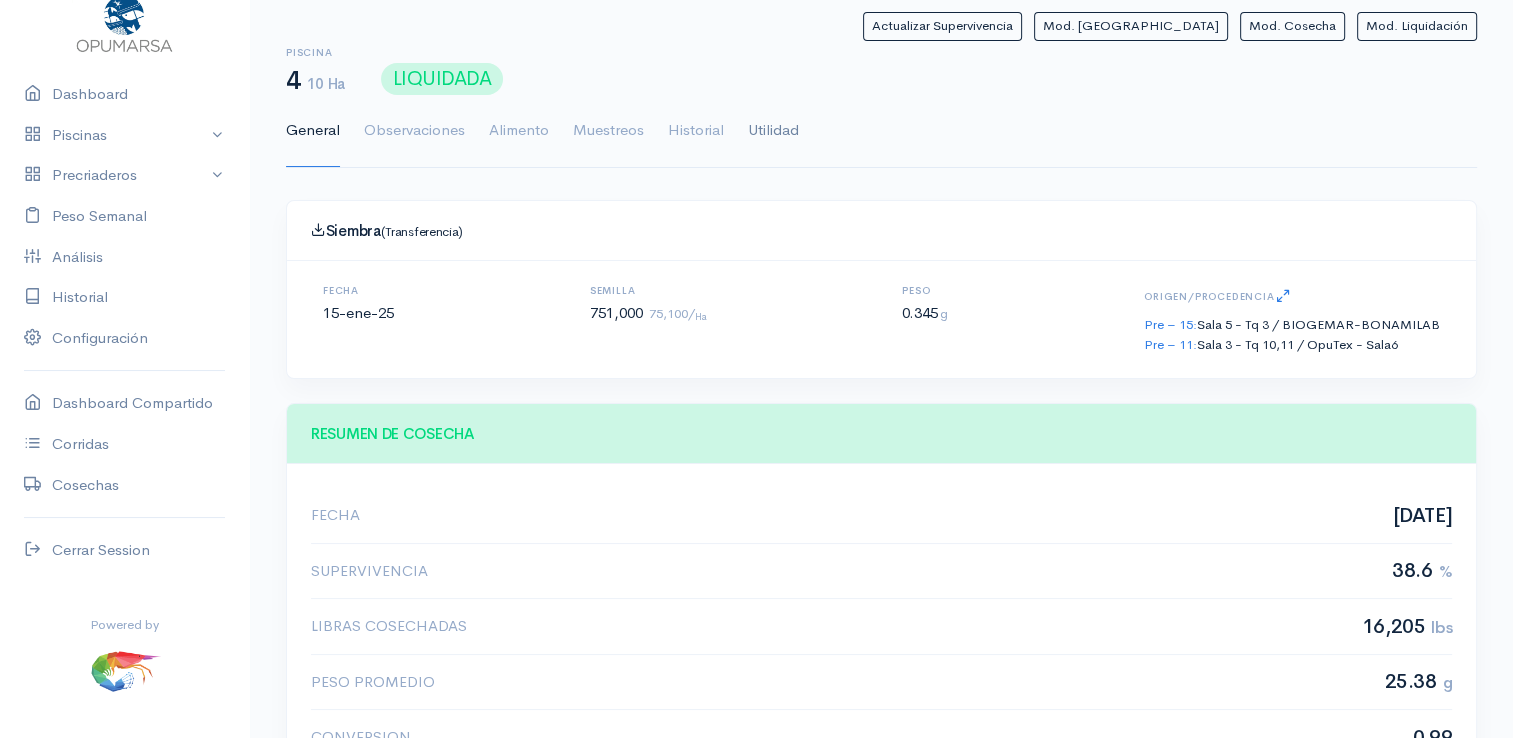 click on "Utilidad" at bounding box center (773, 131) 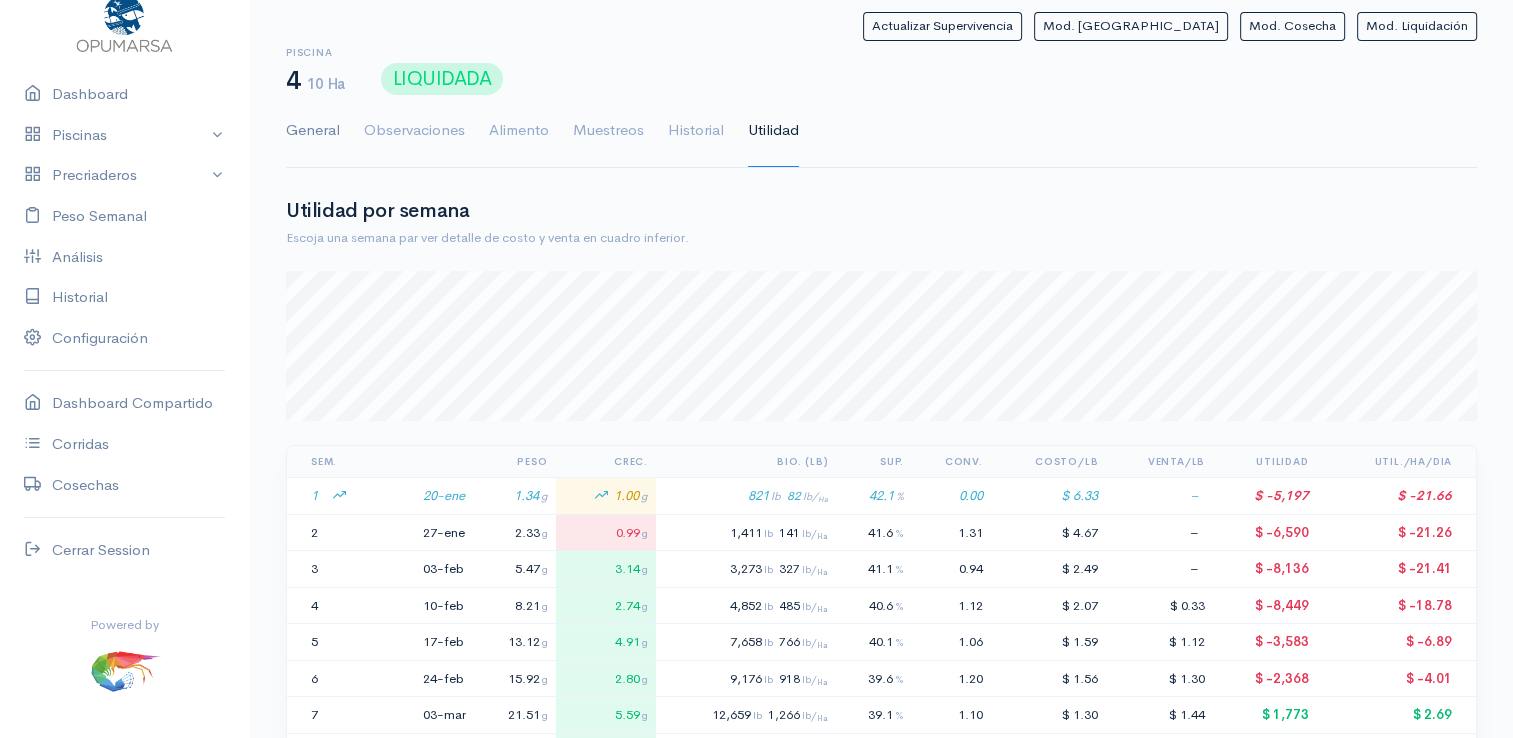 click on "General" at bounding box center [313, 131] 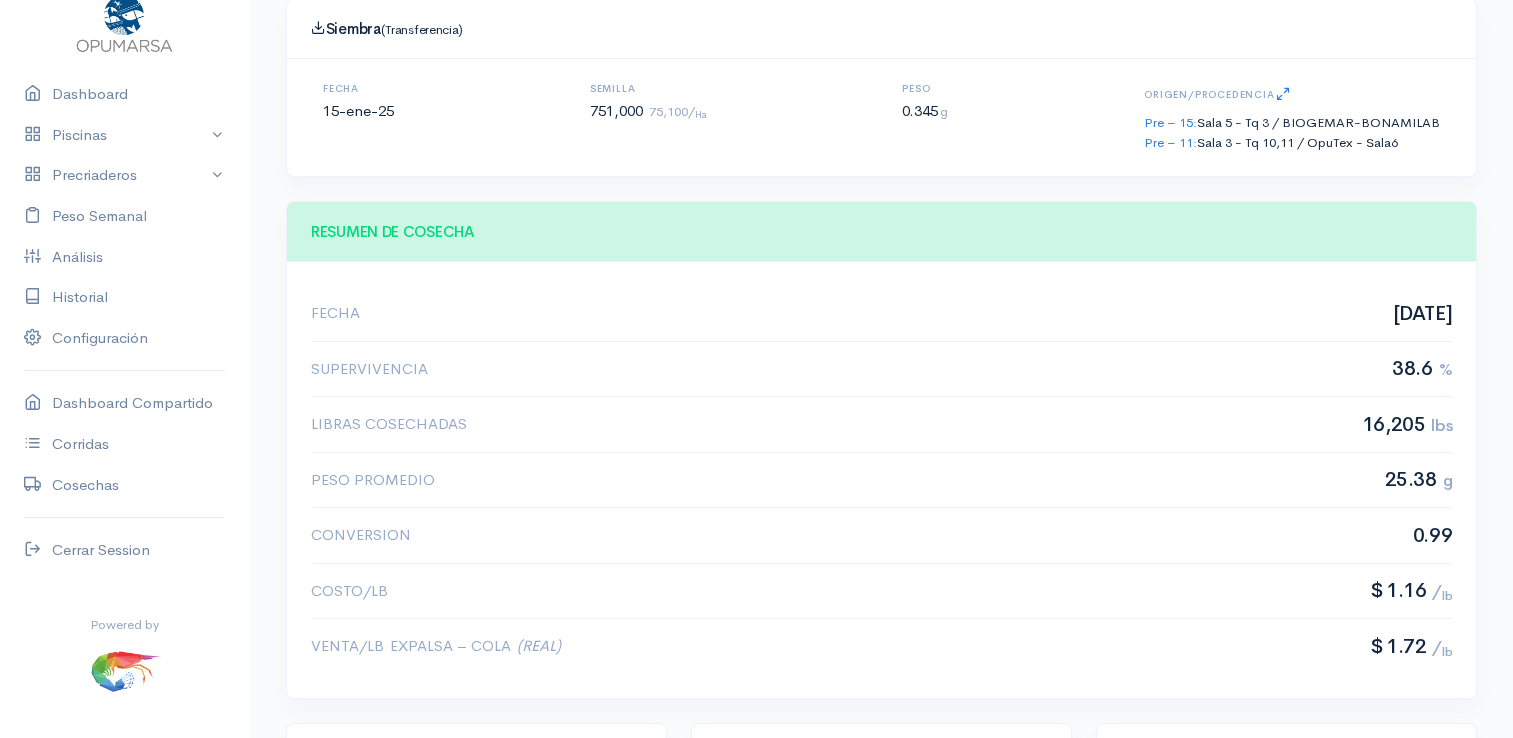scroll, scrollTop: 200, scrollLeft: 0, axis: vertical 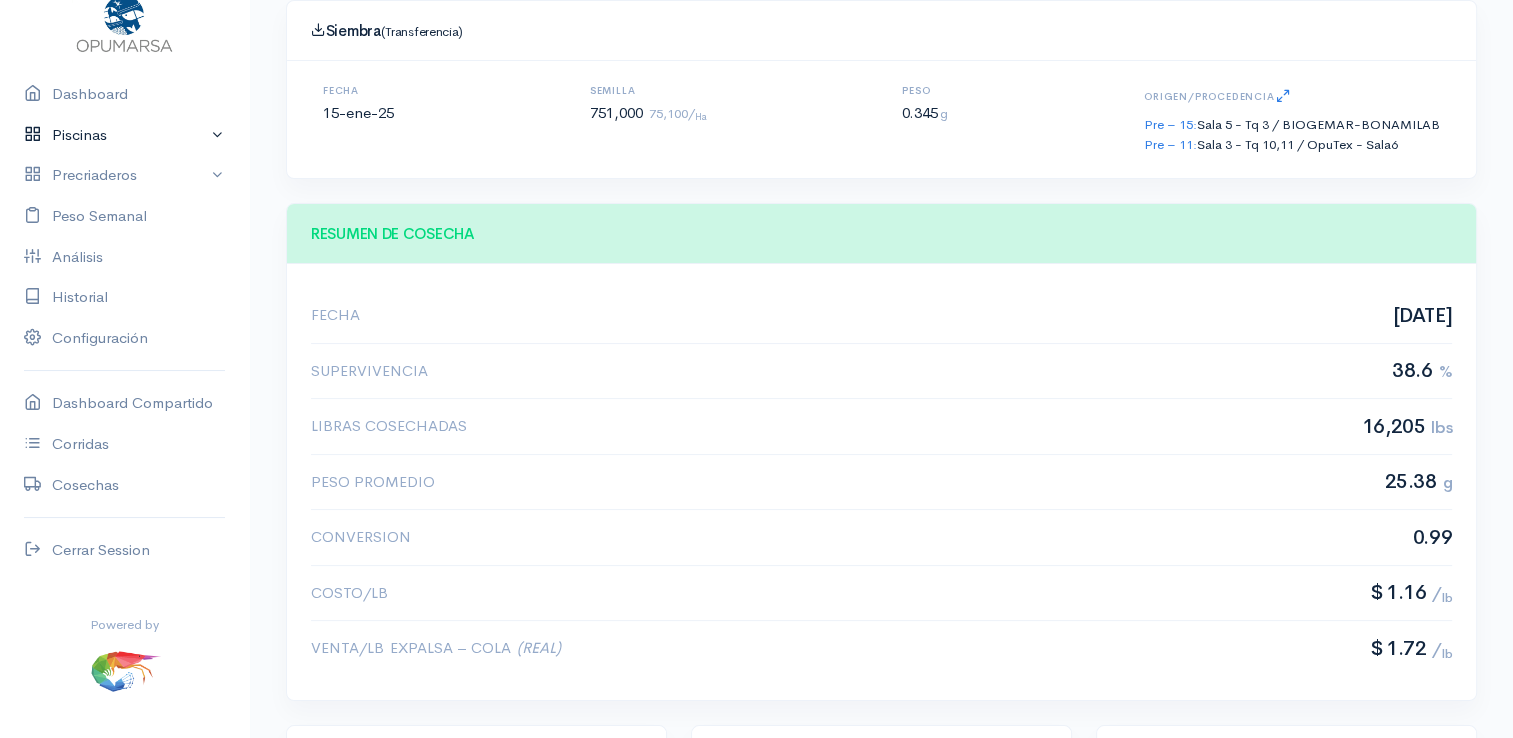 click on "Piscinas" at bounding box center (124, 135) 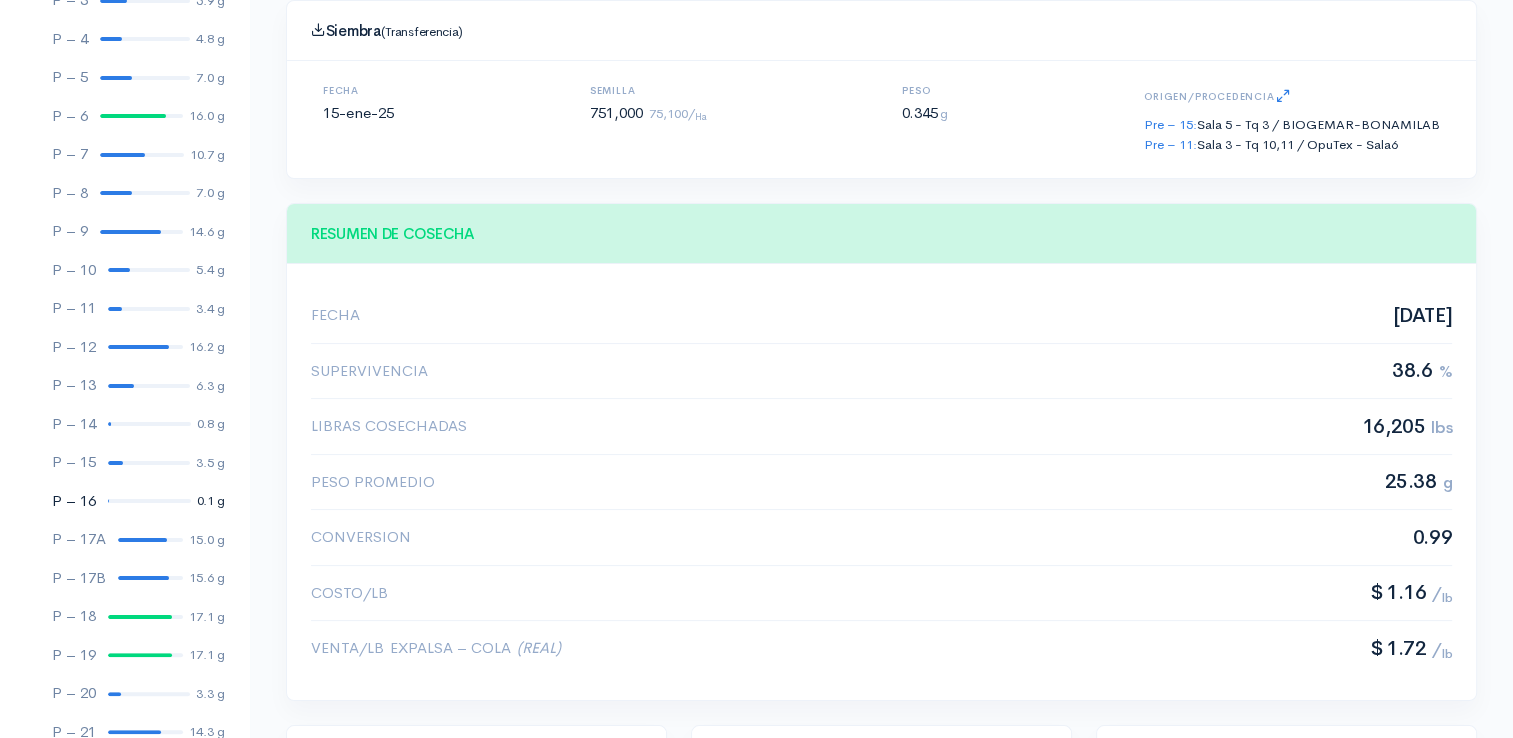 scroll, scrollTop: 361, scrollLeft: 0, axis: vertical 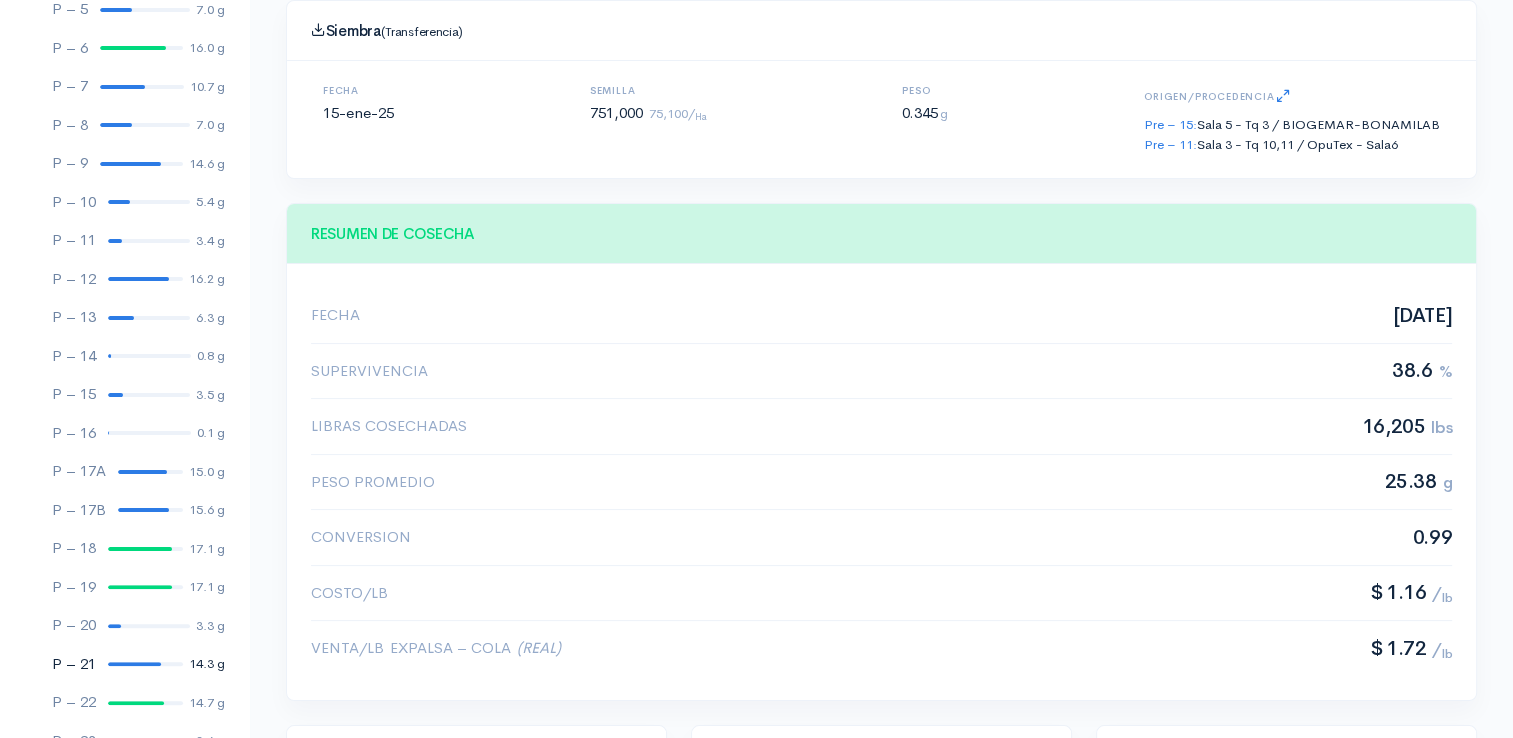 click at bounding box center [134, 664] 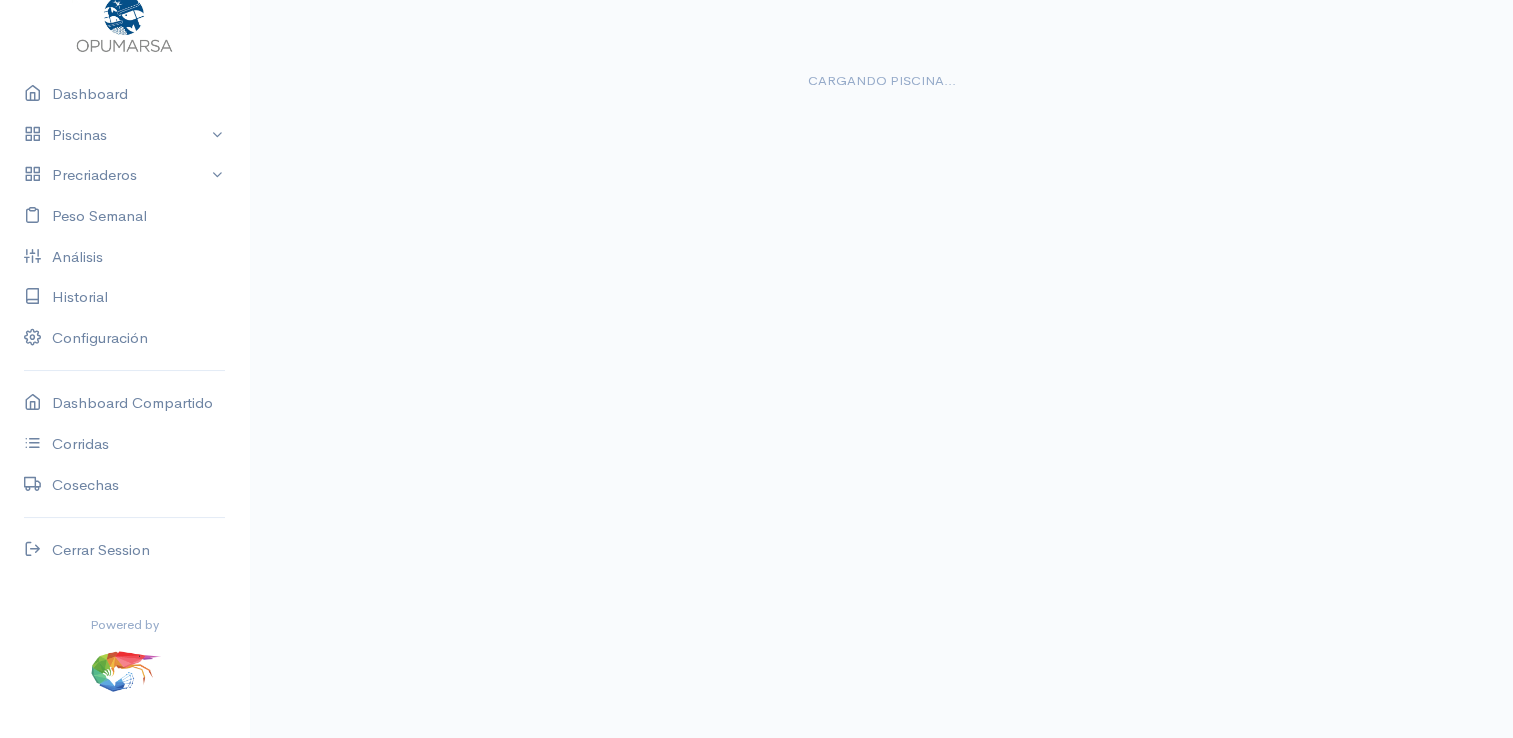 click at bounding box center (134, 983) 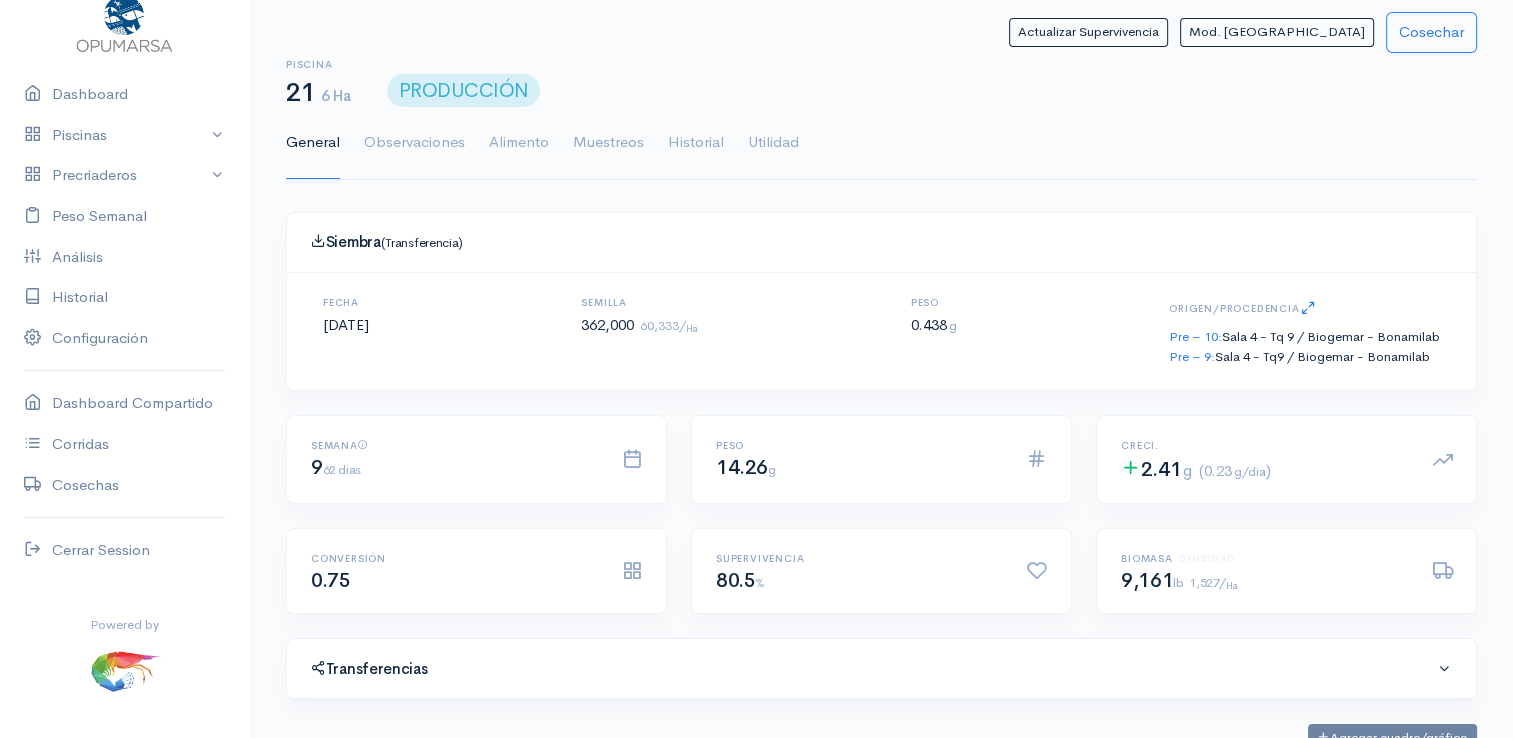 scroll, scrollTop: 61, scrollLeft: 0, axis: vertical 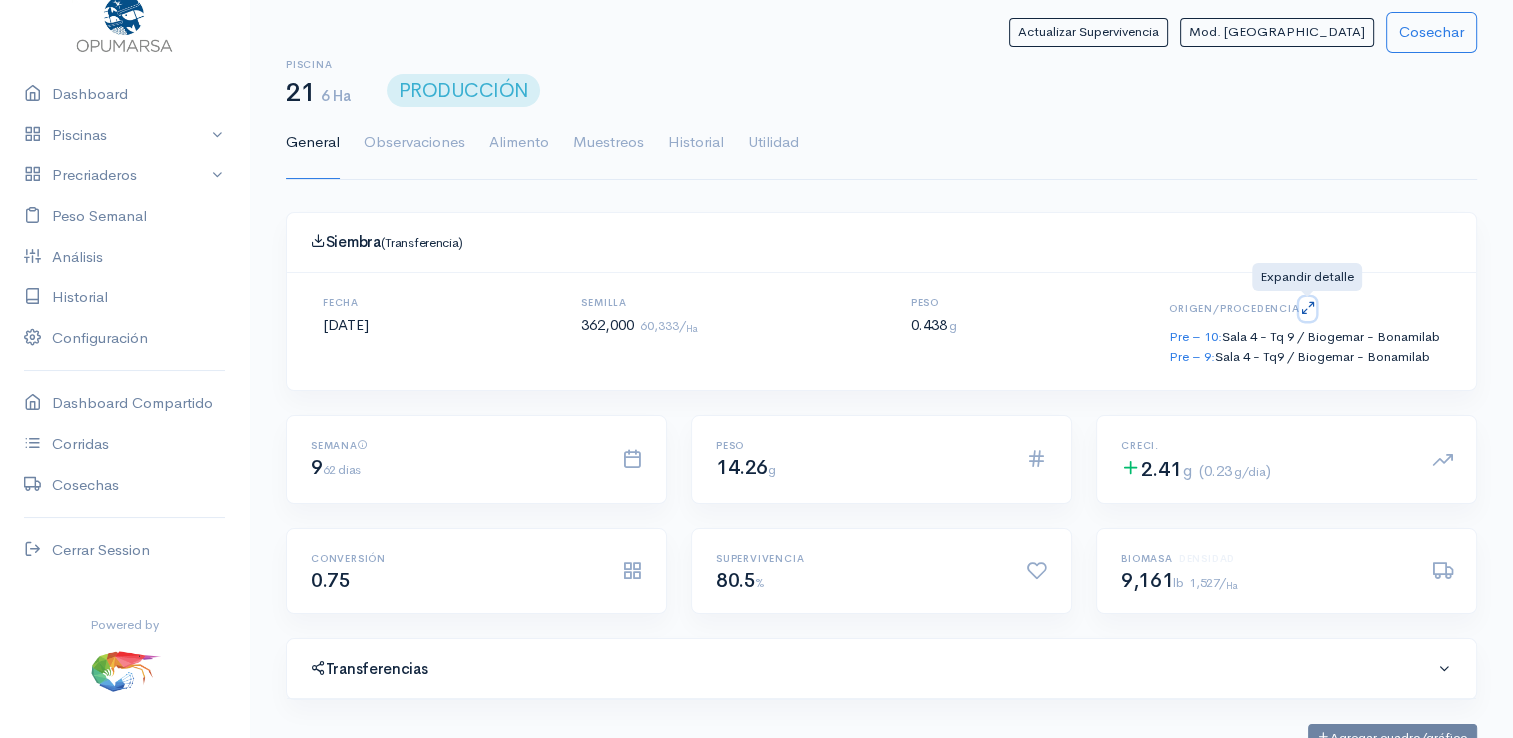 click at bounding box center (1307, 307) 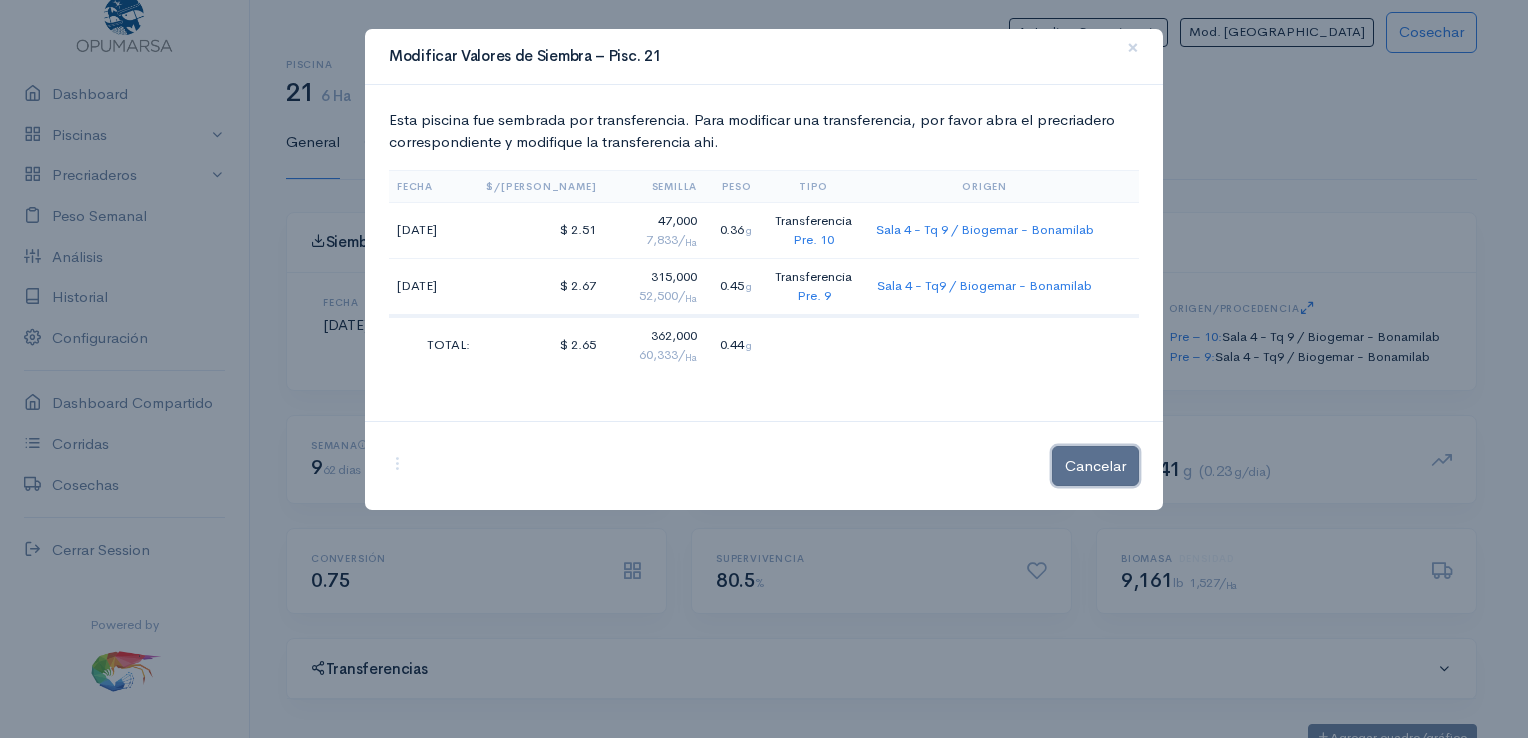 click on "Cancelar" 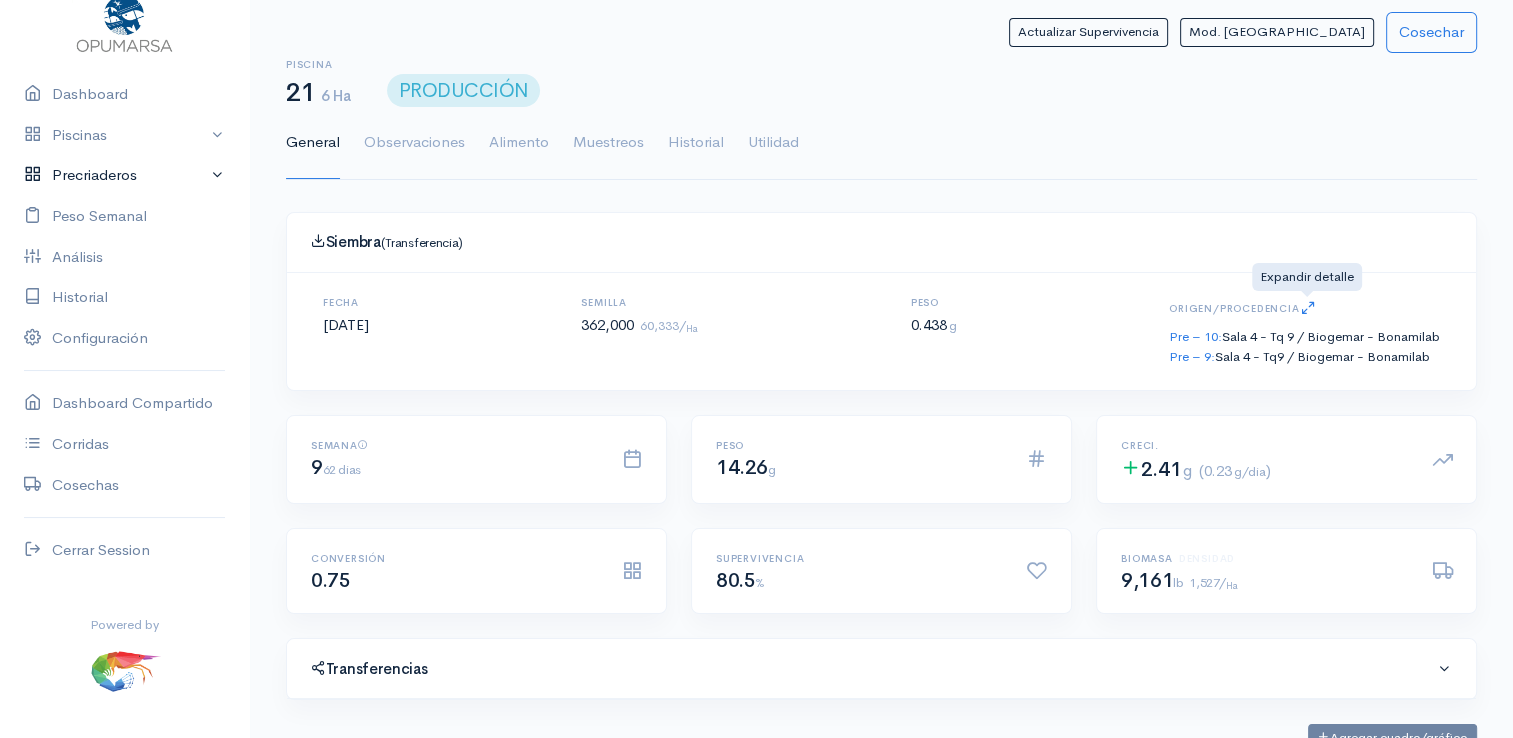 click on "Precriaderos" at bounding box center (124, 175) 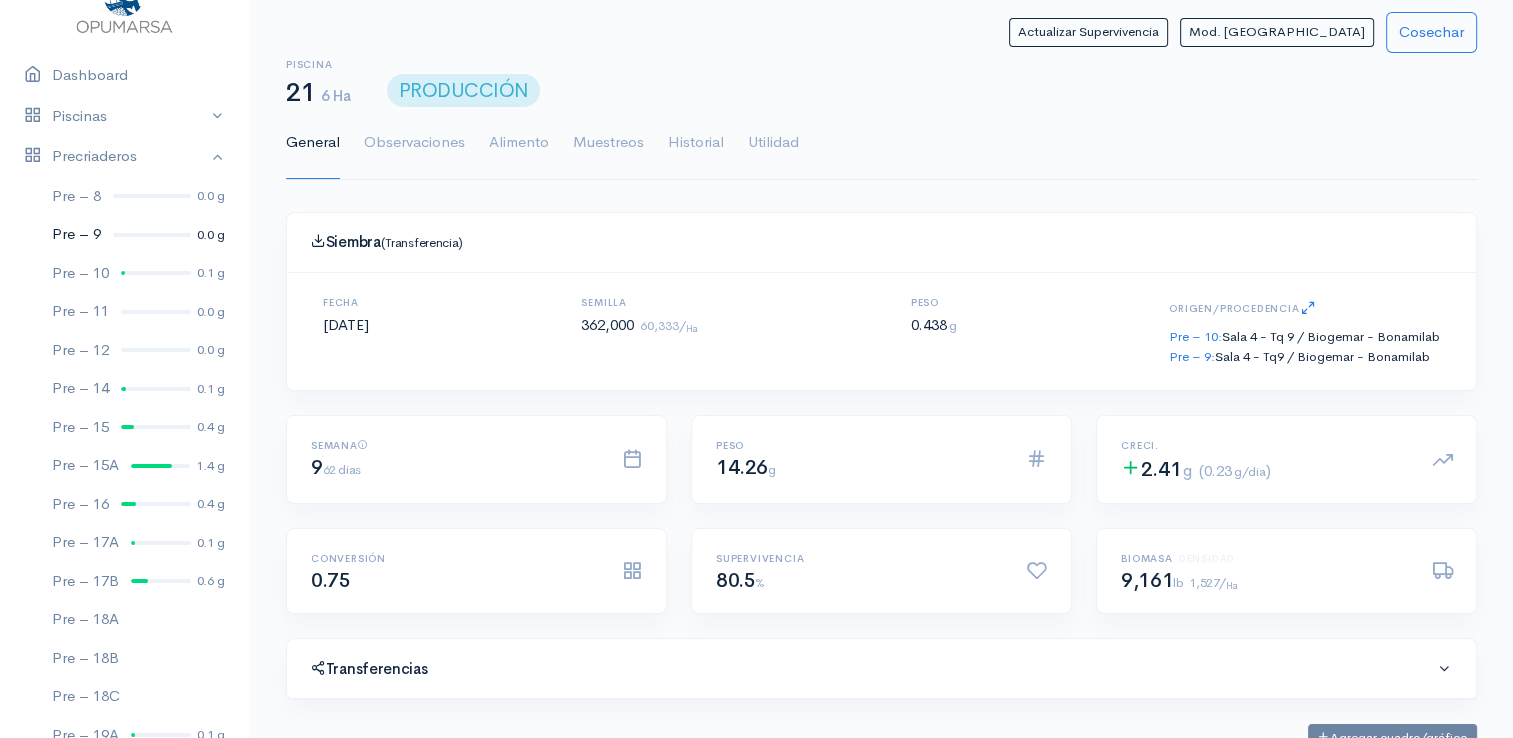click at bounding box center (152, 235) 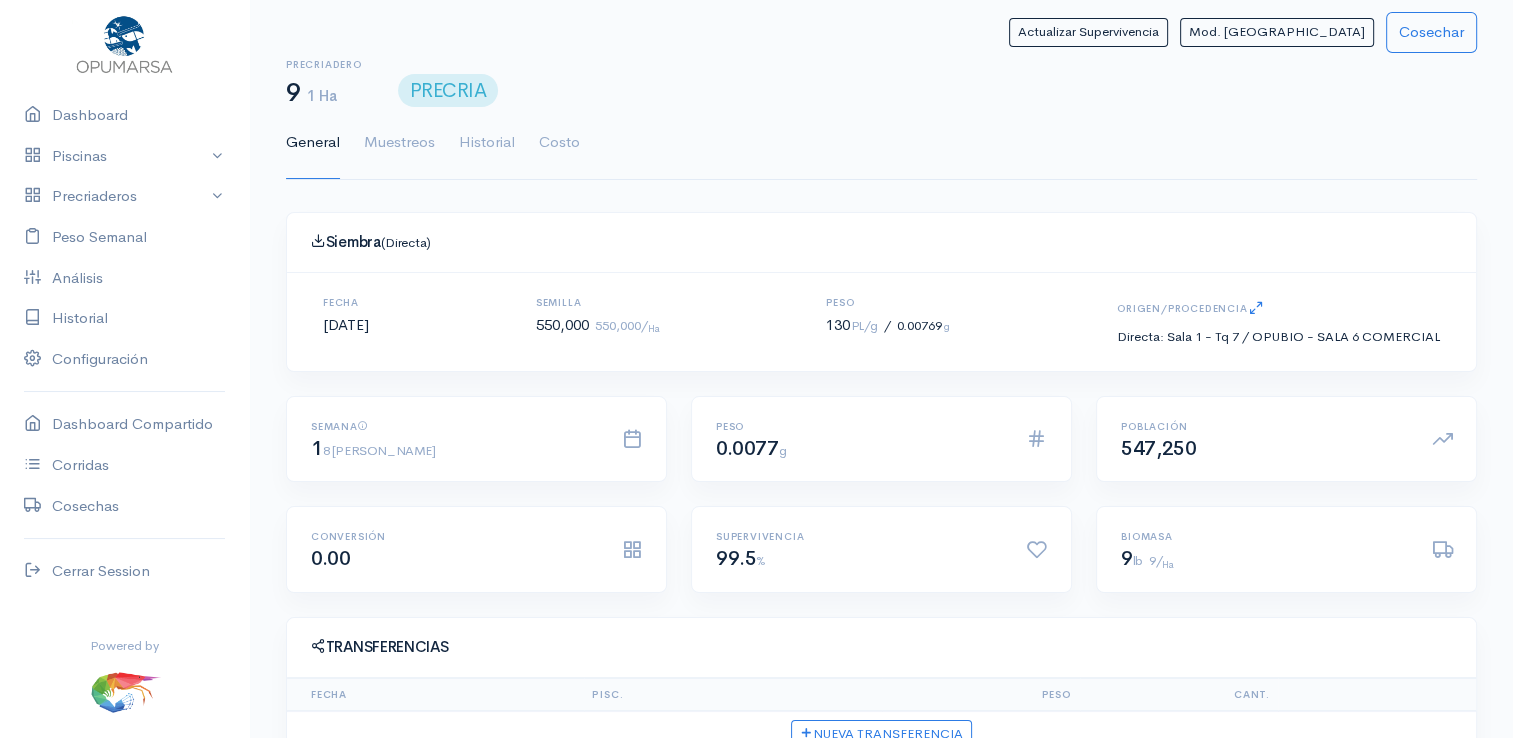 scroll, scrollTop: 61, scrollLeft: 0, axis: vertical 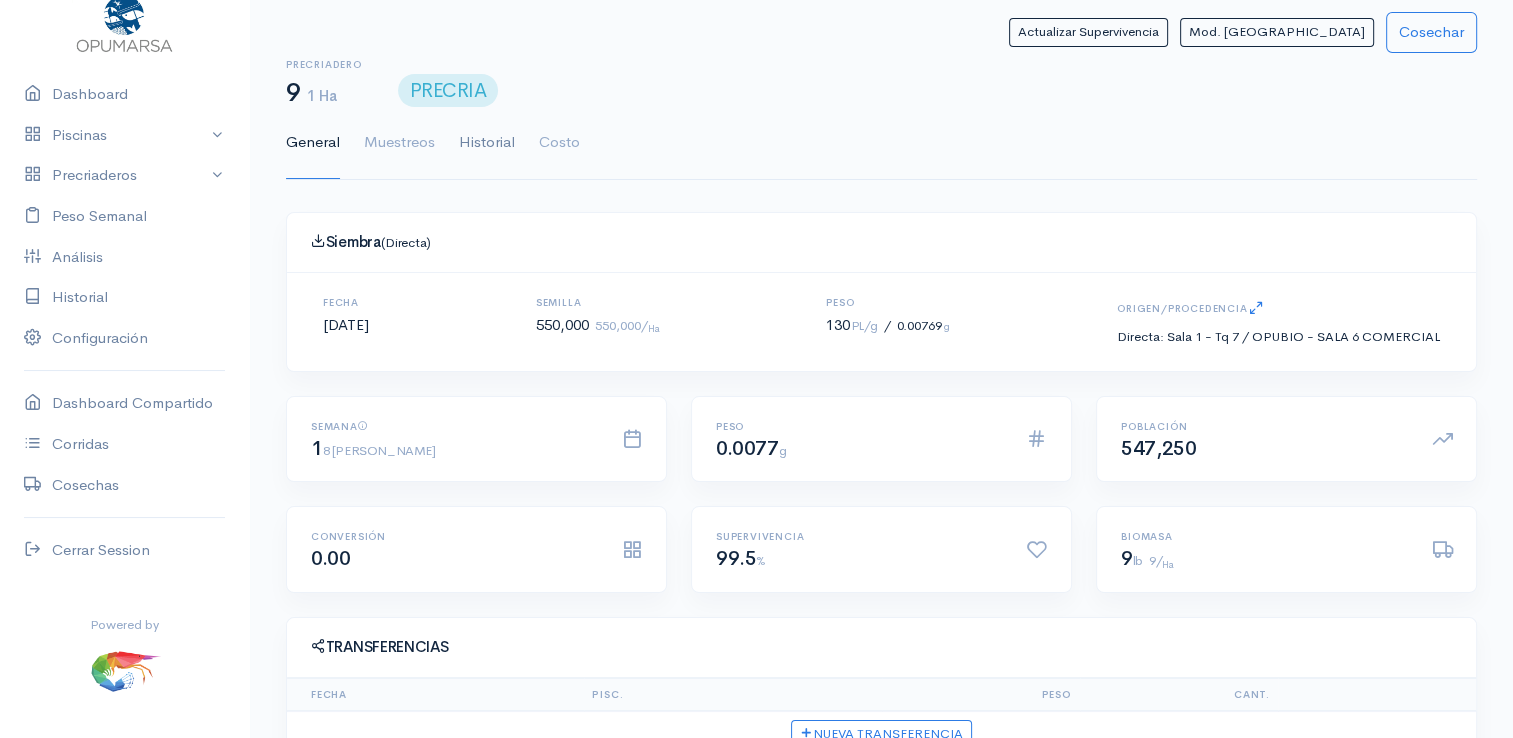 click on "Historial" at bounding box center [487, 143] 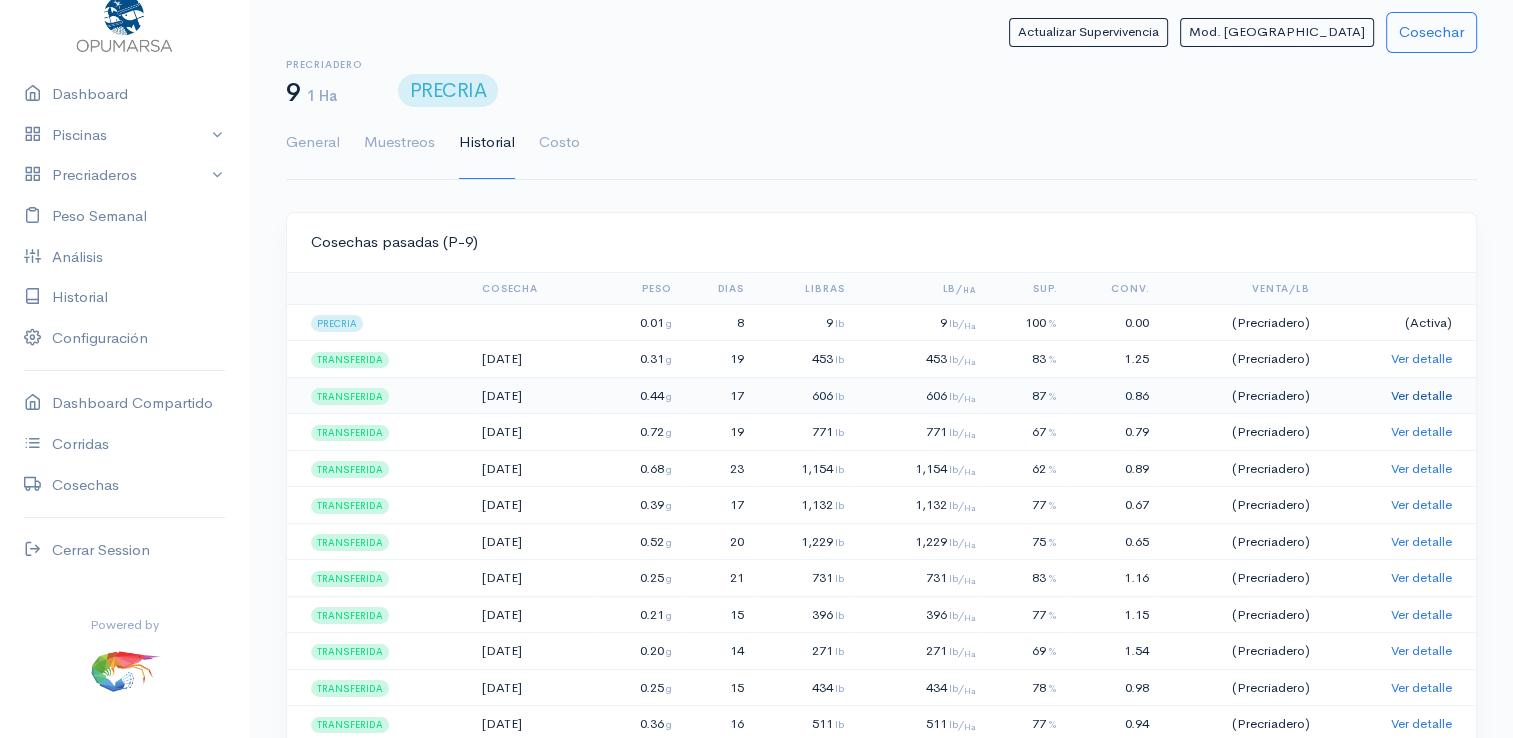 click on "Ver detalle" at bounding box center (1421, 395) 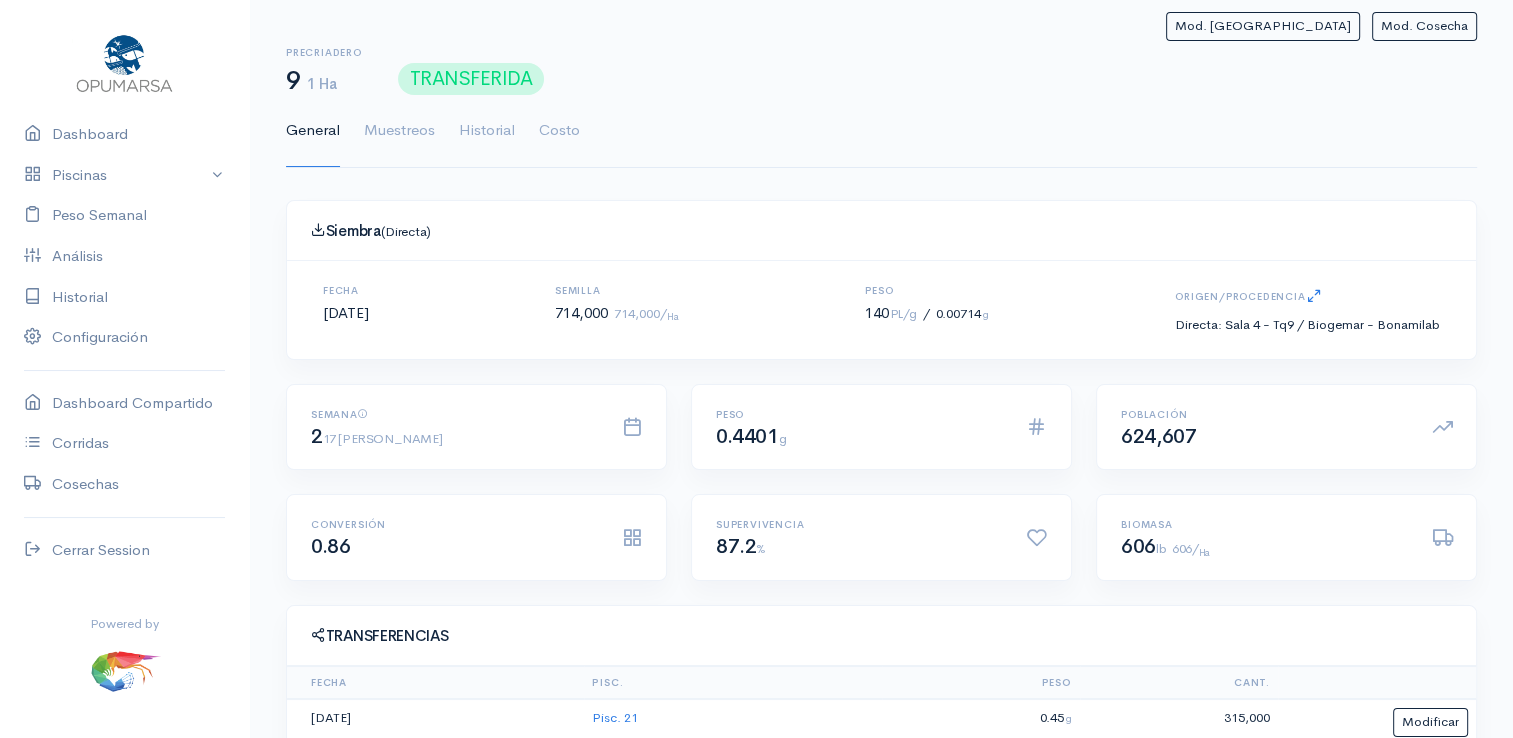 scroll, scrollTop: 61, scrollLeft: 0, axis: vertical 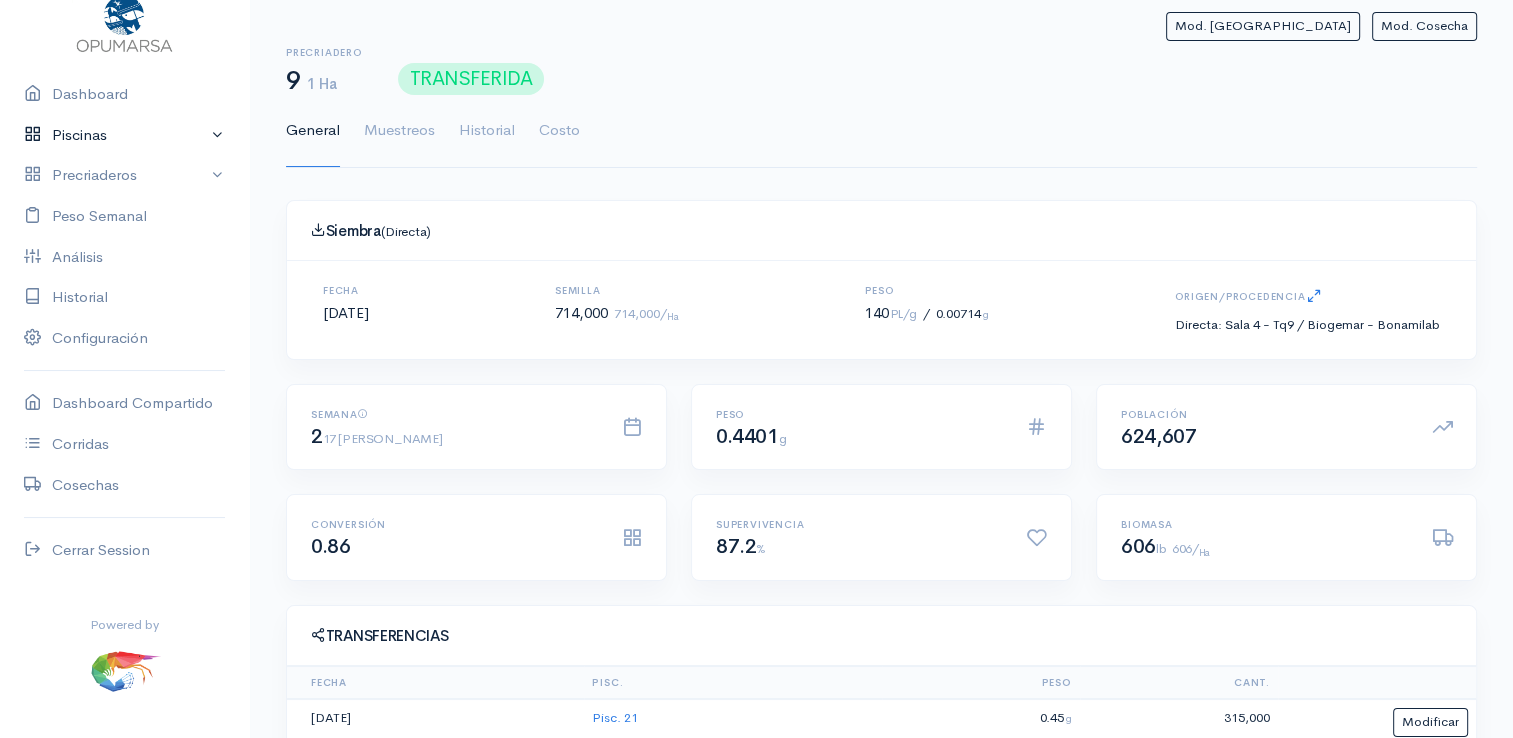 click on "Piscinas" at bounding box center (124, 135) 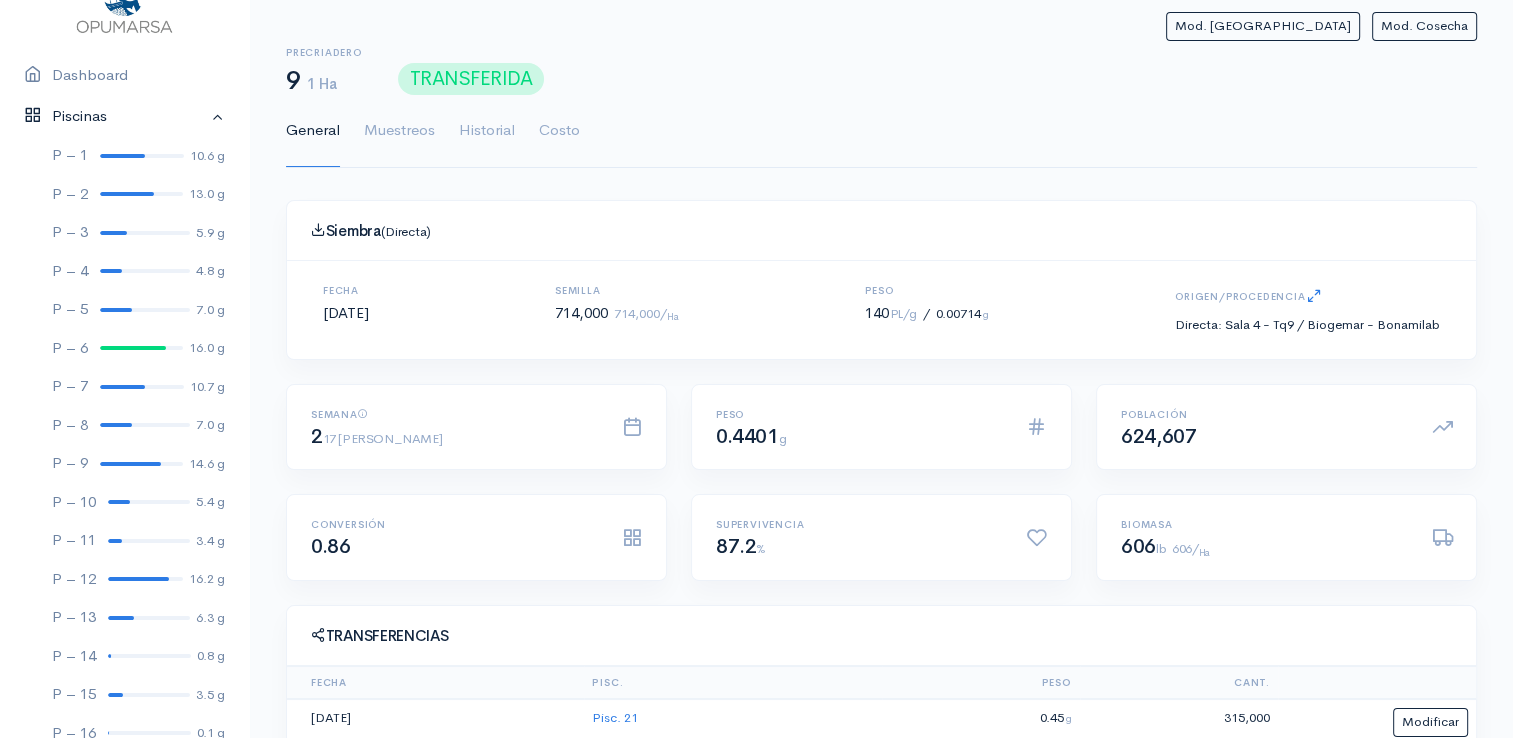 click on "Piscinas" at bounding box center (124, 116) 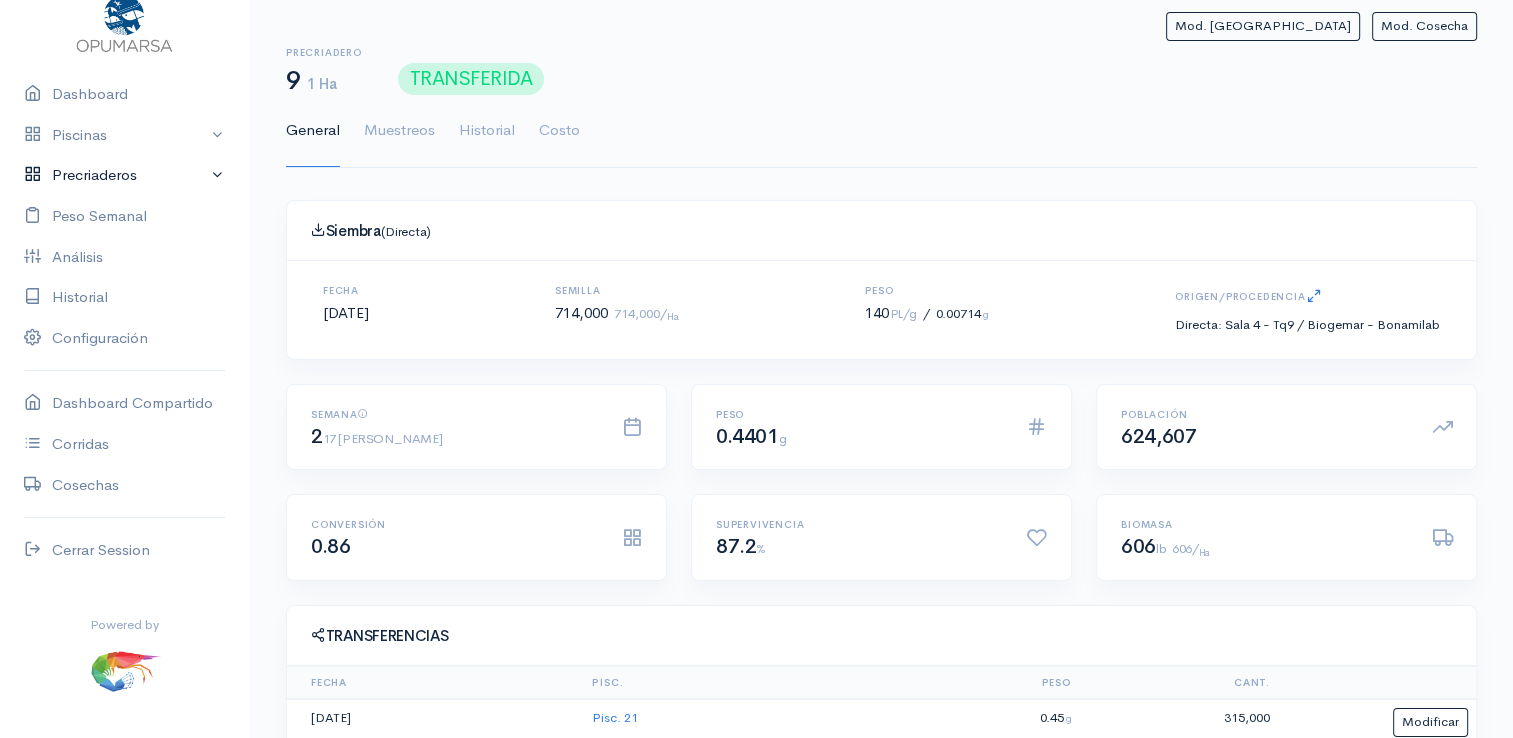 click on "Precriaderos" at bounding box center (124, 175) 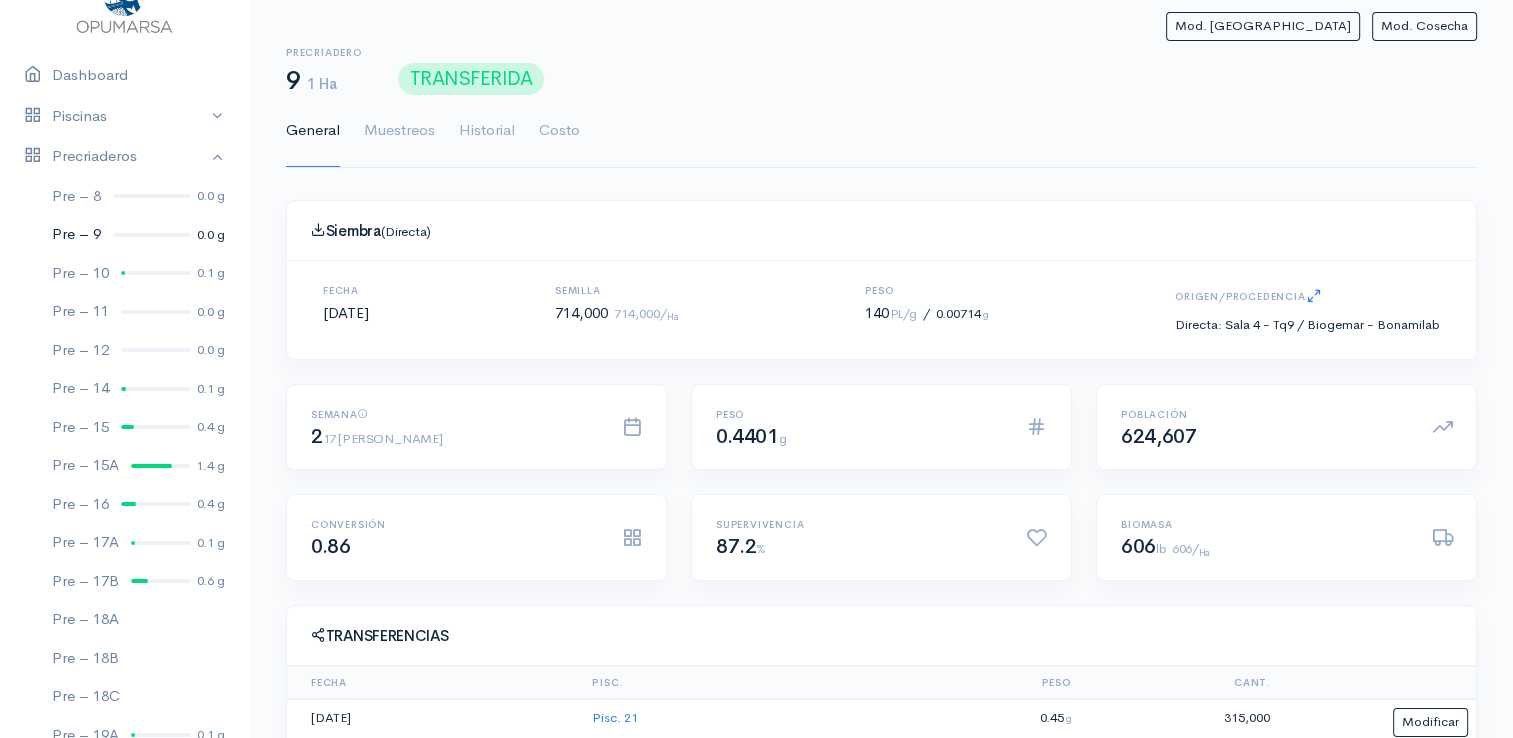 click at bounding box center [152, 235] 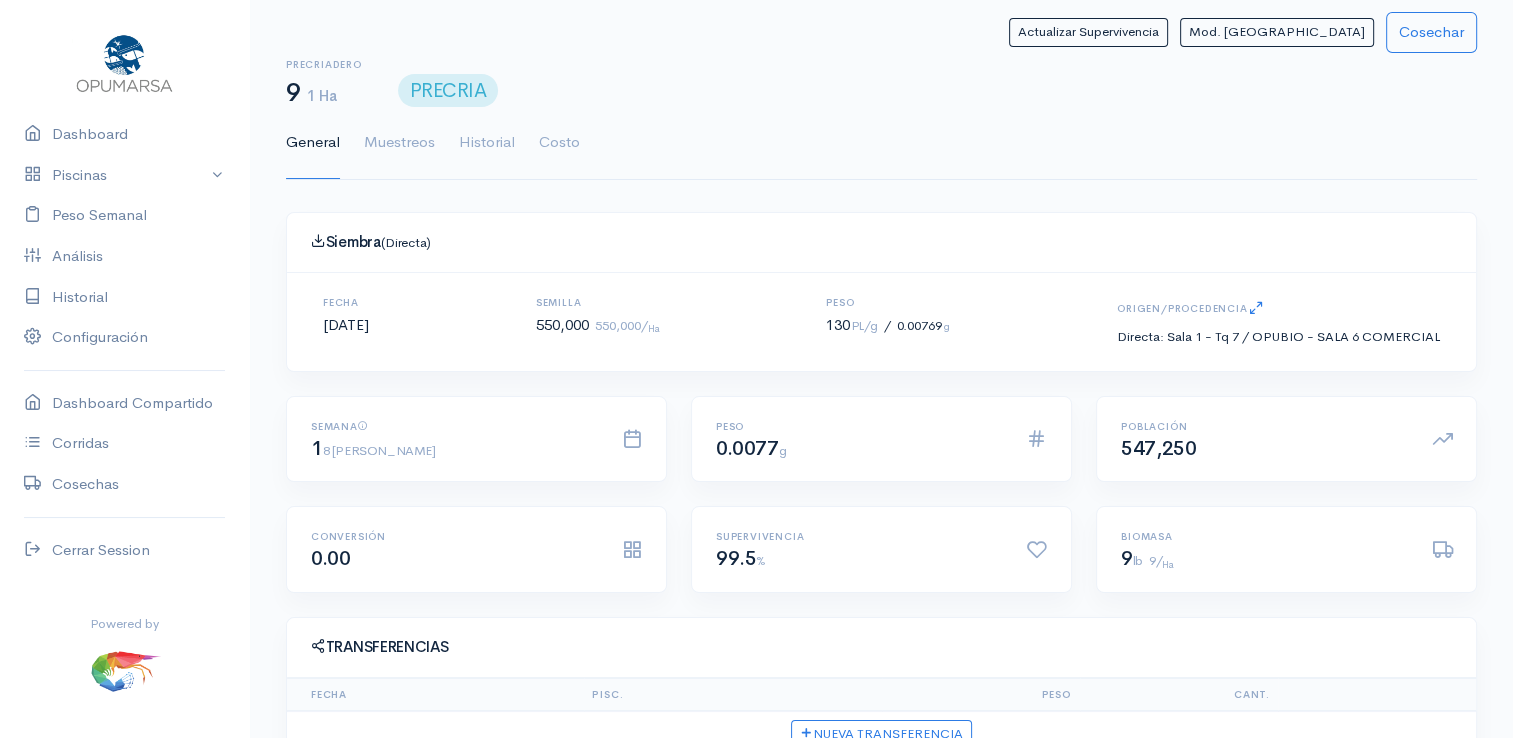 scroll, scrollTop: 61, scrollLeft: 0, axis: vertical 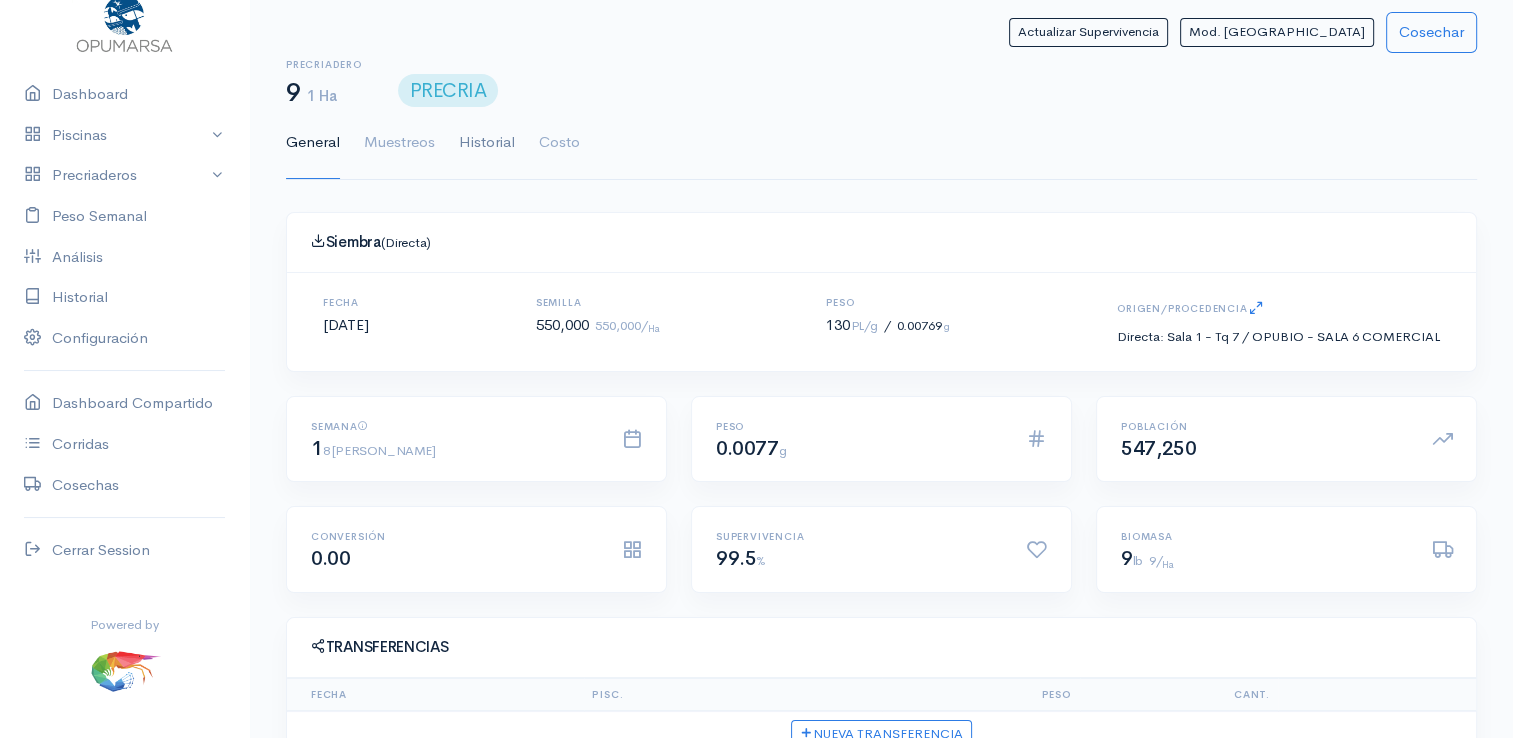 click on "Historial" at bounding box center (487, 143) 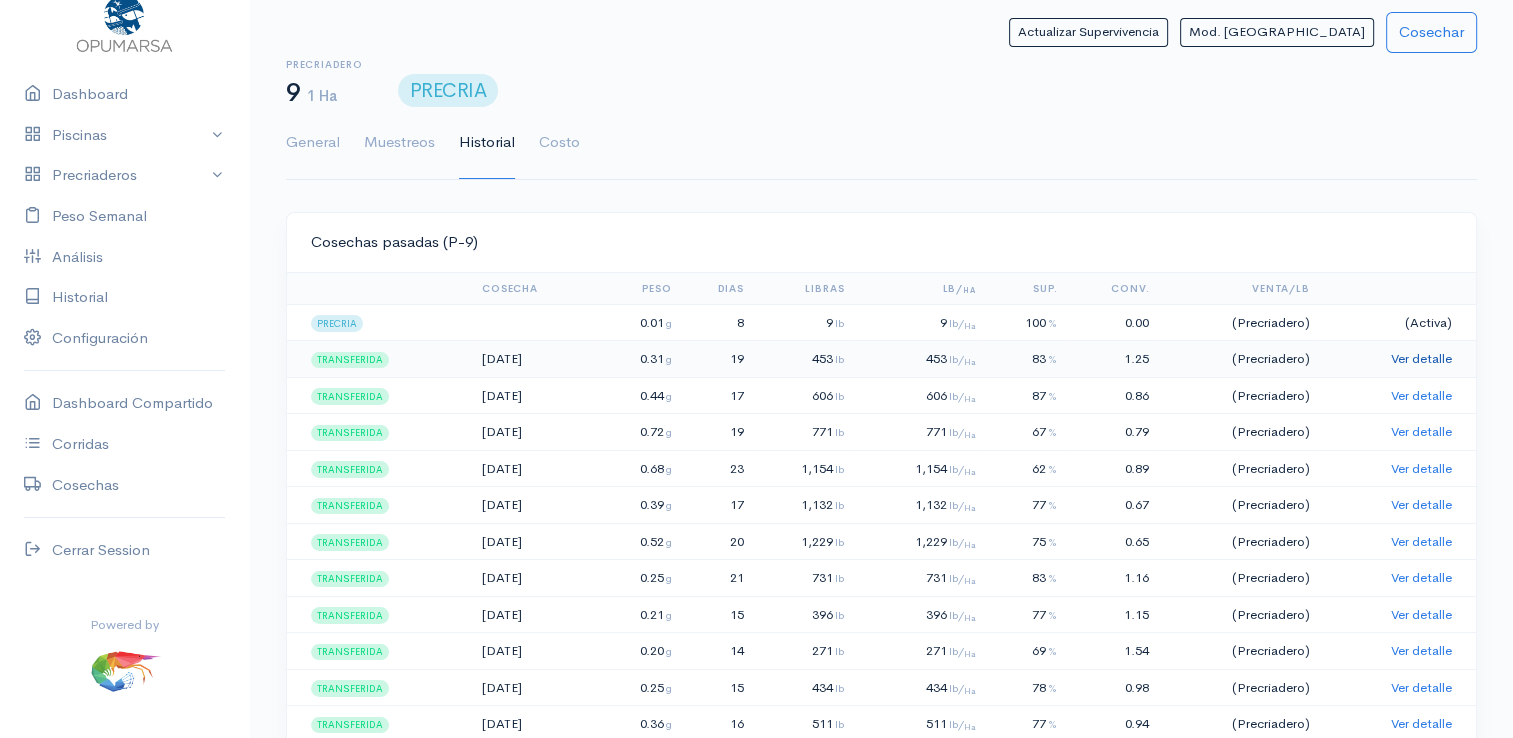 click on "Ver detalle" at bounding box center (1421, 358) 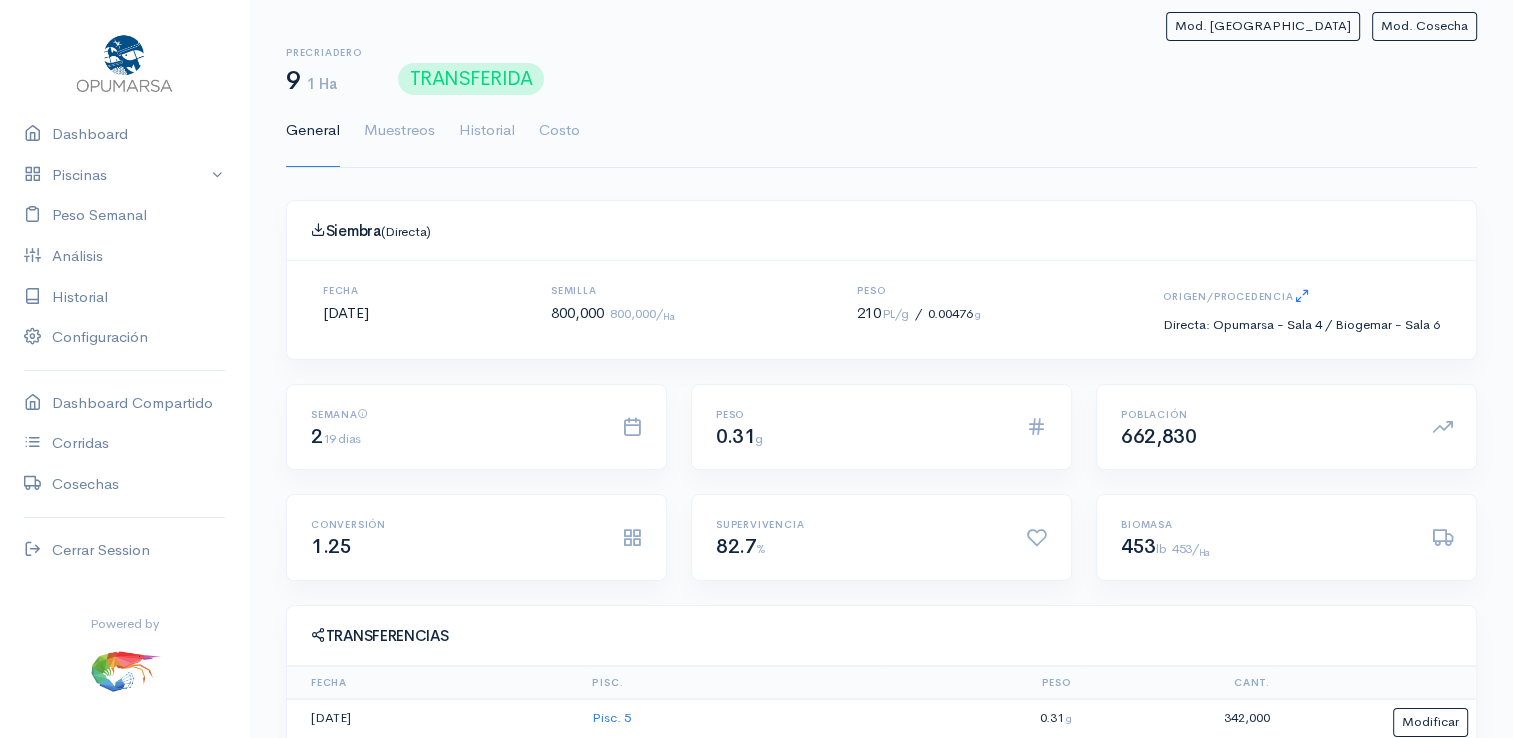 scroll, scrollTop: 61, scrollLeft: 0, axis: vertical 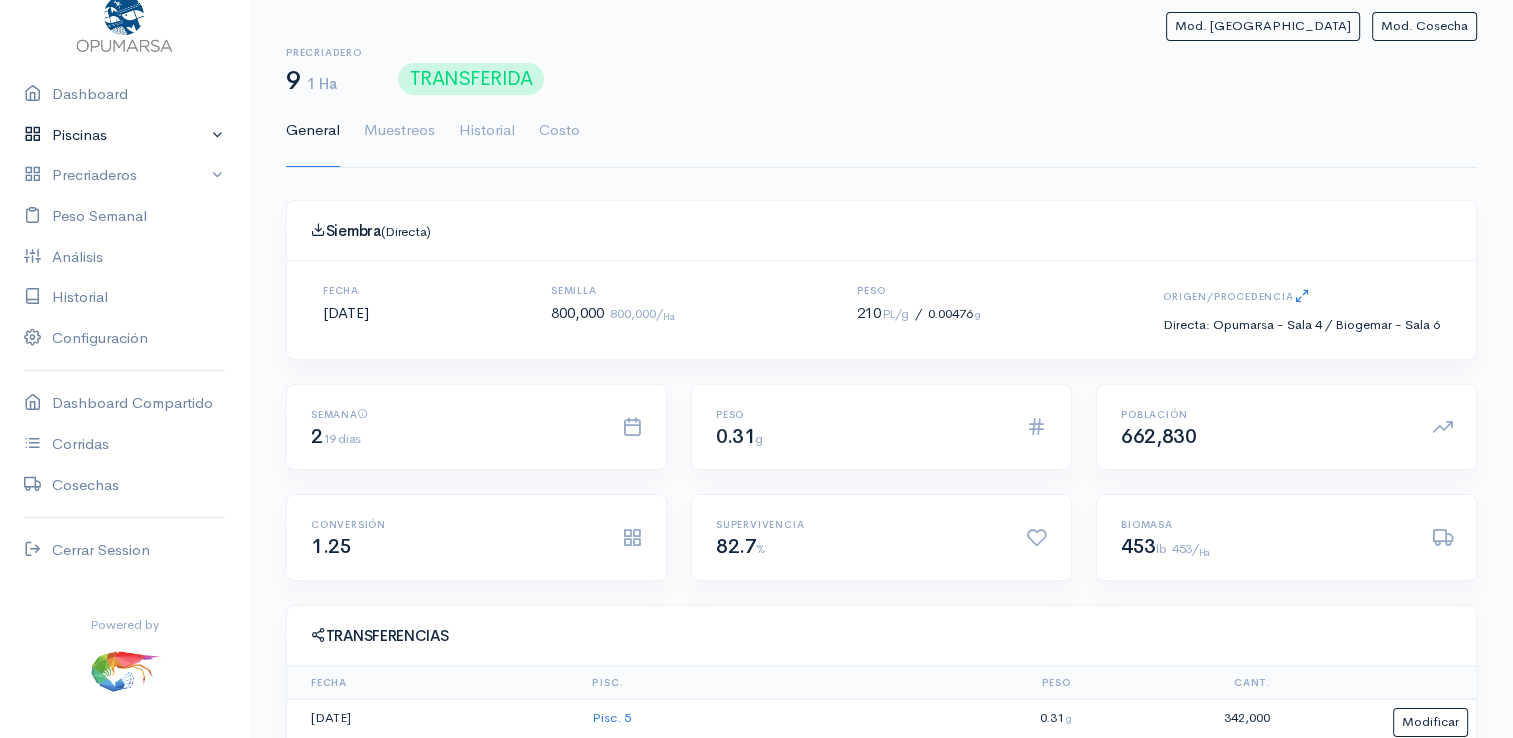 click on "Piscinas" at bounding box center (124, 135) 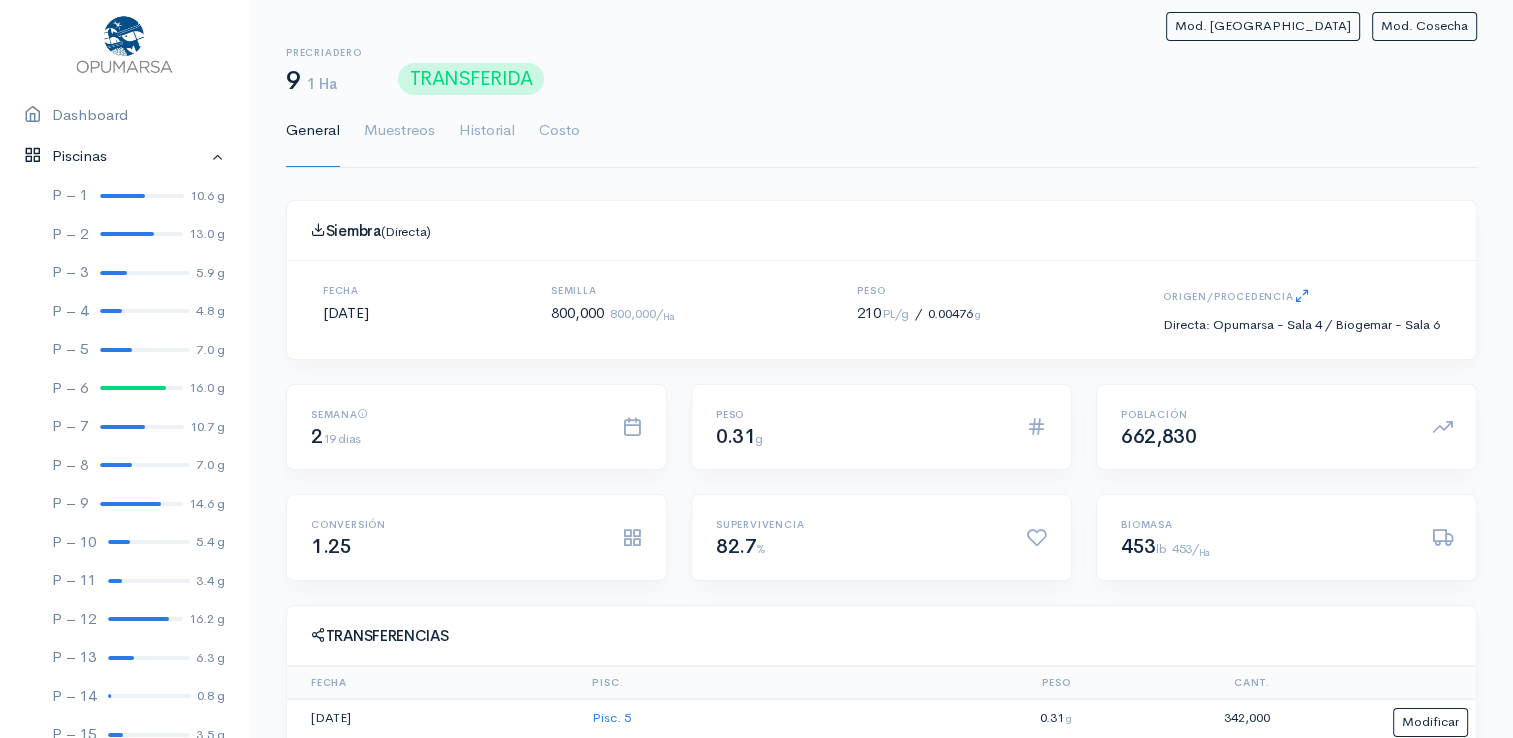 scroll, scrollTop: 7, scrollLeft: 0, axis: vertical 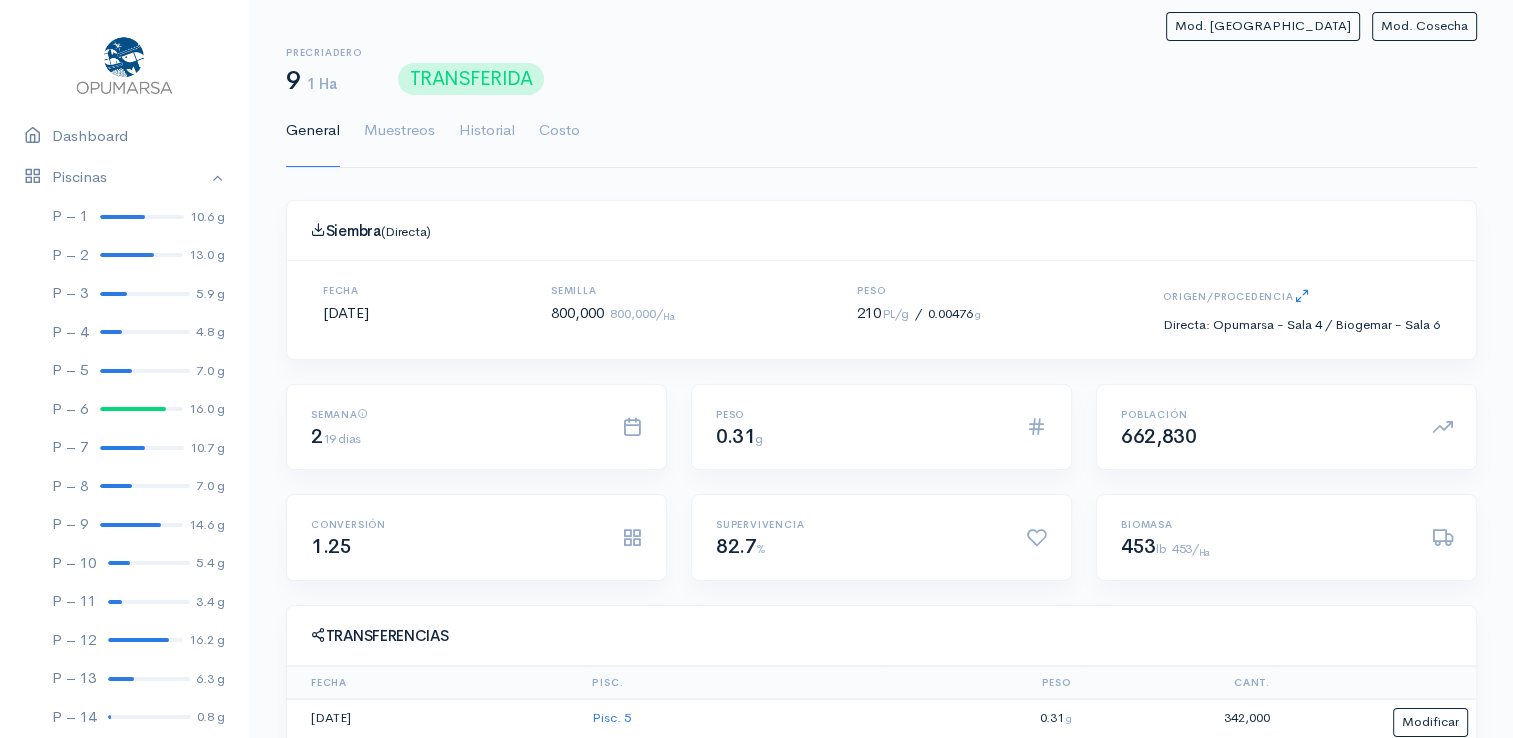 click on "Mod. Siembra   Mod. Cosecha   Precriadero   9  1 Ha TRANSFERIDA  General   Muestreos   Historial   Costo   Siembra  (Directa) Fecha  [DATE]  Semilla  800,000   800,000/ Ha Peso  210  PL/g /  0.00476  g  Origen/Procedencia  Directa : Opumarsa - Sala 4 / Biogemar - Sala 6   Semana   2  19 [PERSON_NAME]  Peso   0.31  g  Población   662,830   Conversión   1.25   Supervivencia   82.7  %  Biomasa   453   lb   453/ Ha  Transferencias  Fecha Pisc. Peso Cant. [DATE] Pisc. 5 0.31 g 342,000 Modificar [DATE] Pisc. 13 0.31 g 321,000 Modificar  Nueva Transferencia  TOTAL: 0.31 g 663,000  Observaciones  AB Ingresar observación..." 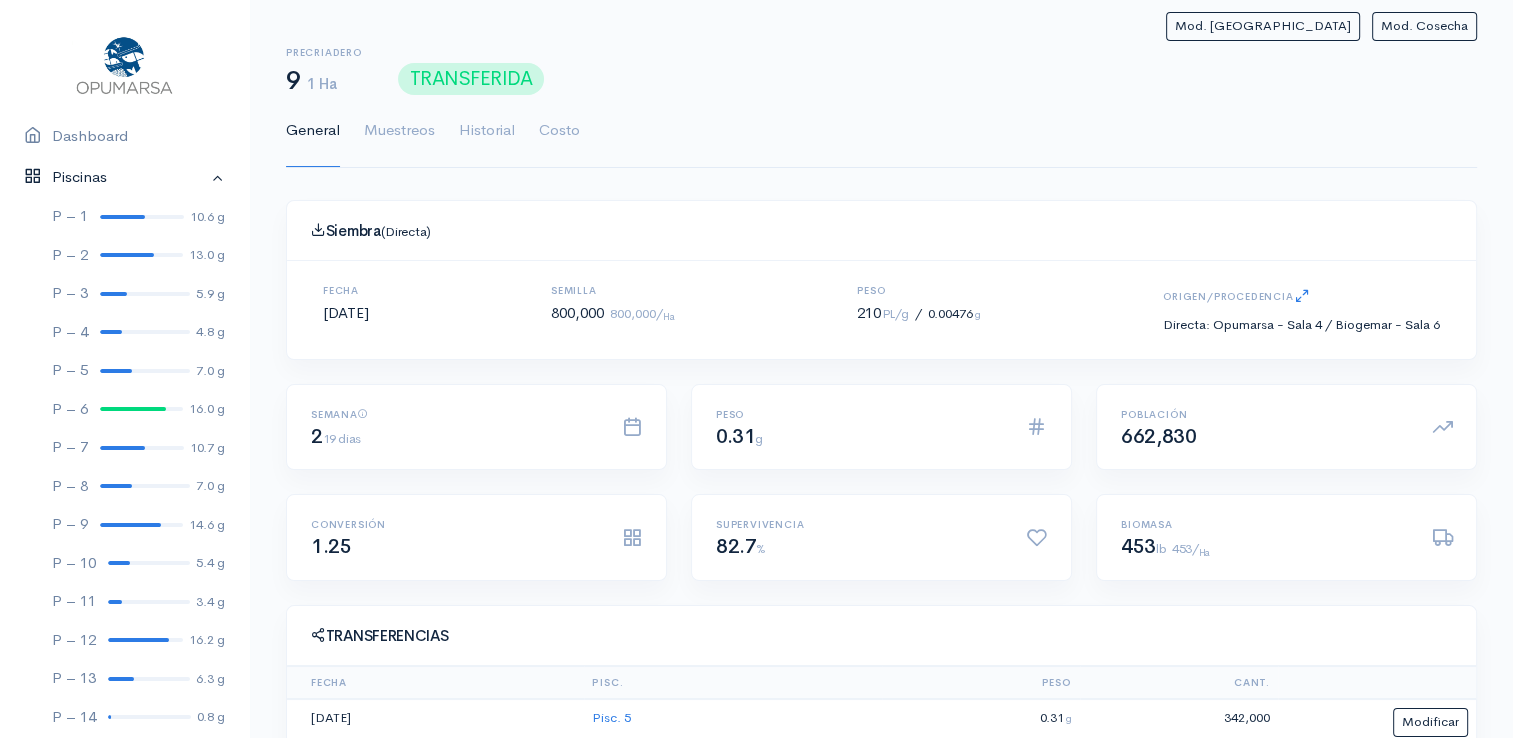click on "Piscinas" at bounding box center [124, 177] 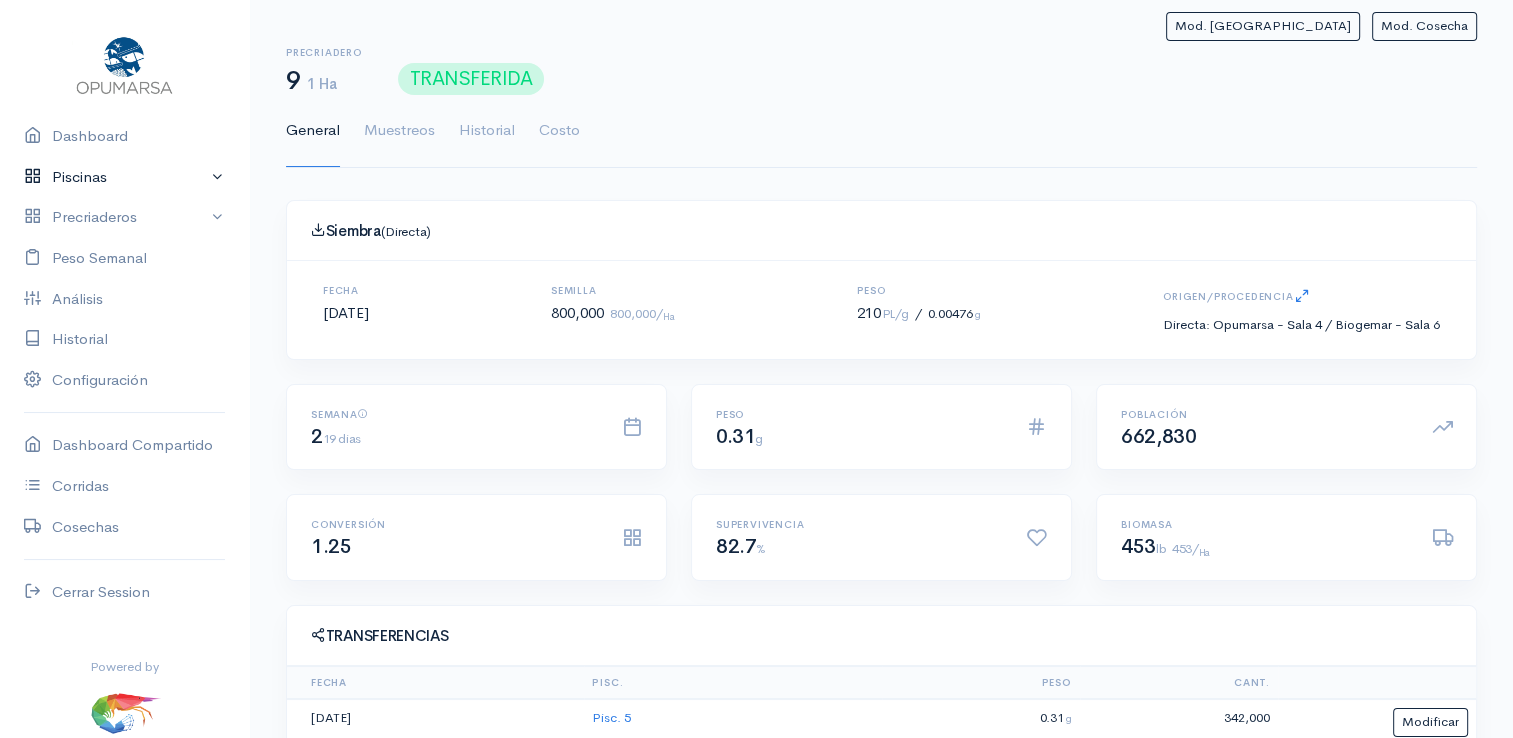 click on "Piscinas" at bounding box center (124, 177) 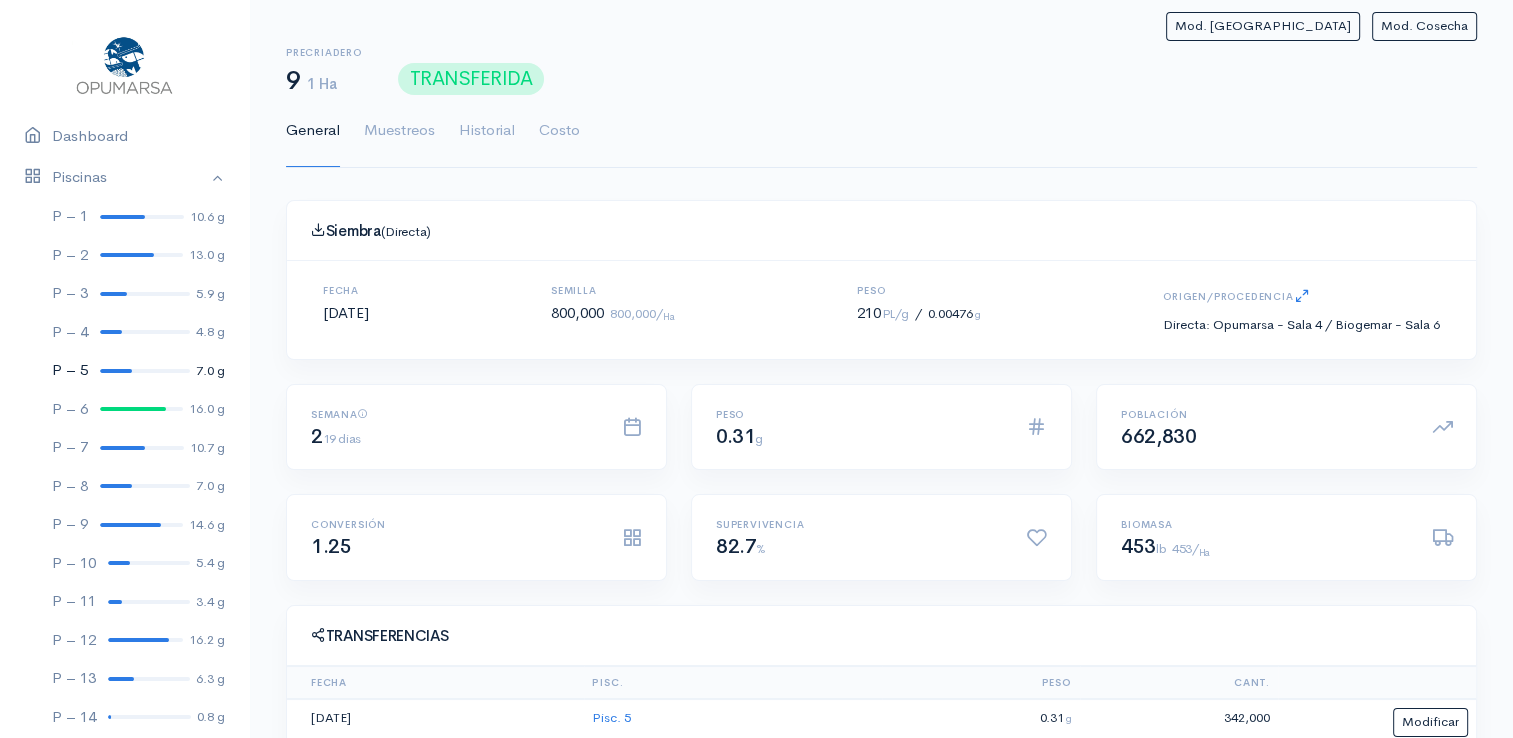 click at bounding box center (116, 371) 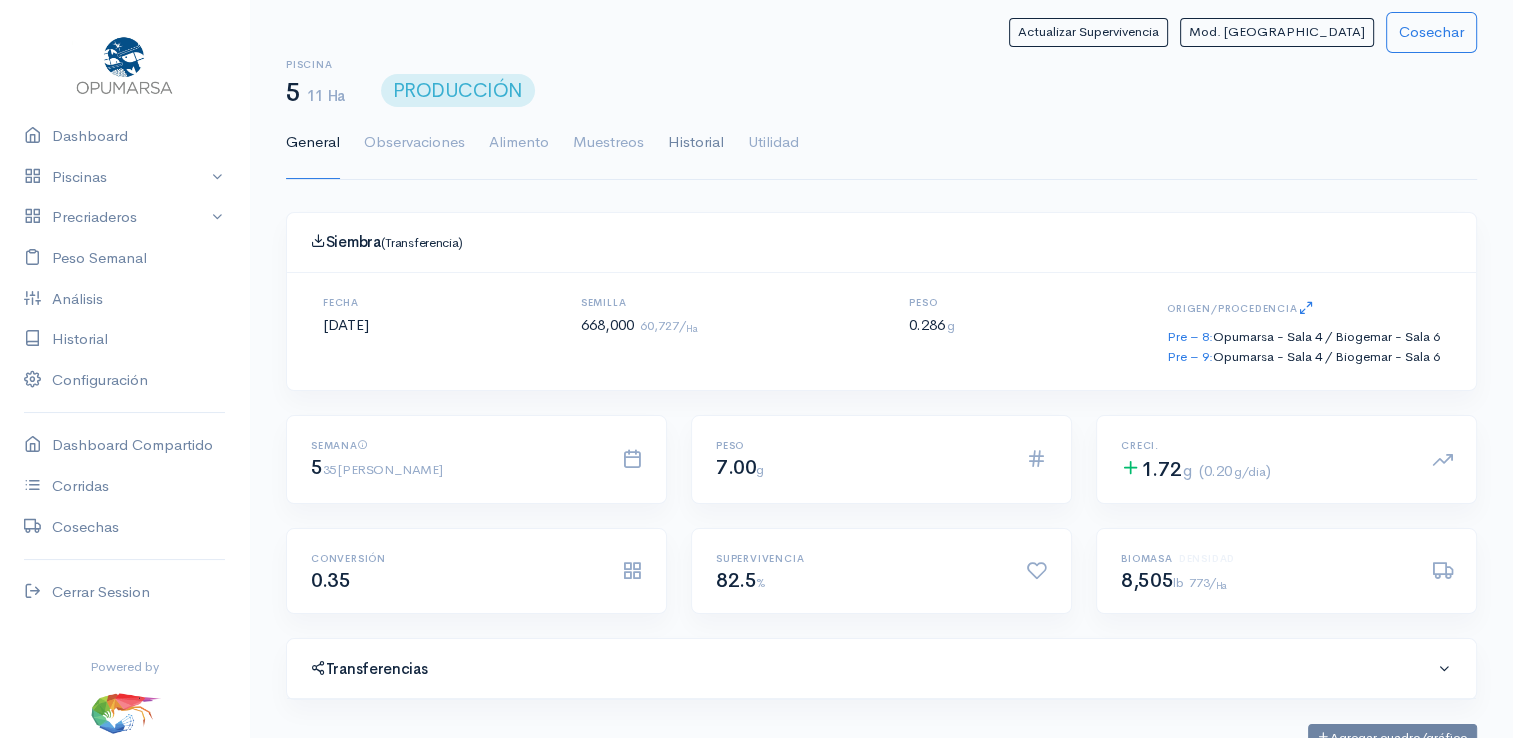 click on "Historial" at bounding box center (696, 143) 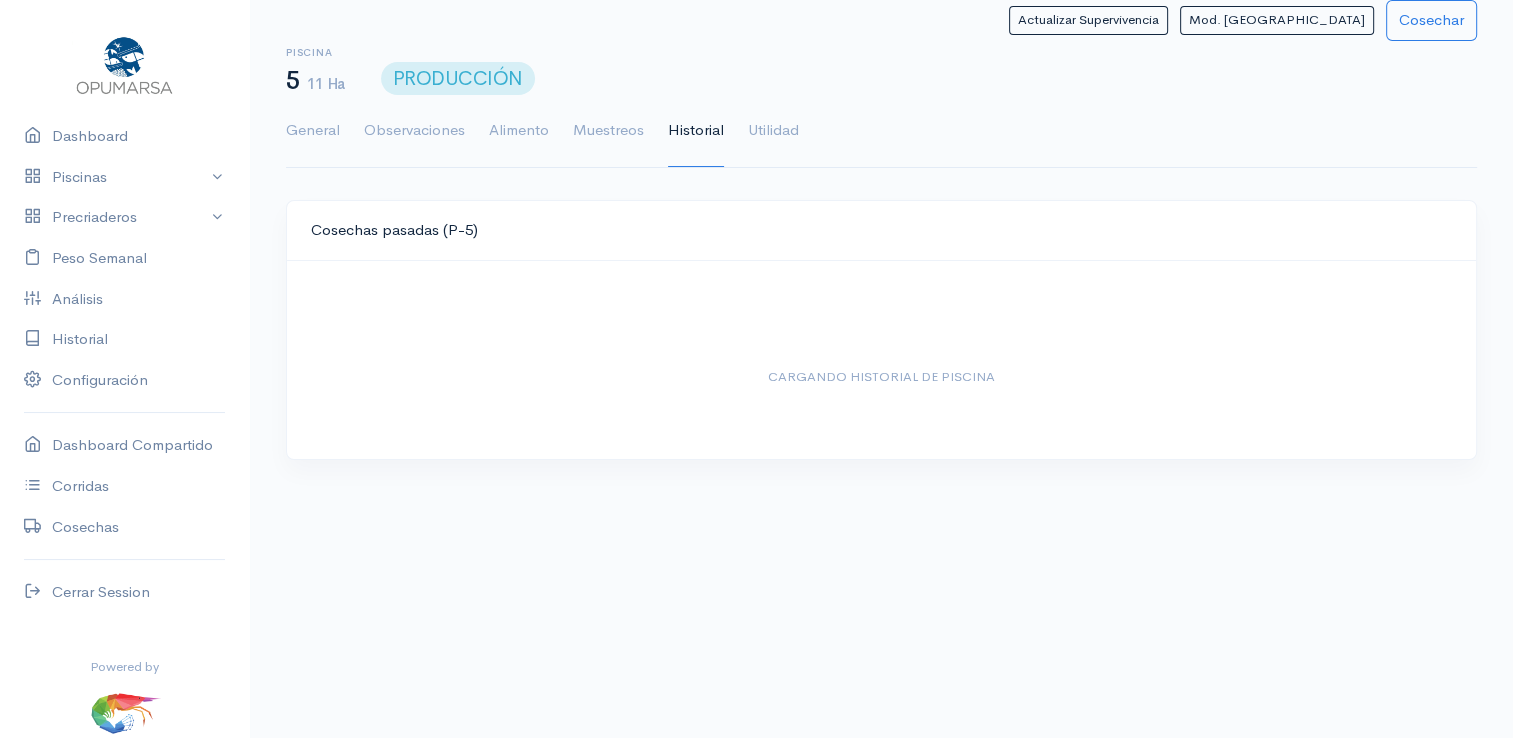 scroll, scrollTop: 0, scrollLeft: 0, axis: both 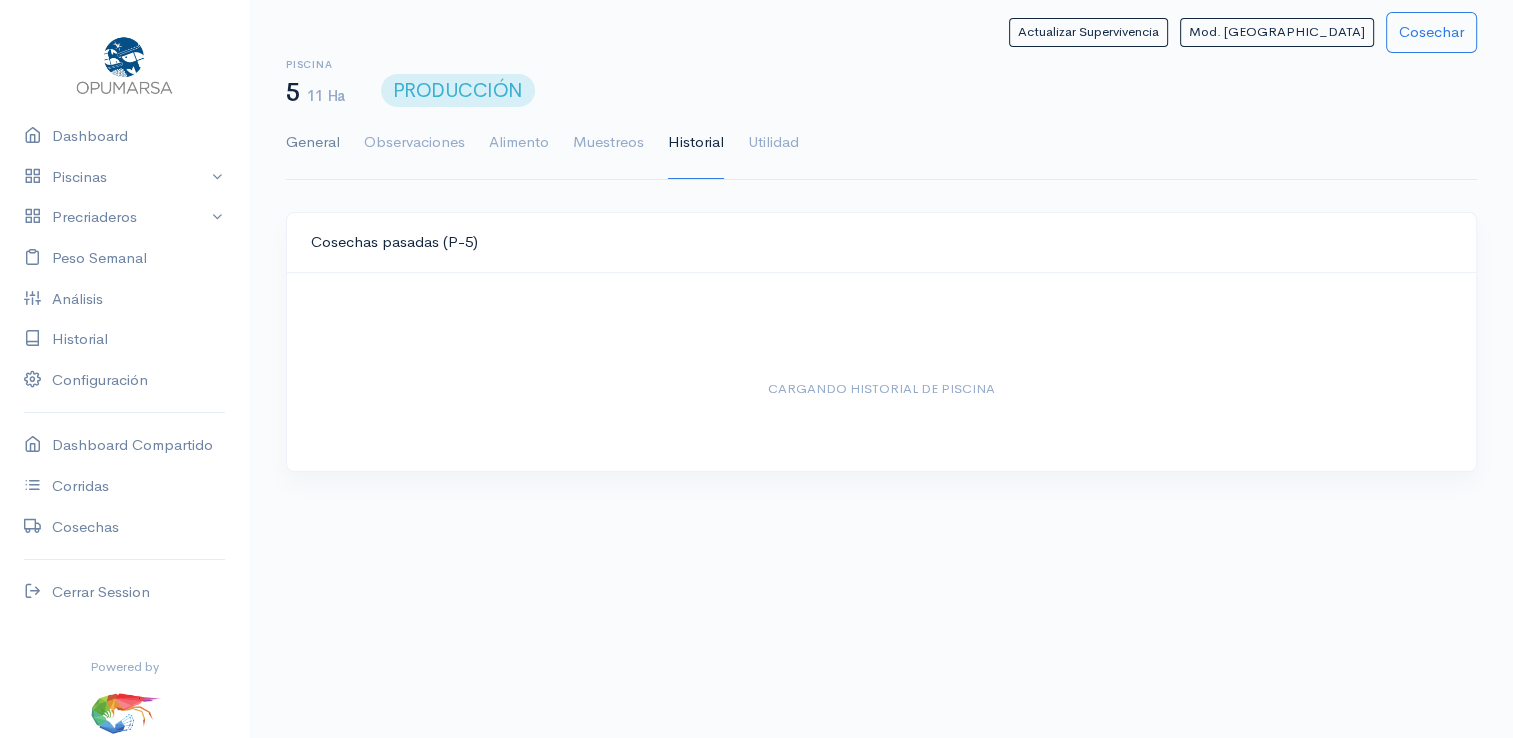 click on "General" at bounding box center [313, 143] 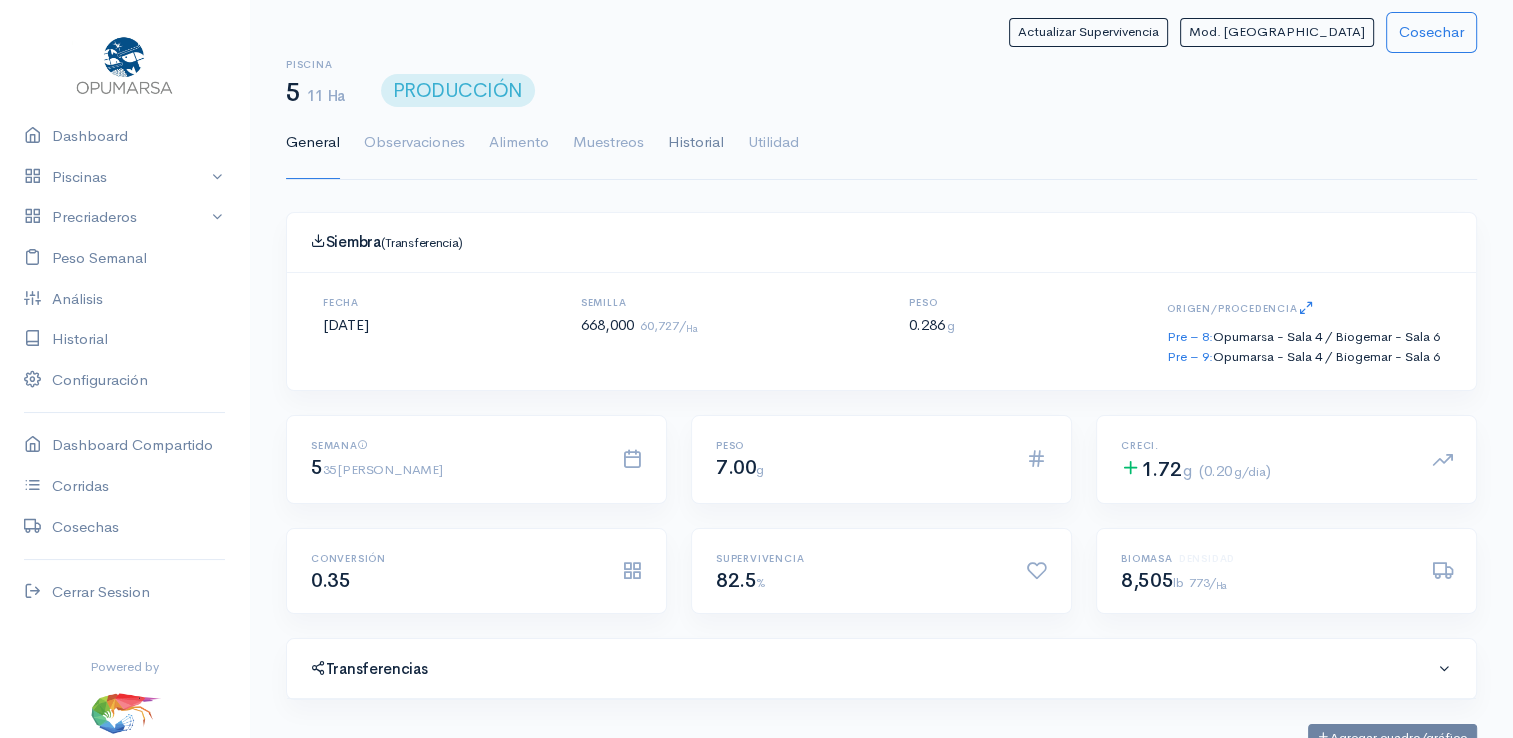 click on "Historial" at bounding box center [696, 143] 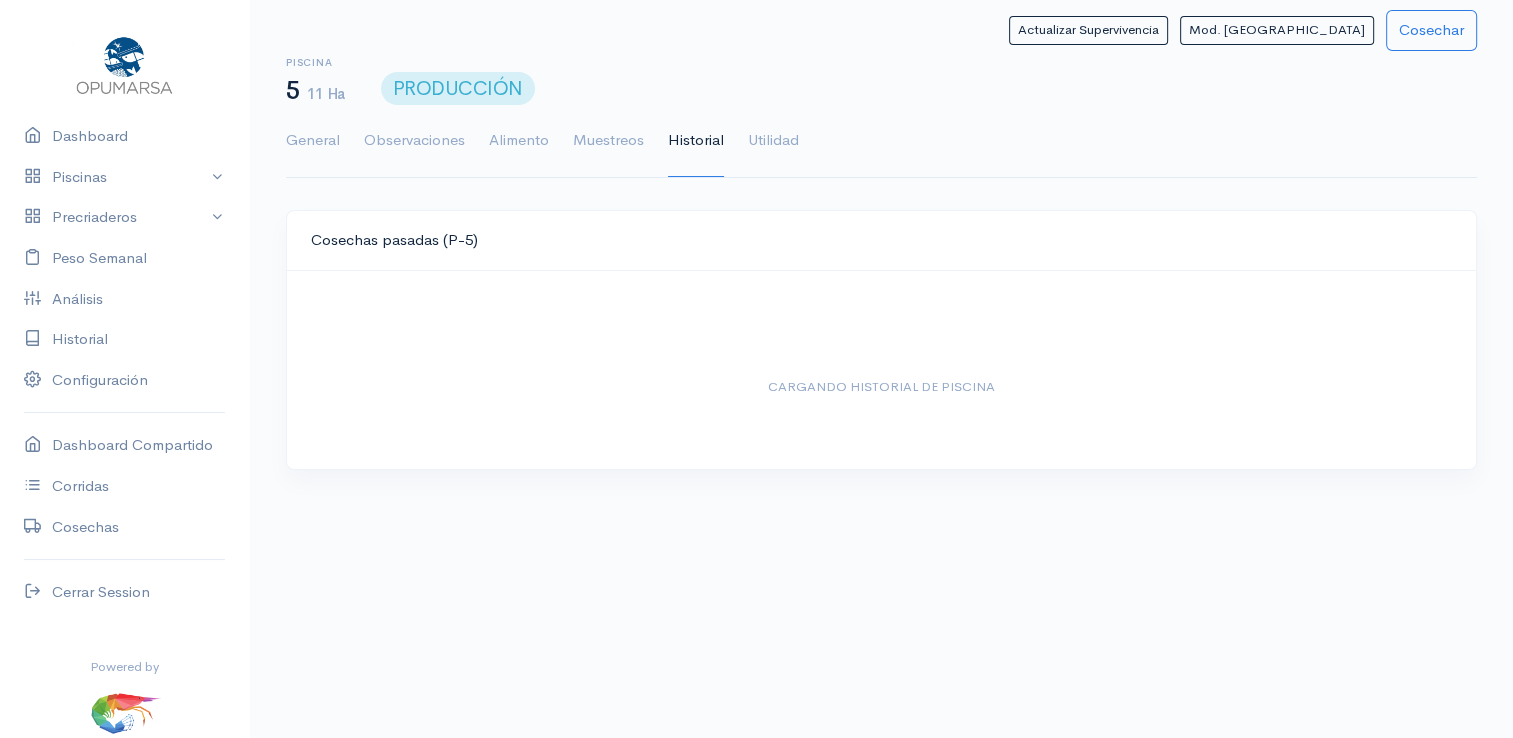 scroll, scrollTop: 12, scrollLeft: 0, axis: vertical 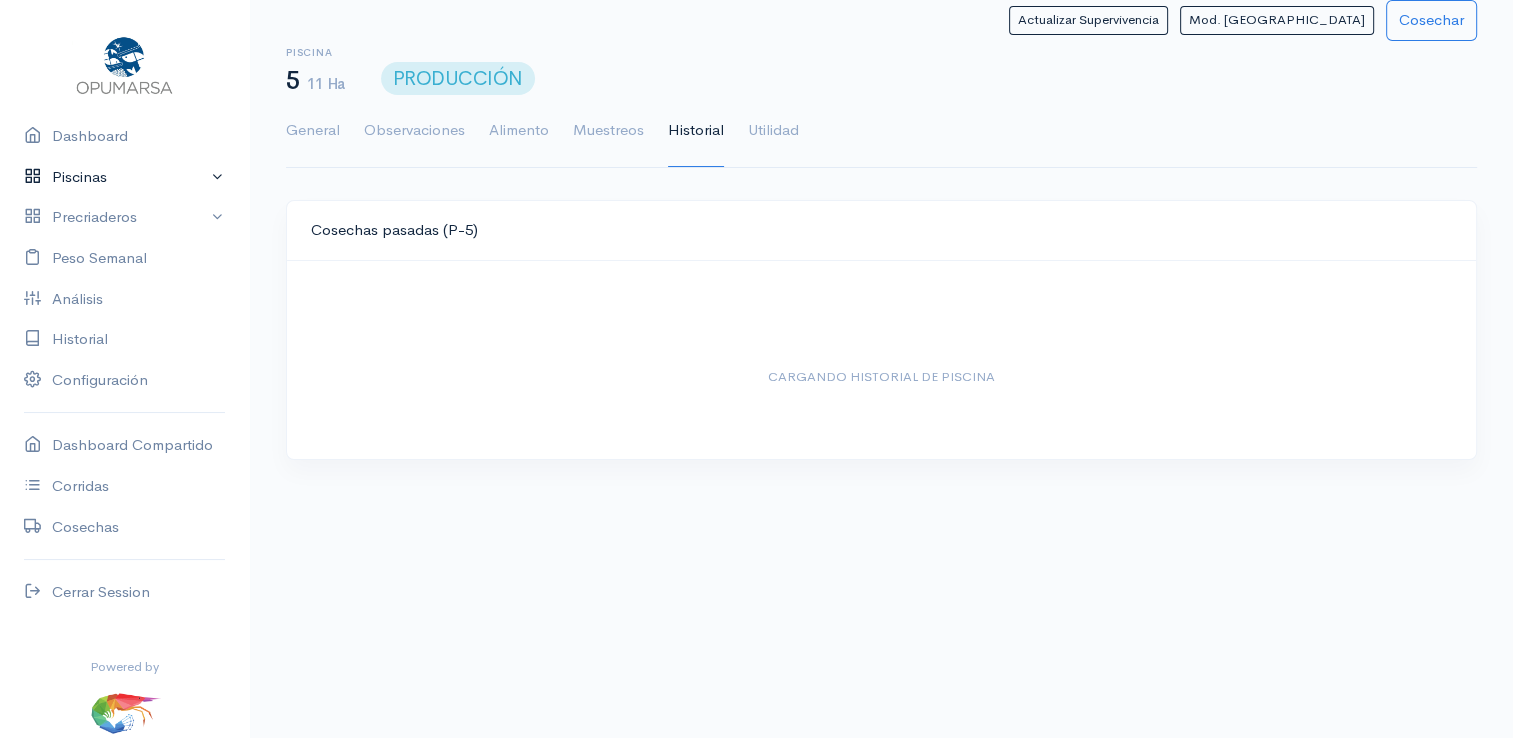 click on "Piscinas" at bounding box center [124, 177] 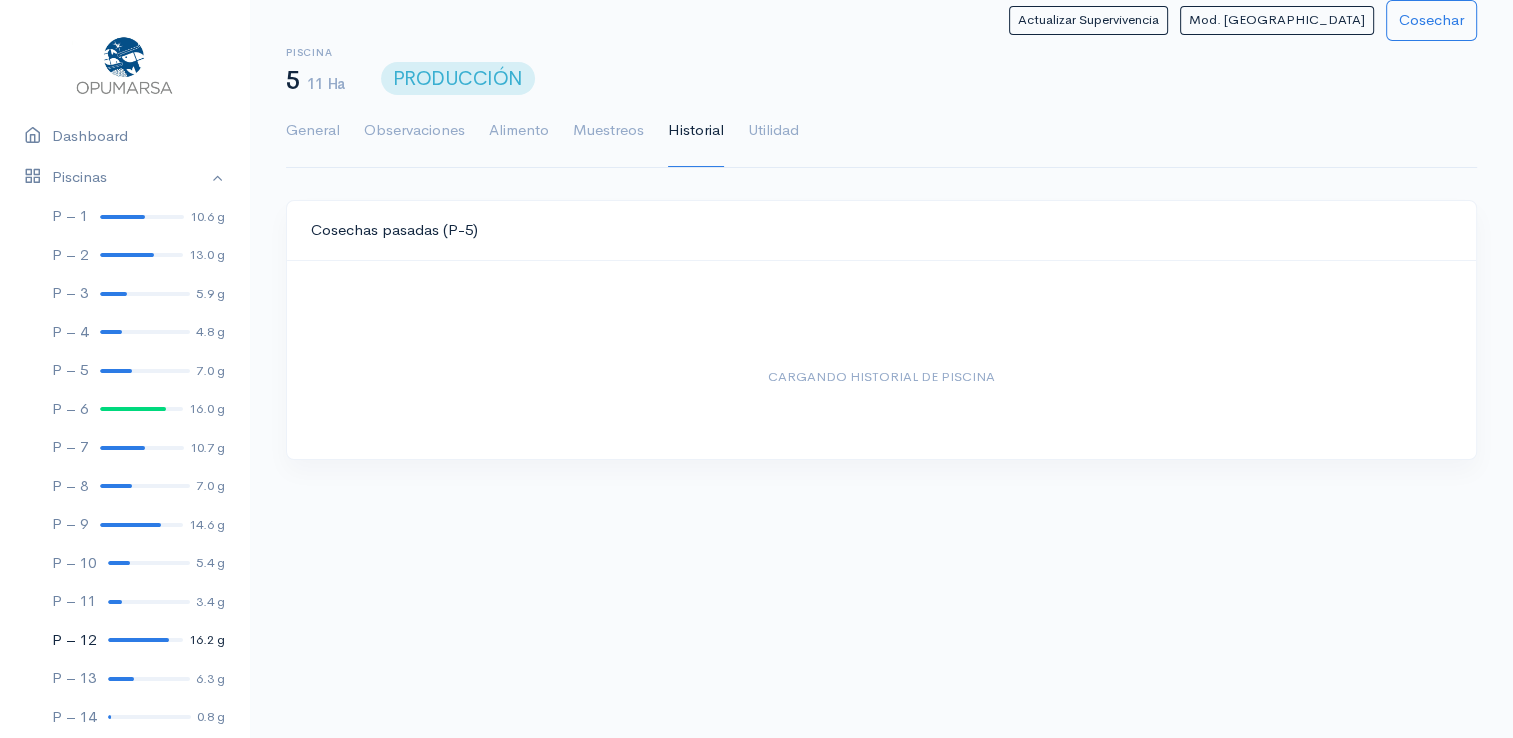 click on "P – 12 16.2 g" at bounding box center (124, 640) 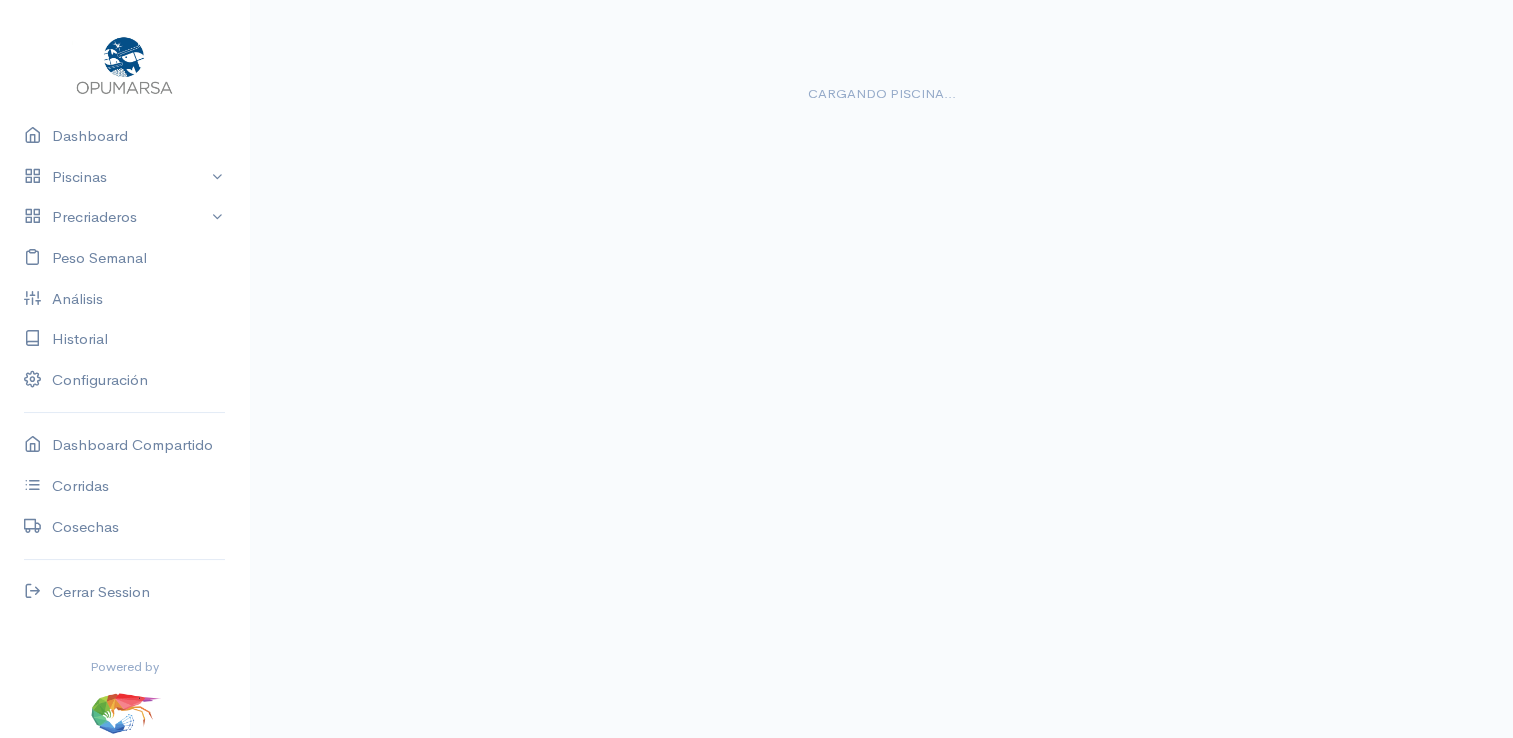 scroll, scrollTop: 36, scrollLeft: 0, axis: vertical 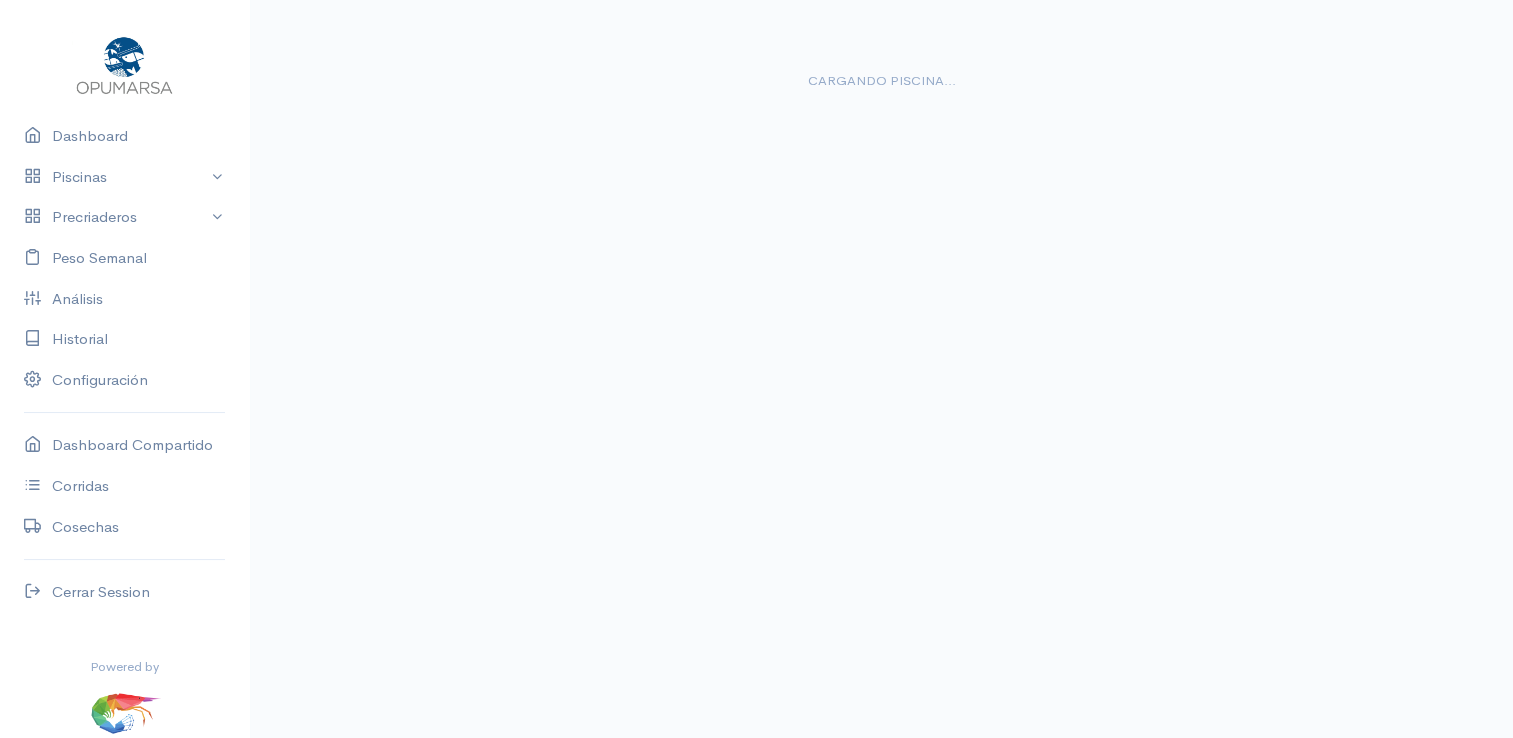 click on "Dashboard   Piscinas  P – 1 10.6 g P – 2 13.0 g P – 3 5.9 g P – 4 4.8 g P – 5 7.0 g P – 6 16.0 g P – 7 10.7 g P – 8 7.0 g P – 9 14.6 g P – 10 5.4 g P – 11 3.4 g P – 12 16.2 g P – 13 6.3 g P – 14 0.8 g P – 15 3.5 g P – 16 0.1 g P – 17A 15.0 g P – 17B 15.6 g P – 18 17.1 g P – 19 17.1 g P – 20 3.3 g P – 21 14.3 g P – 22 14.7 g P – 23 3.6 g P – 24 0.1 g P – 25 12.5 g P – 27 3.0 g P – 28 3.5 g P – 29 0.1 g P – 30 14.5 g P – 31 13.8 g P – 32 15.4 g P – 33 8.5 g  Precriaderos  Pre – 8 0.0 g Pre – 9 0.0 g Pre – 10 0.1 g Pre – 11 0.0 g Pre – 12 0.0 g Pre – 14 0.1 g Pre – 15 0.4 g Pre – 15A 1.4 g Pre – 16 0.4 g Pre – 17A 0.1 g Pre – 17B 0.6 g Pre – 18A Pre – 18B Pre – 18C Pre – 19A 0.1 g Pre – 26 0.1 g  Peso Semanal   Análisis   Historial   Configuración   Dashboard Compartido   Corridas   Cosechas   Cerrar Session  Cargando piscina..." at bounding box center [756, 369] 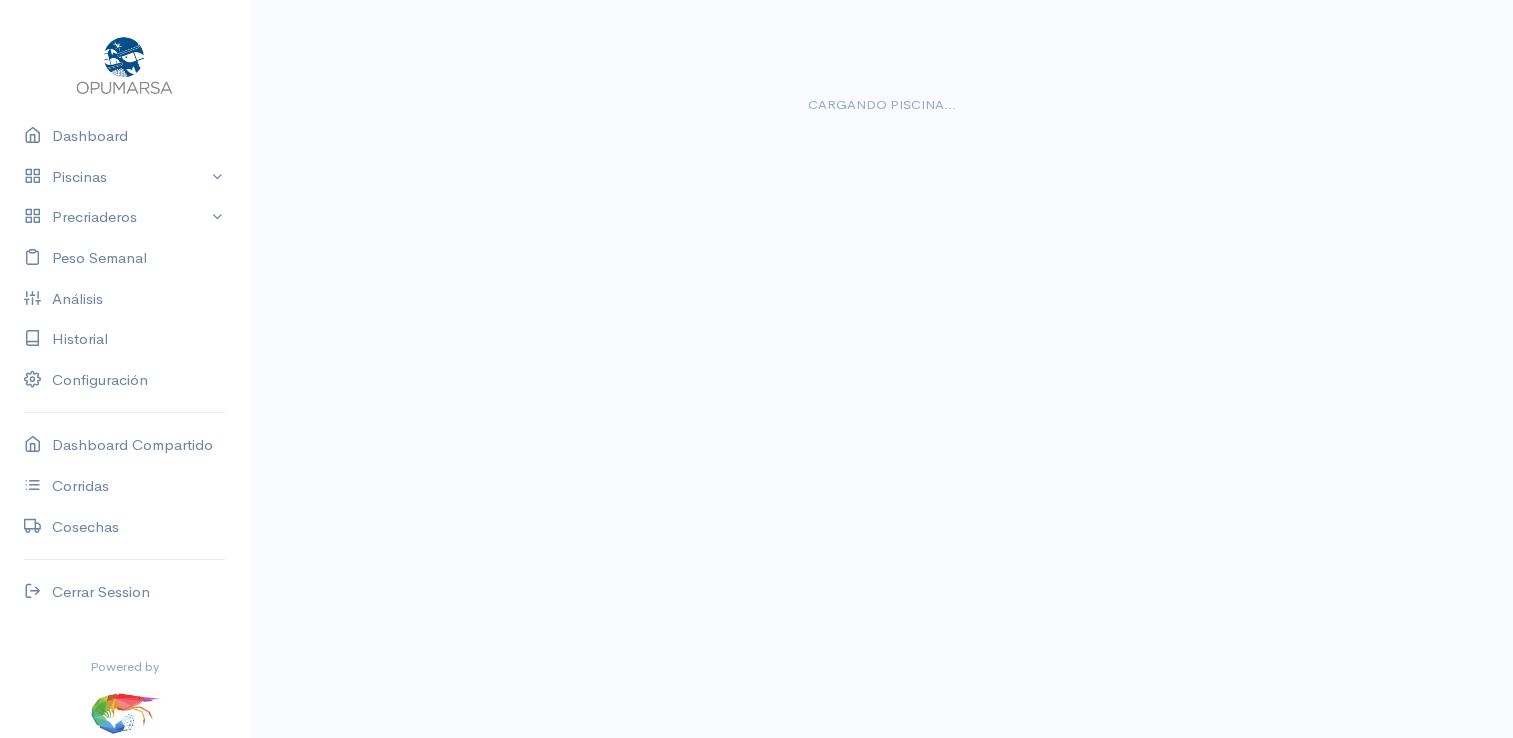 scroll, scrollTop: 0, scrollLeft: 0, axis: both 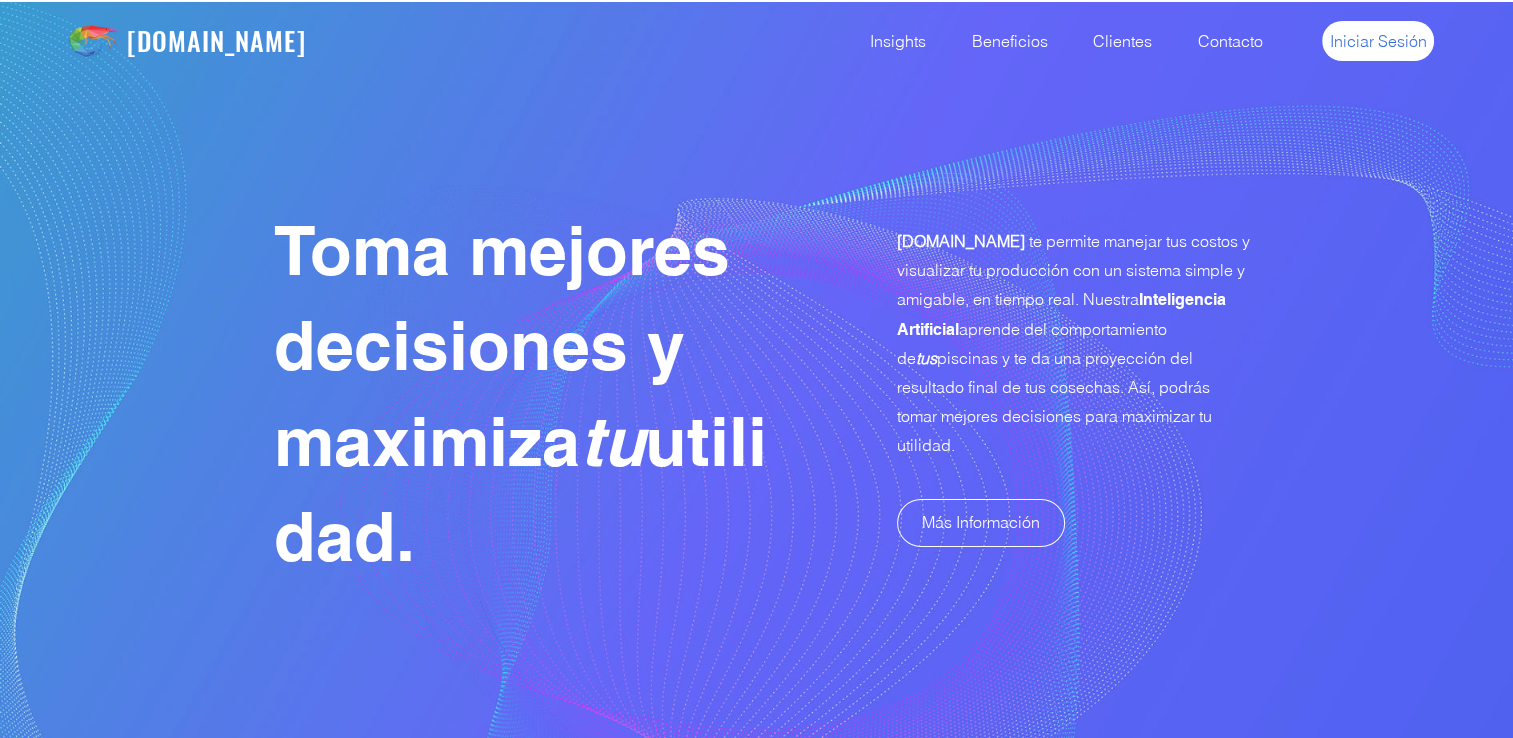 click on "Iniciar Sesión" at bounding box center (1378, 41) 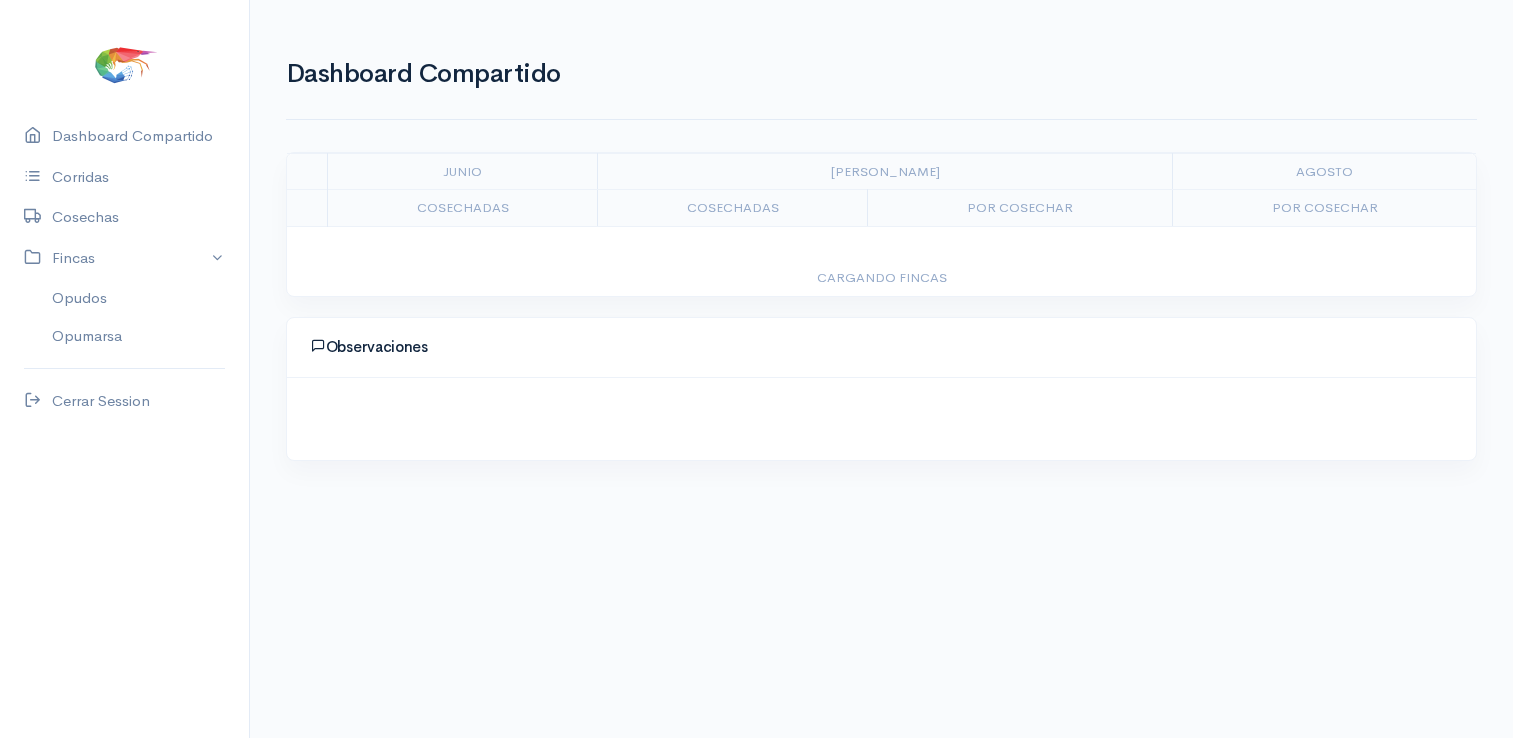 scroll, scrollTop: 0, scrollLeft: 0, axis: both 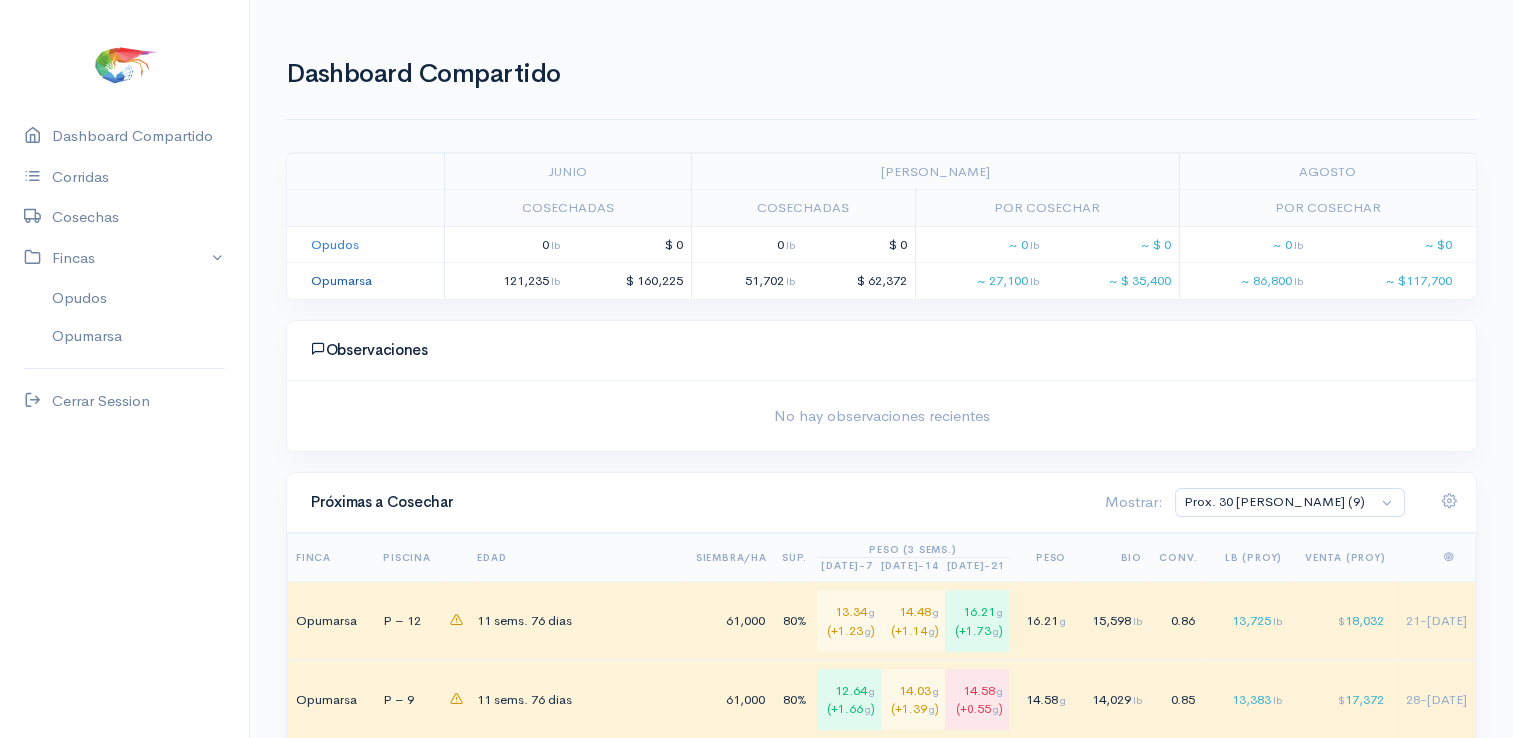 click on "Opumarsa" 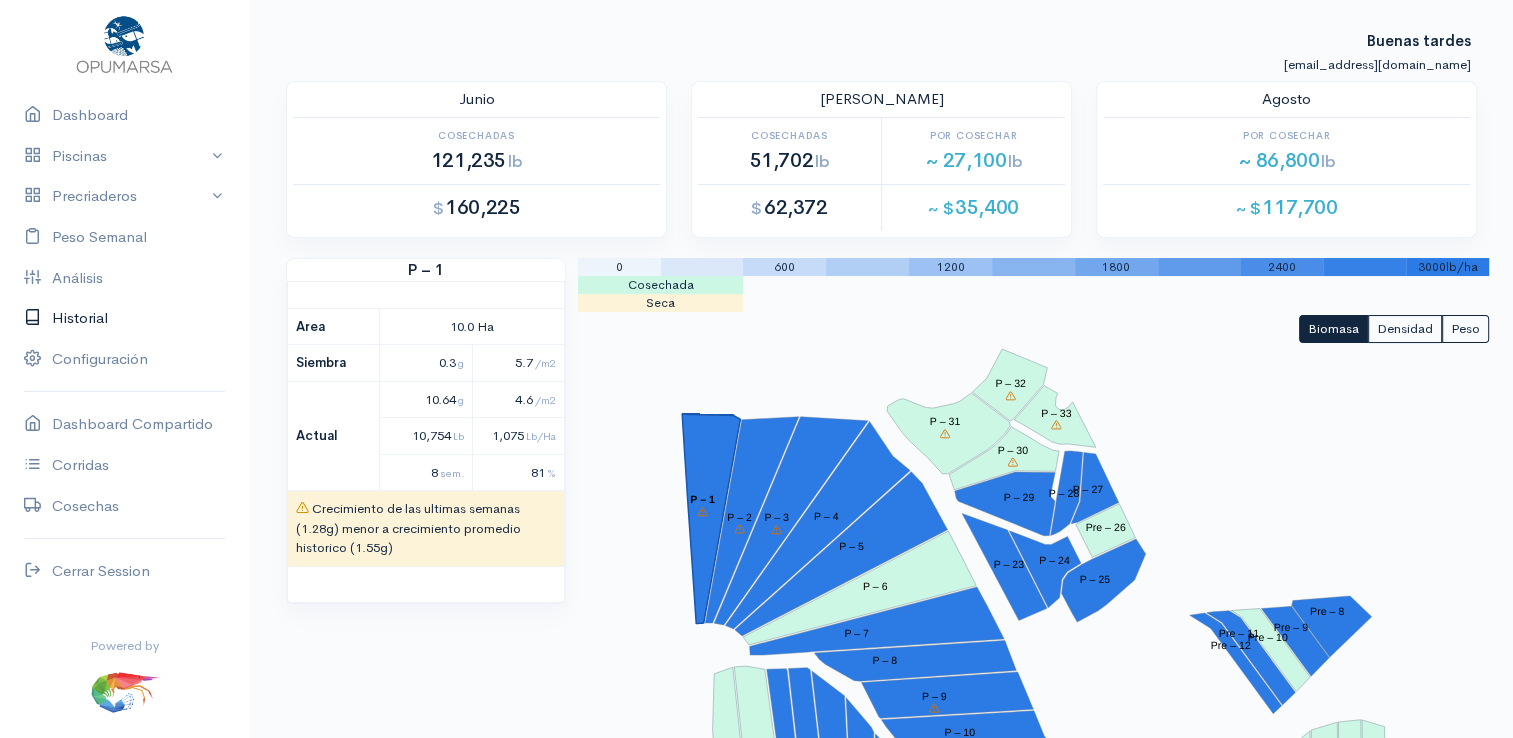 scroll, scrollTop: 0, scrollLeft: 0, axis: both 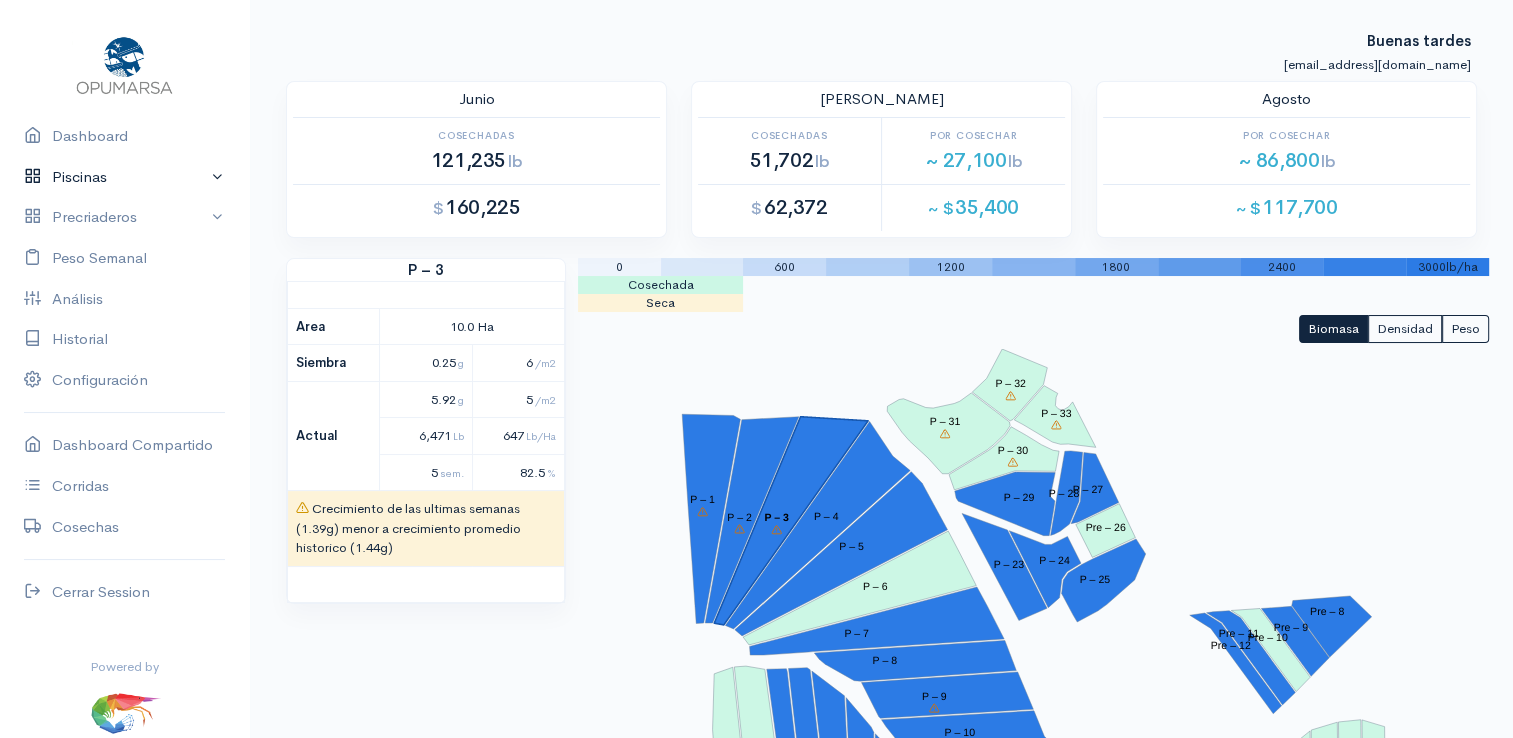 click on "Piscinas" at bounding box center (124, 177) 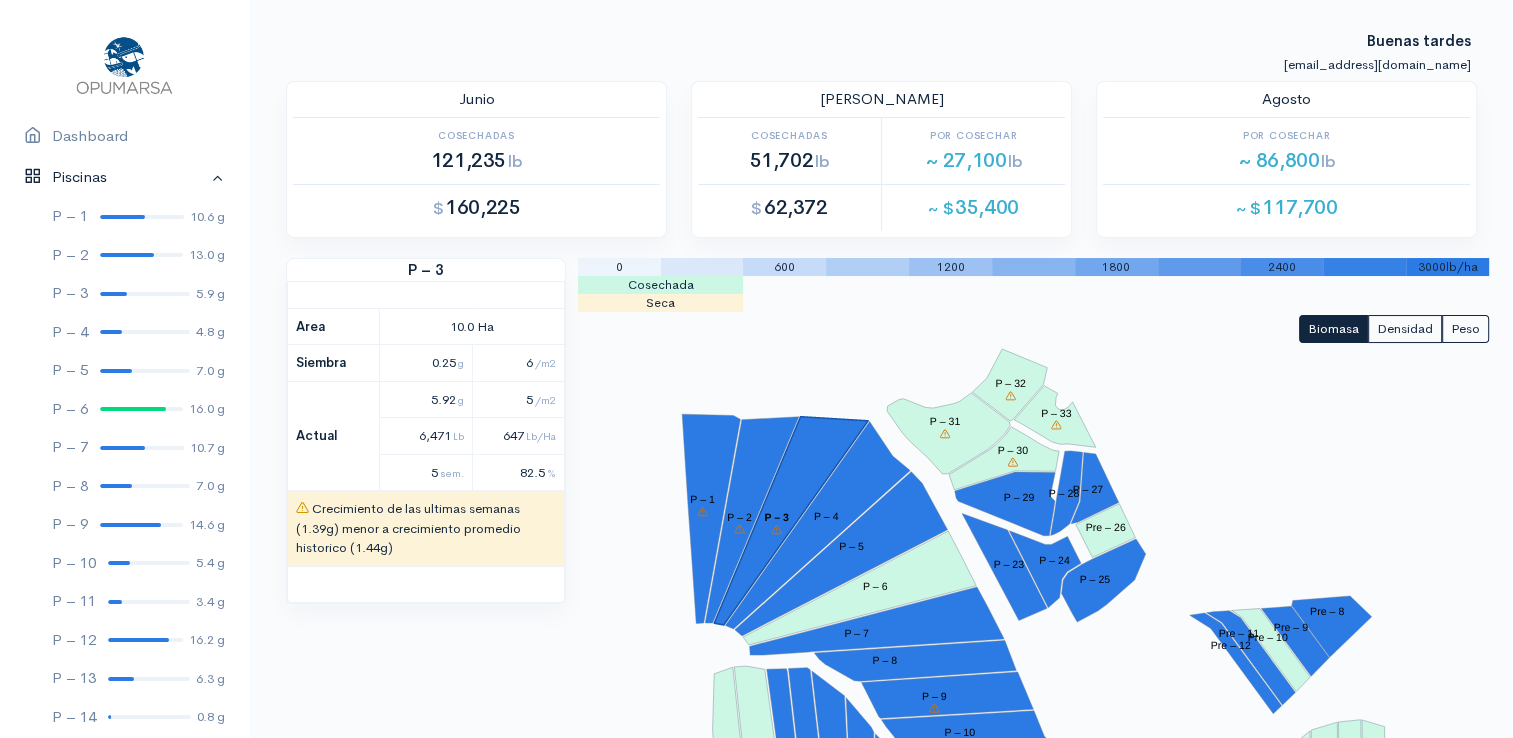 click on "Piscinas" at bounding box center (124, 177) 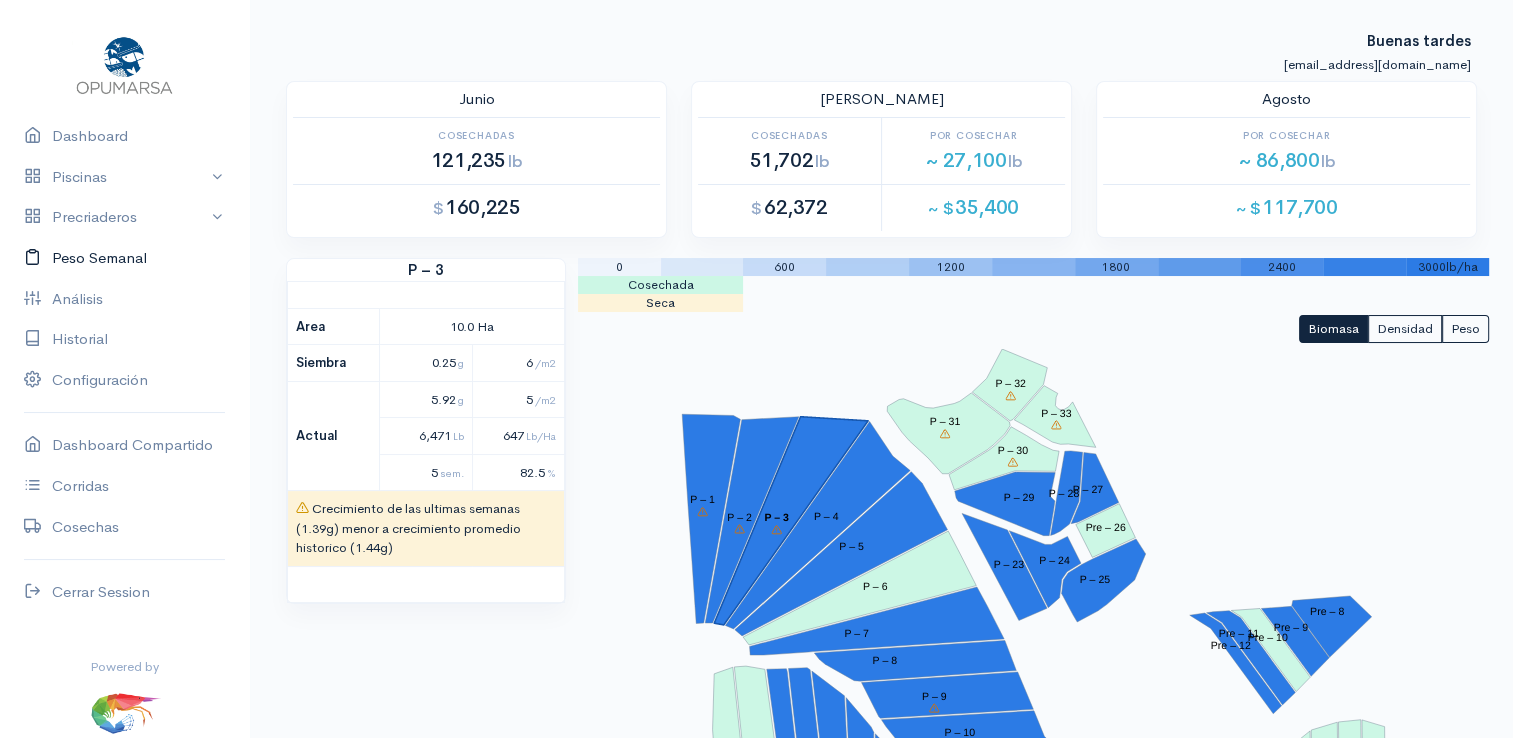 click on "Peso Semanal" at bounding box center [124, 258] 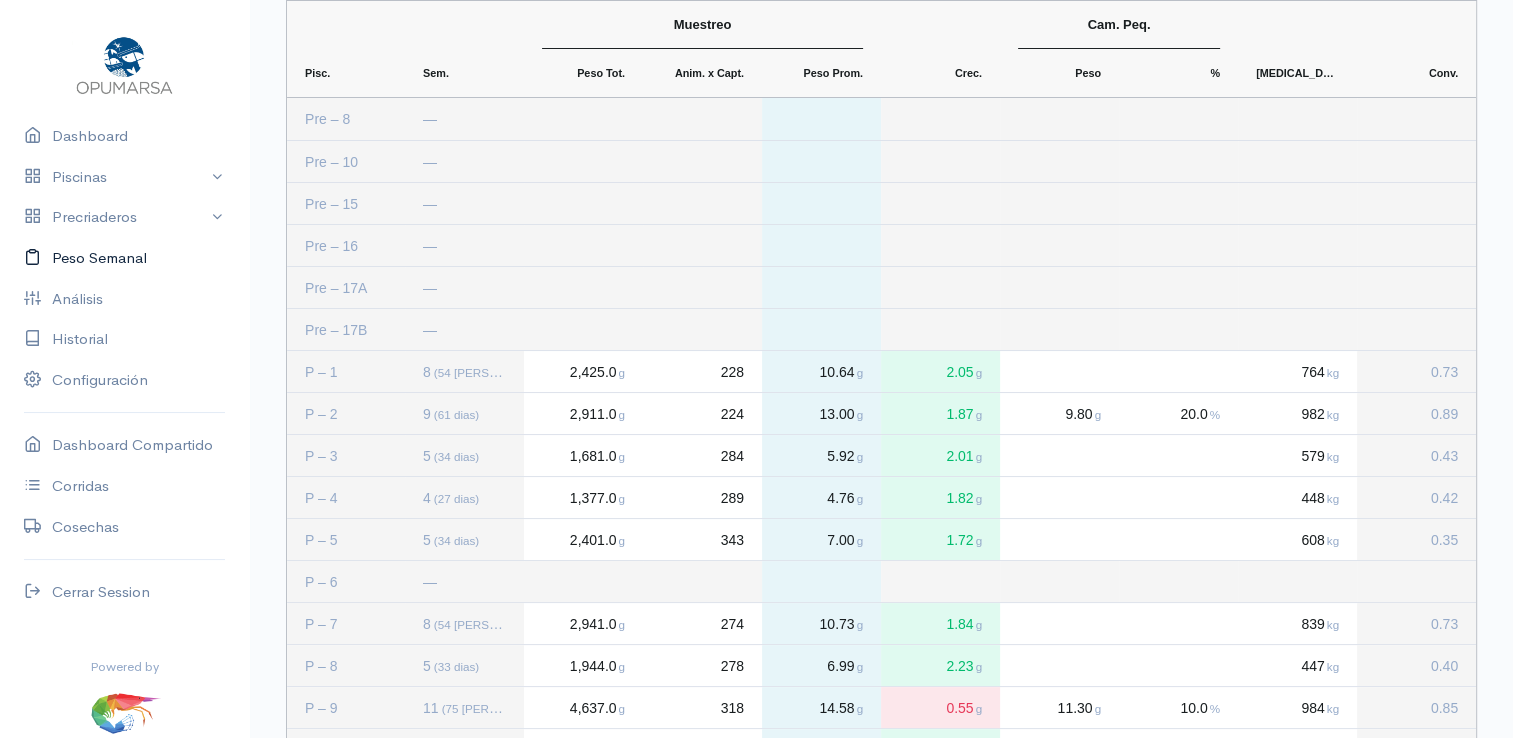 scroll, scrollTop: 0, scrollLeft: 0, axis: both 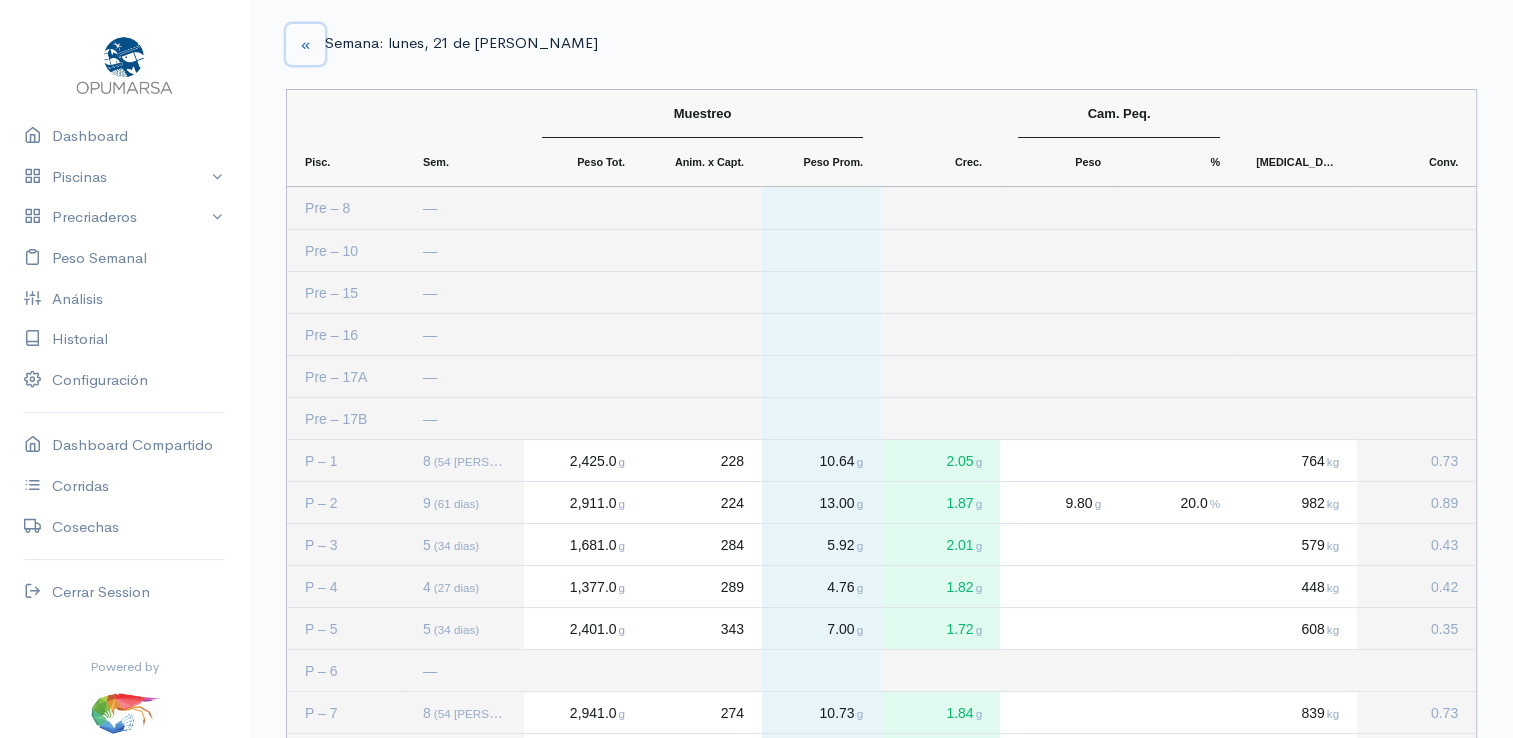 click 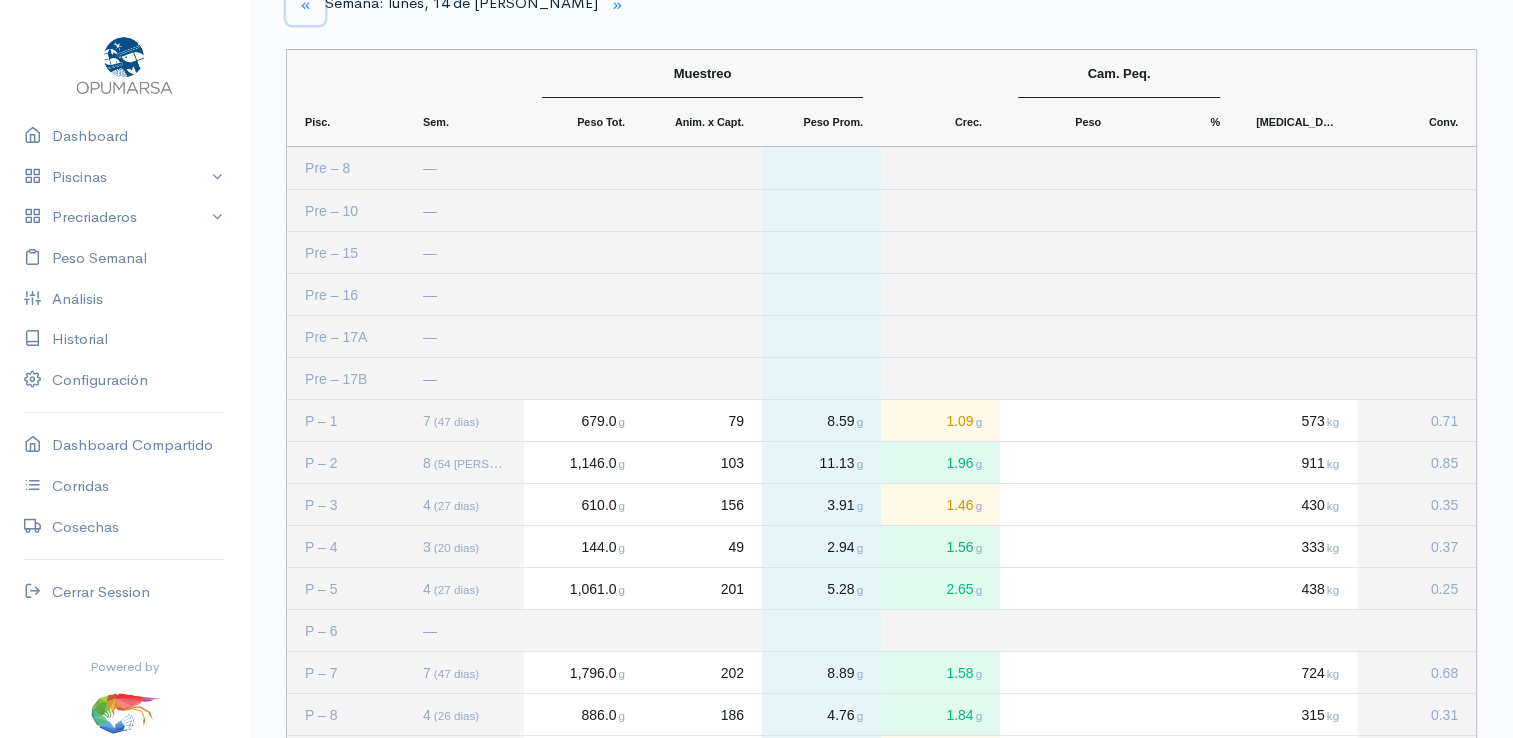 scroll, scrollTop: 0, scrollLeft: 0, axis: both 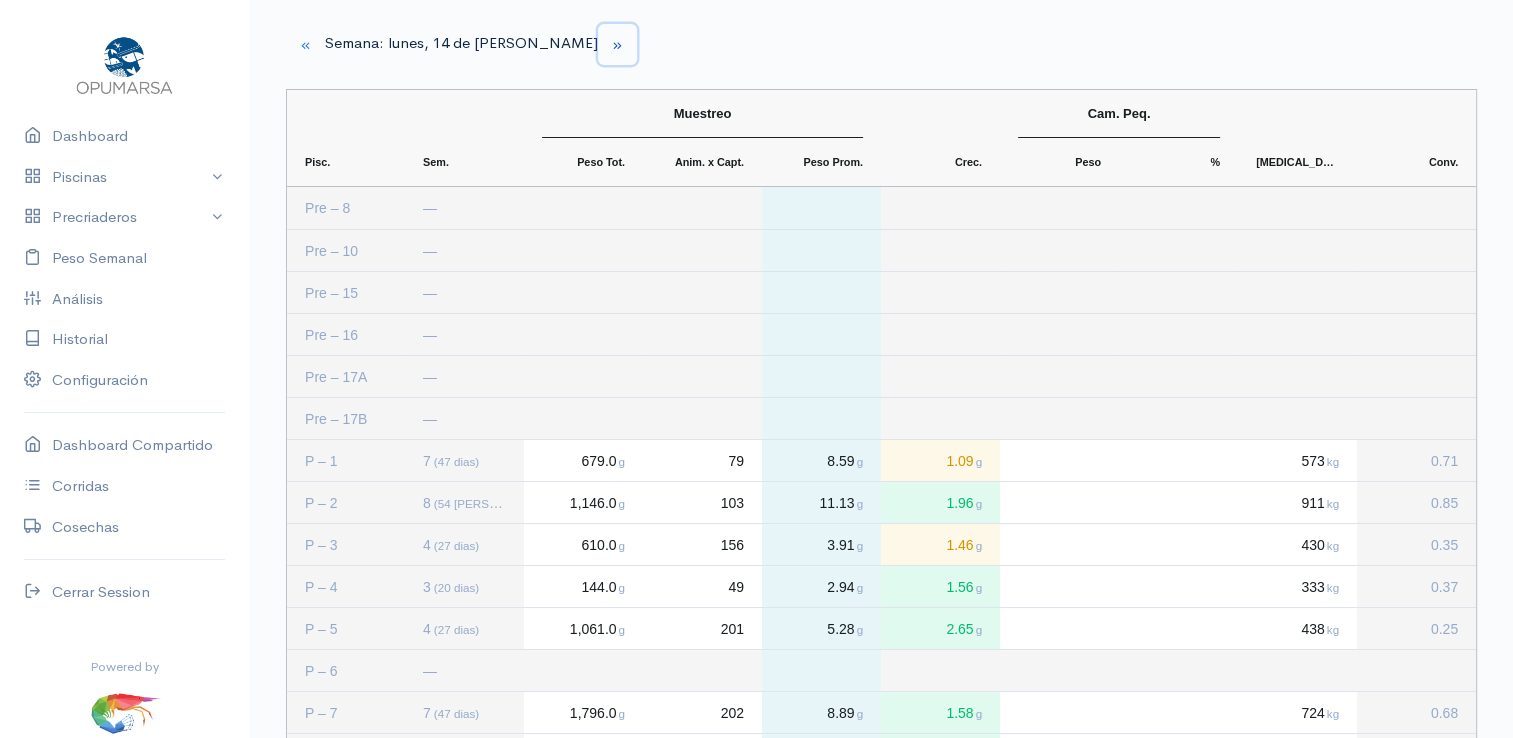 click 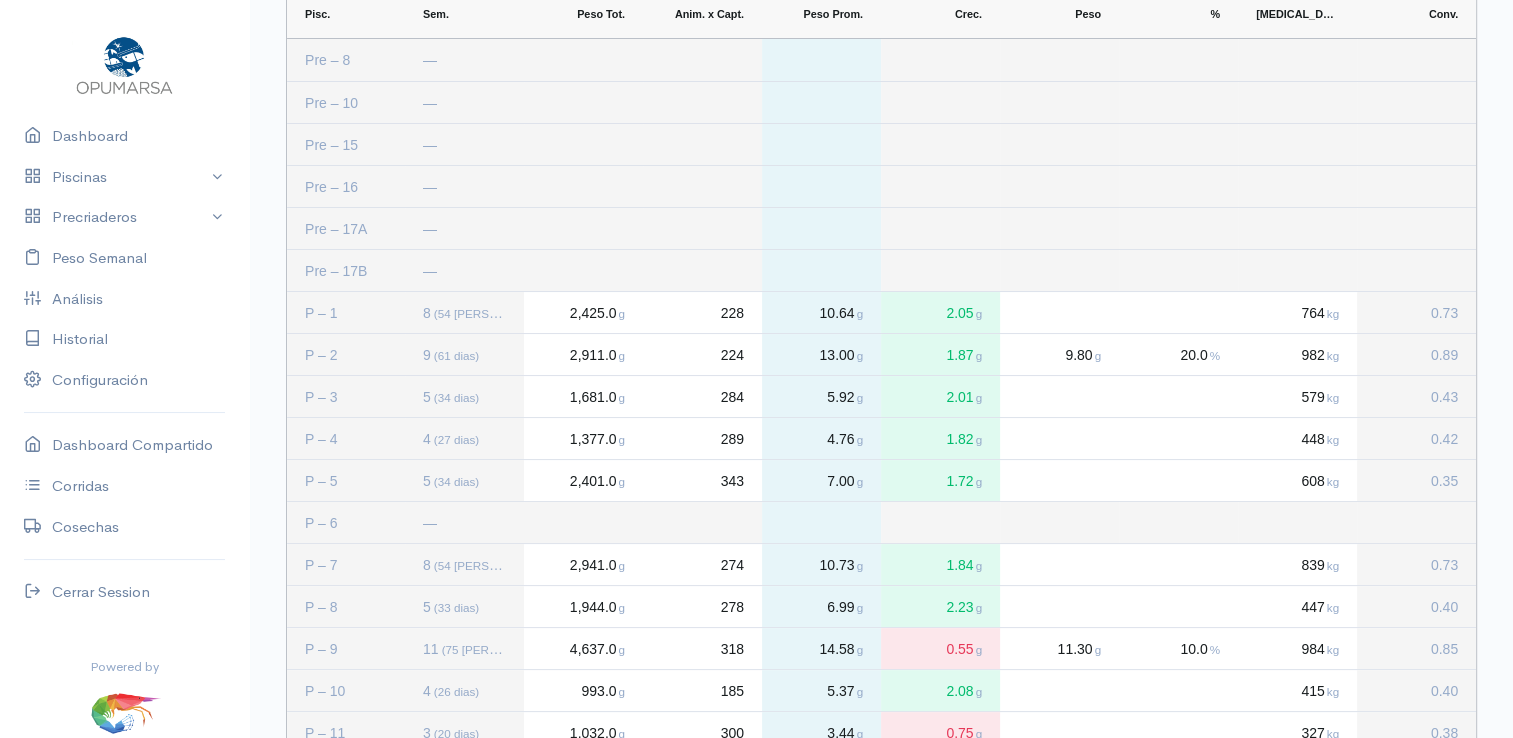 scroll, scrollTop: 0, scrollLeft: 0, axis: both 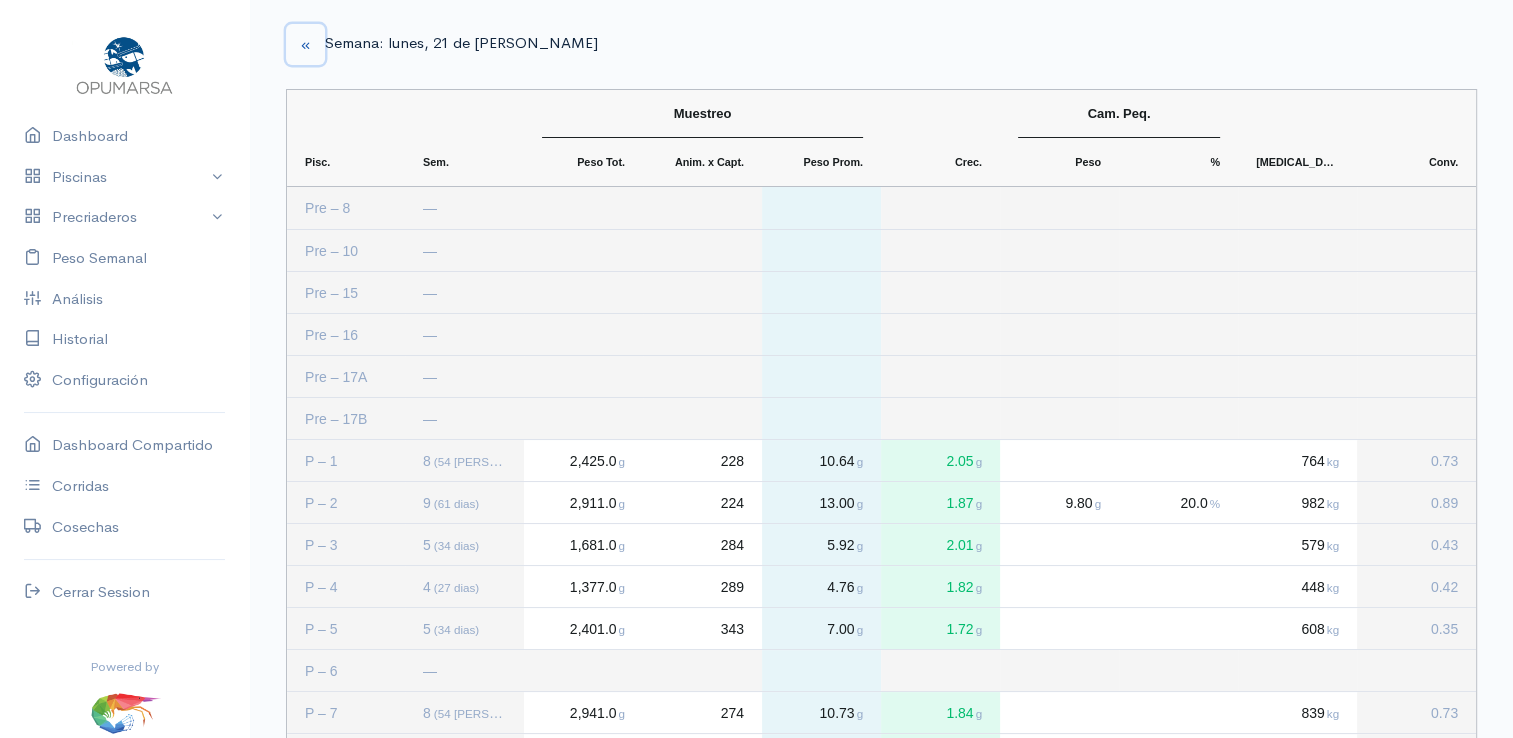 click 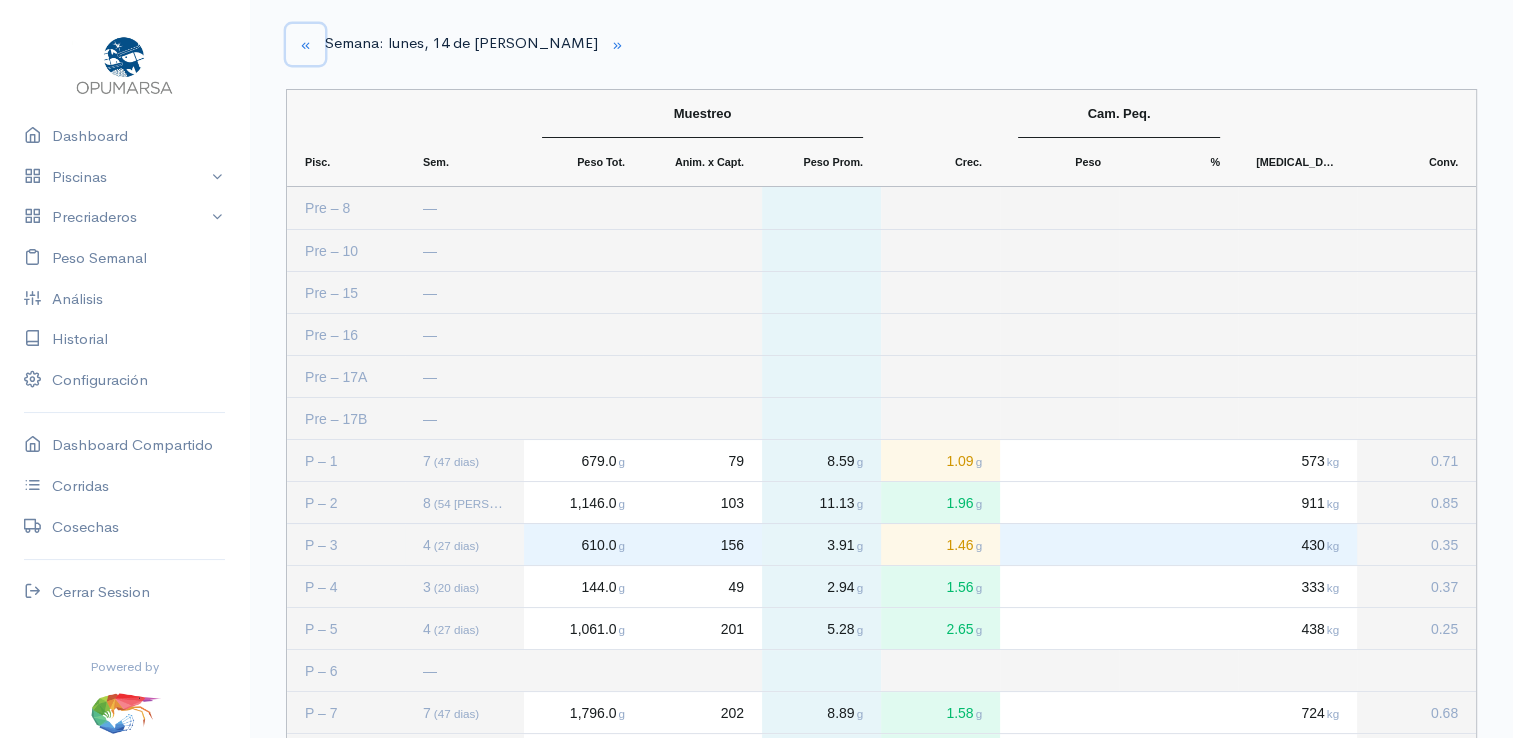 scroll, scrollTop: 0, scrollLeft: 0, axis: both 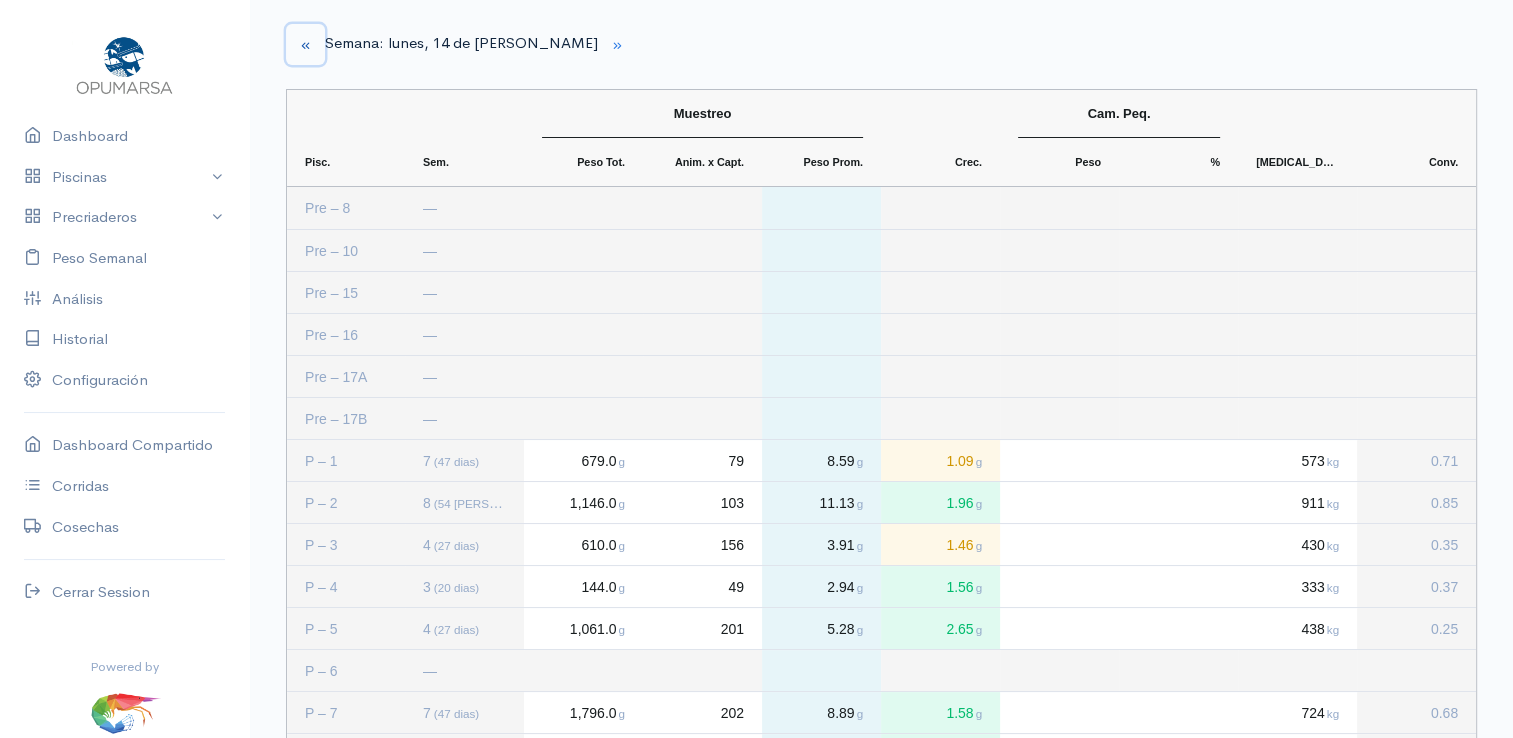 click 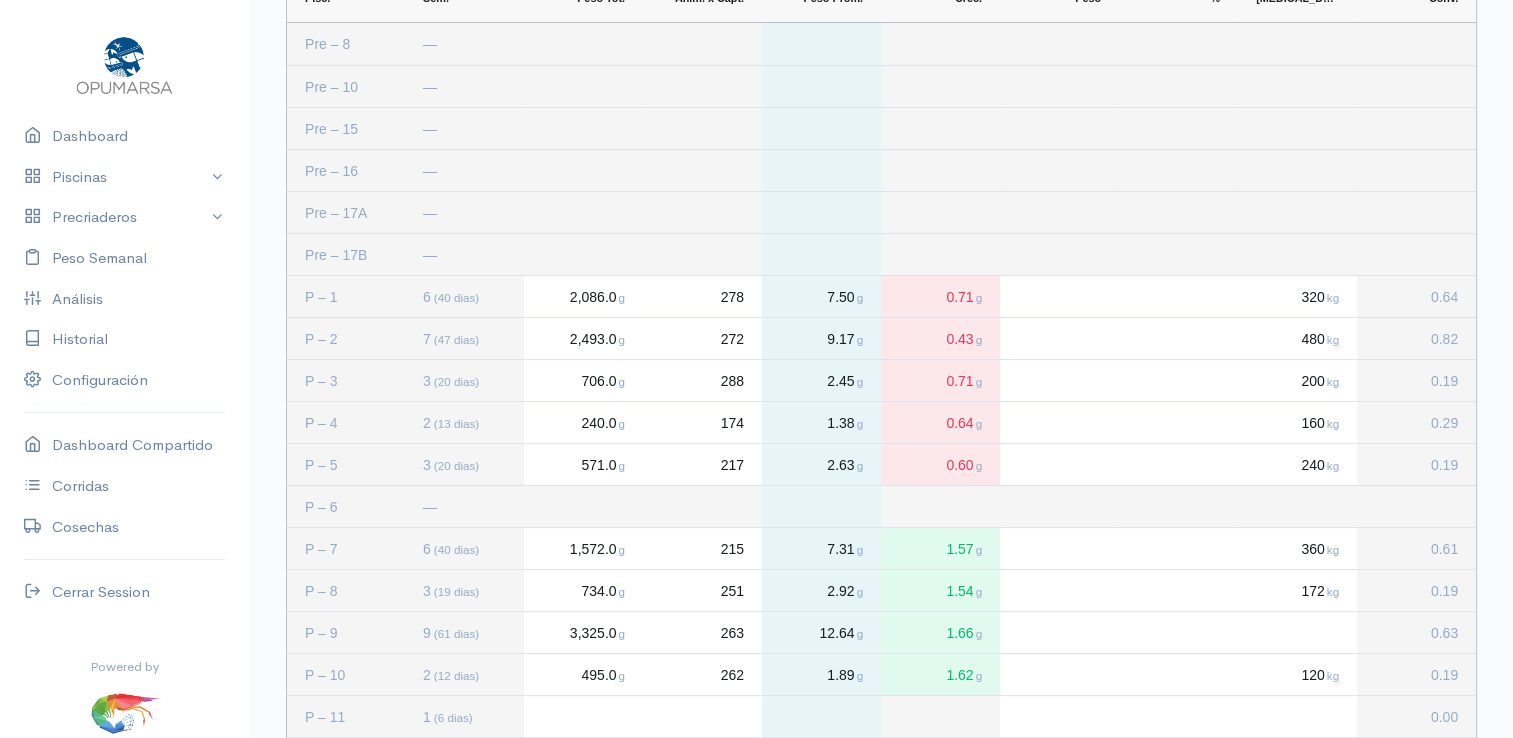 scroll, scrollTop: 0, scrollLeft: 0, axis: both 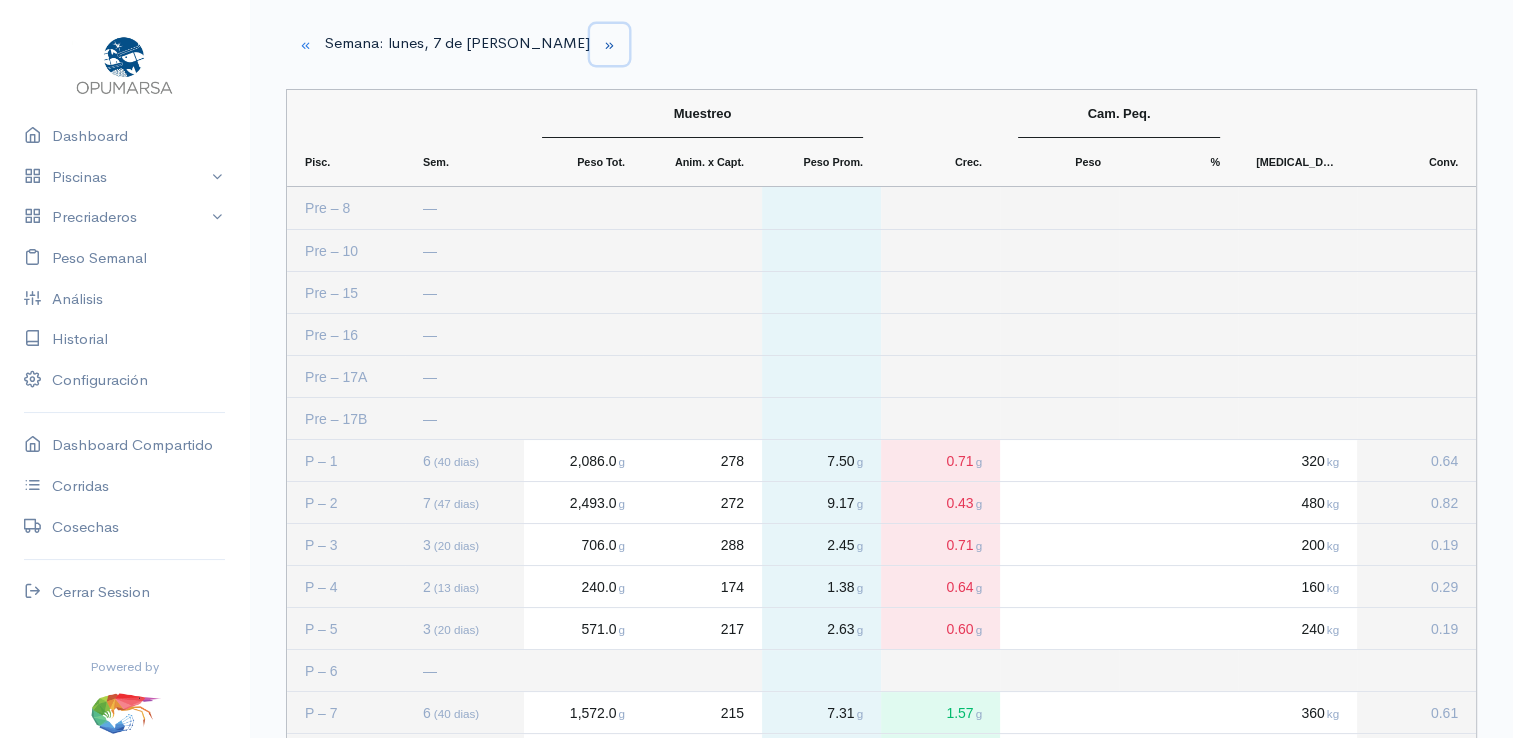 click 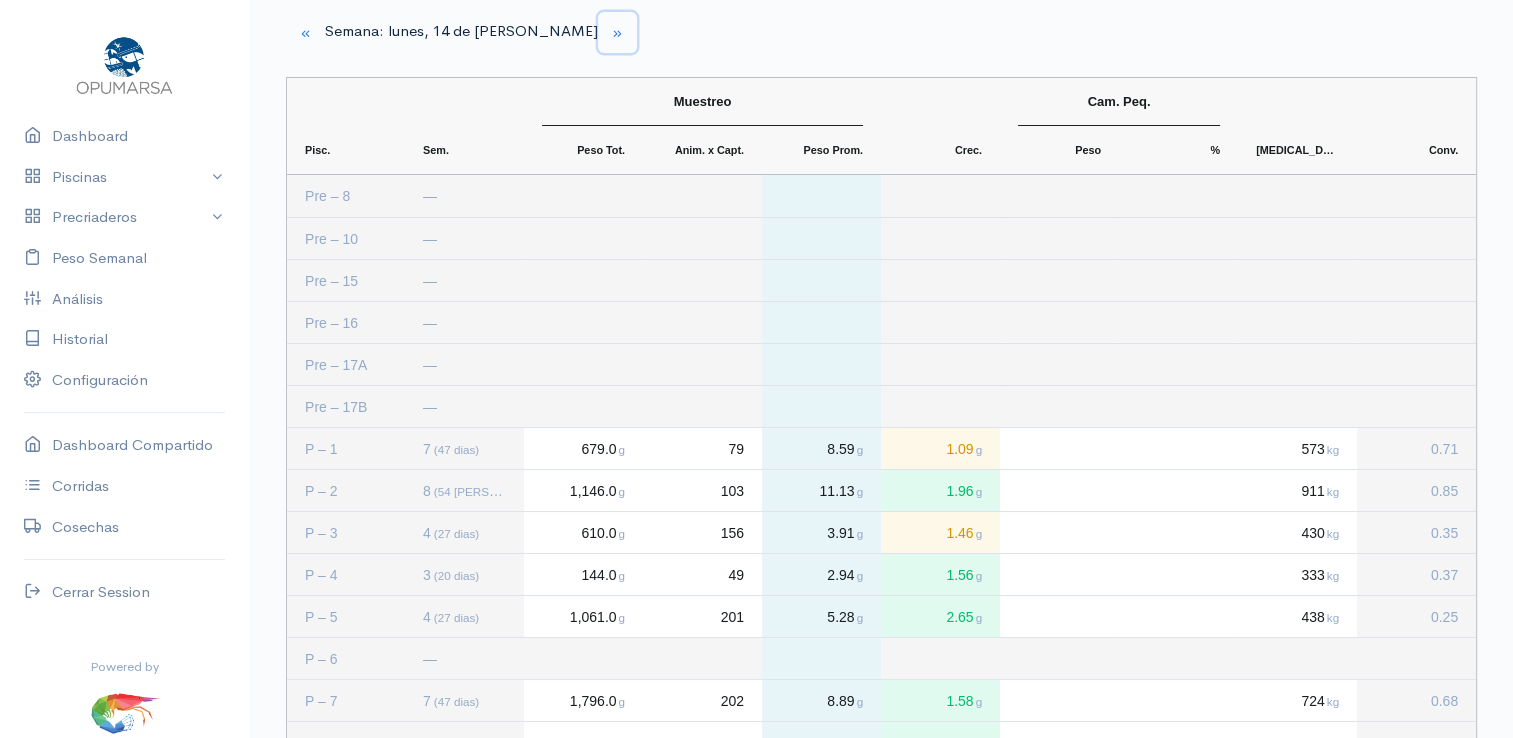 scroll, scrollTop: 0, scrollLeft: 0, axis: both 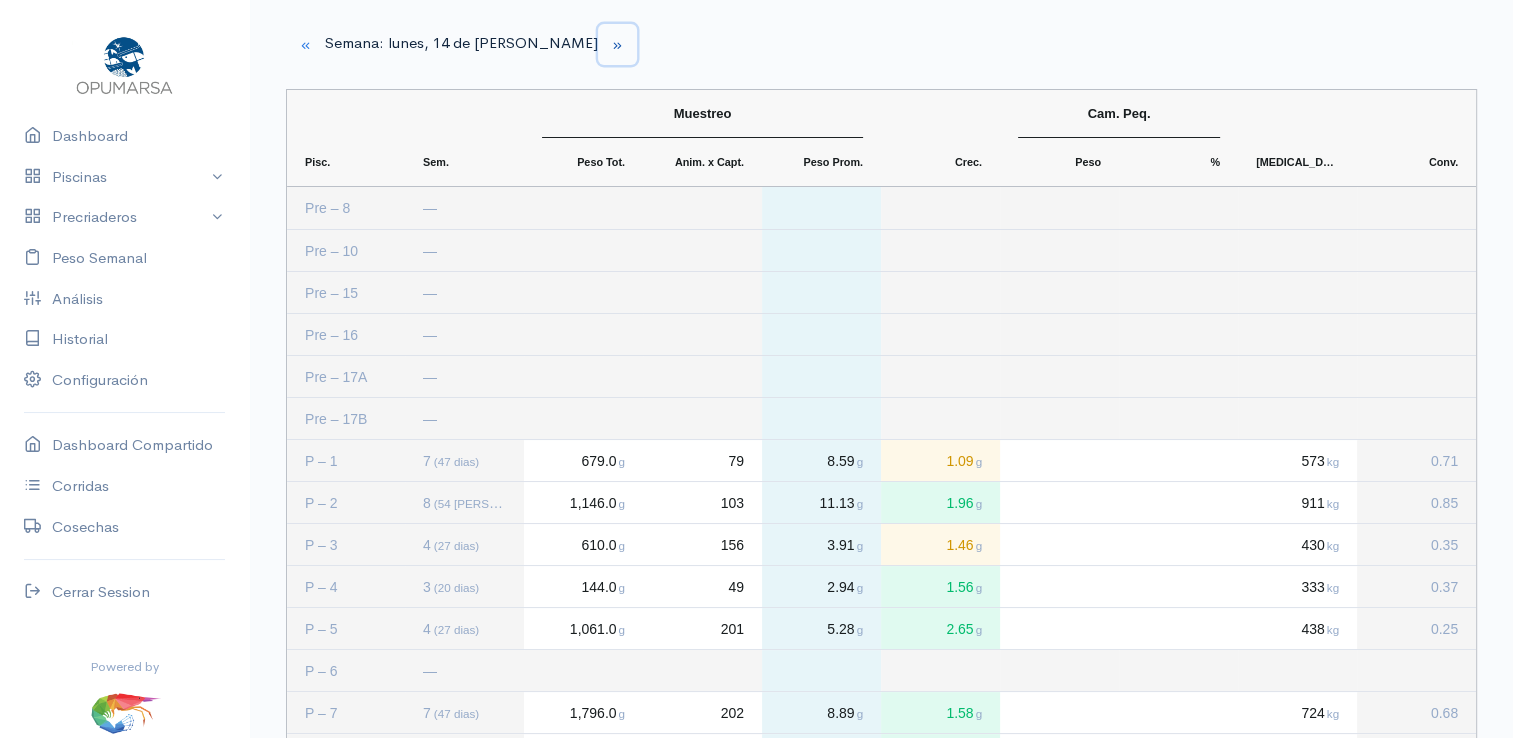 click 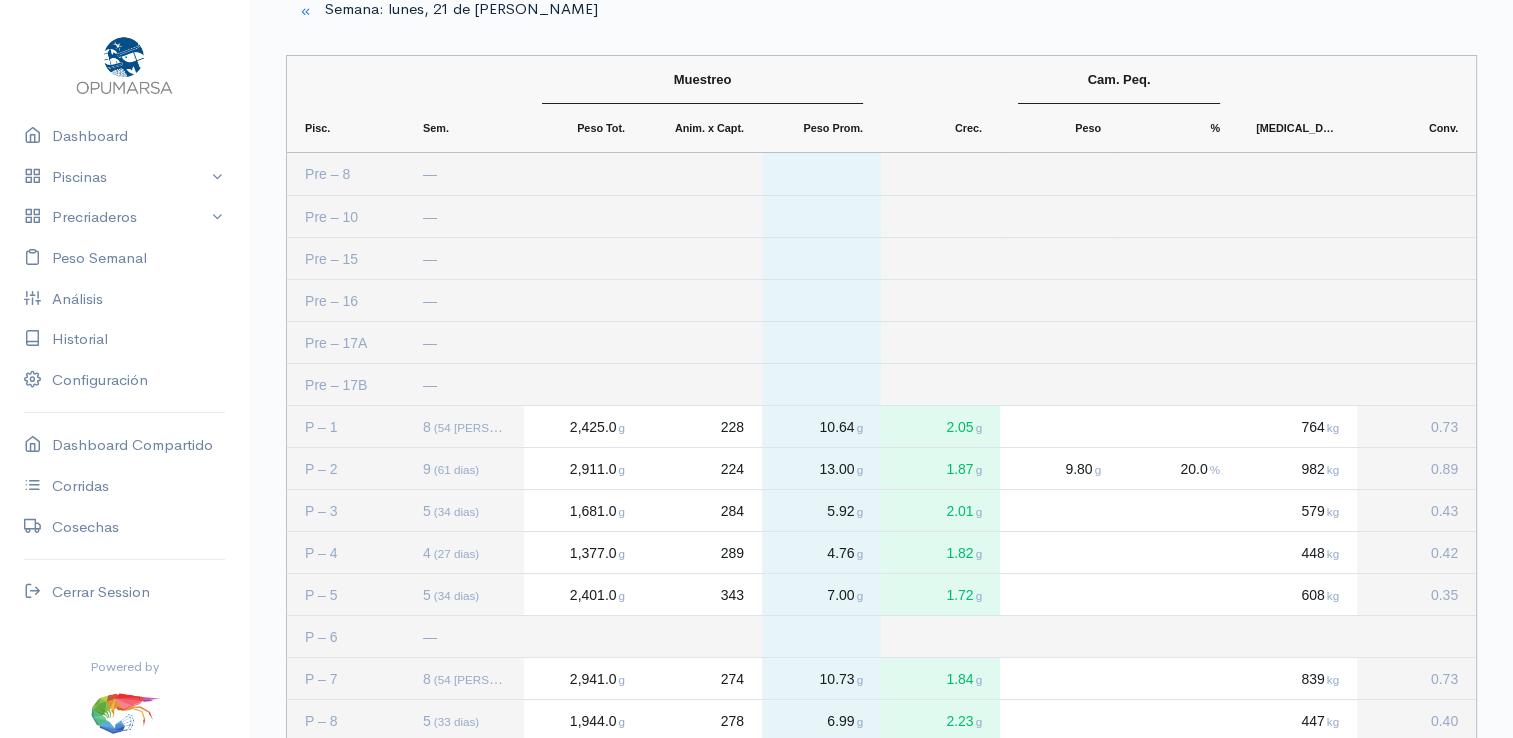 scroll, scrollTop: 0, scrollLeft: 0, axis: both 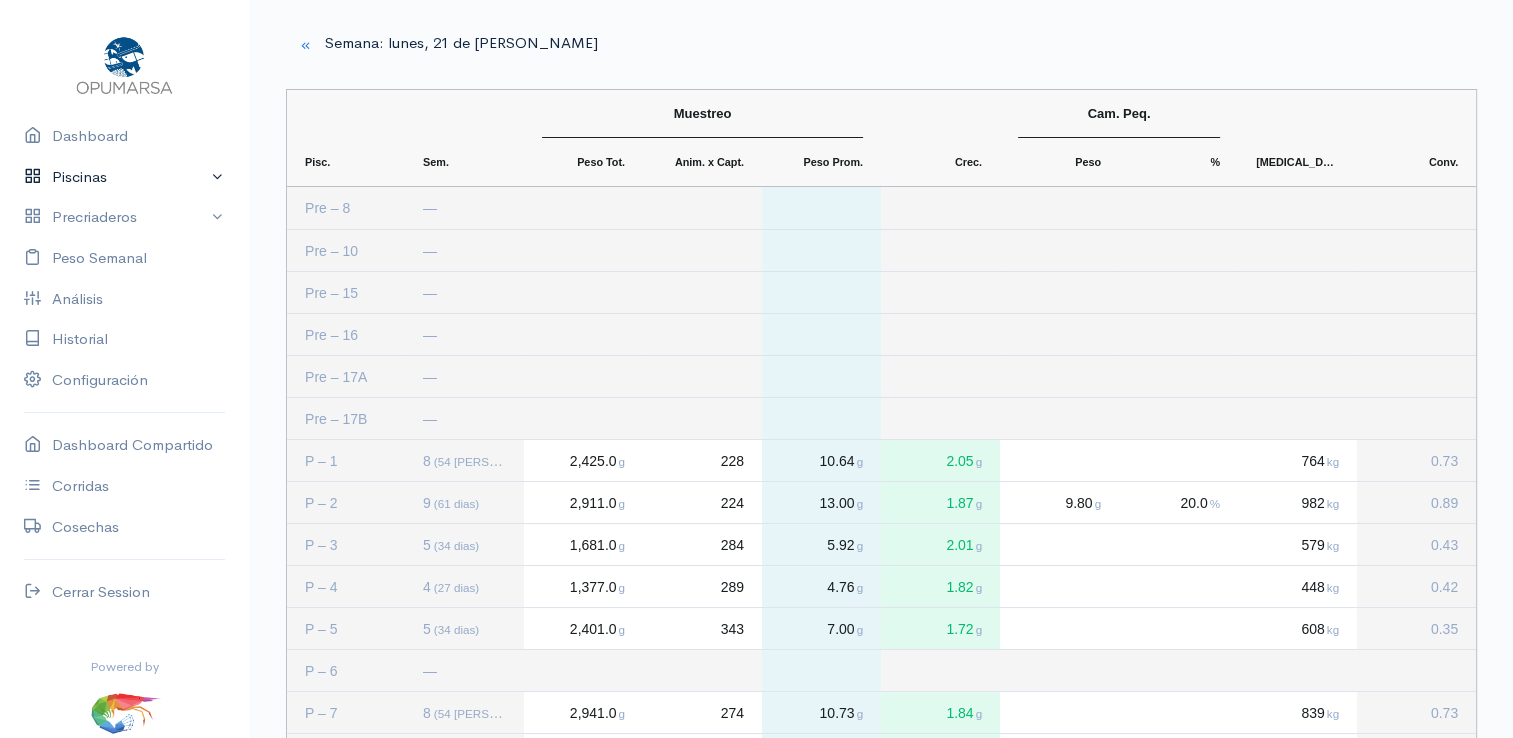 click on "Piscinas" at bounding box center (124, 177) 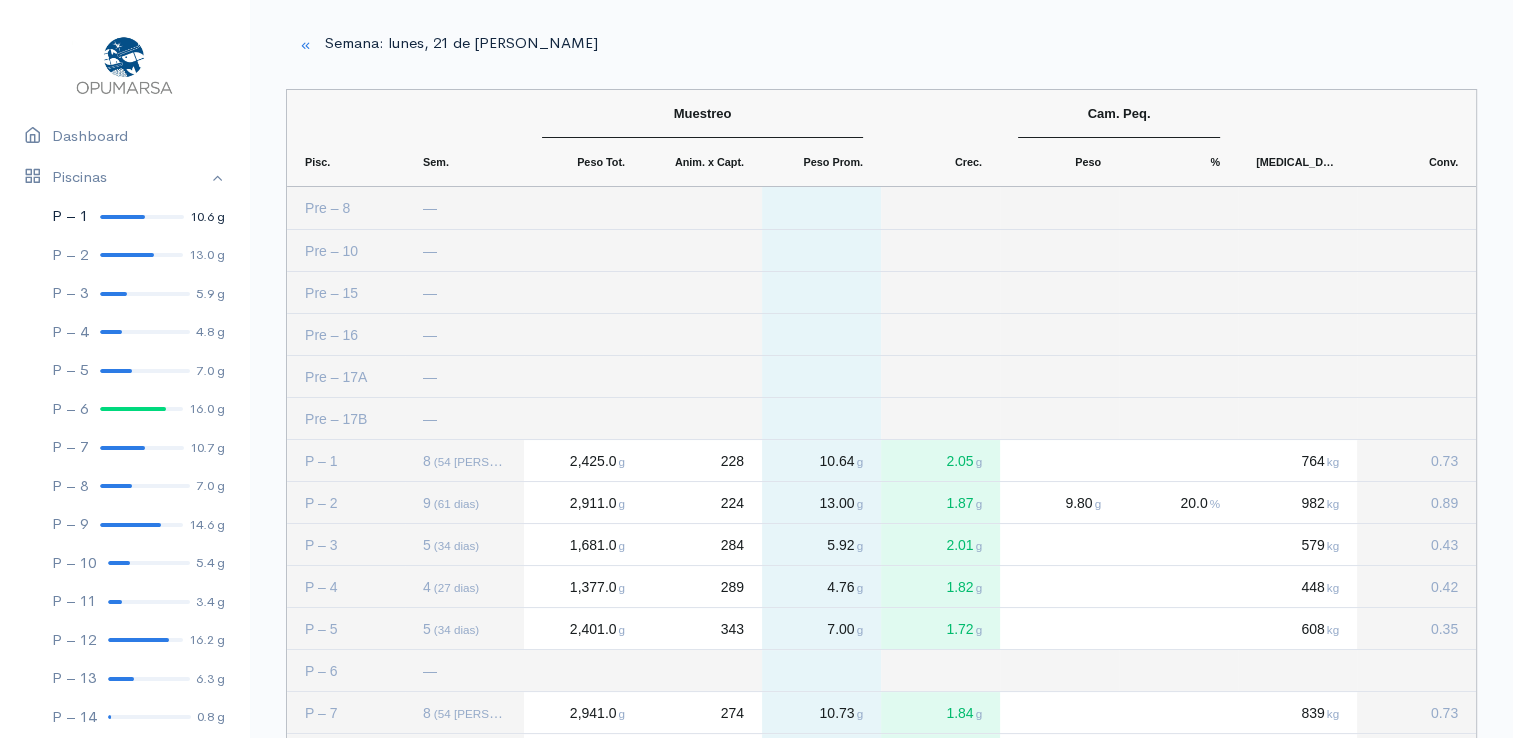 click at bounding box center (122, 217) 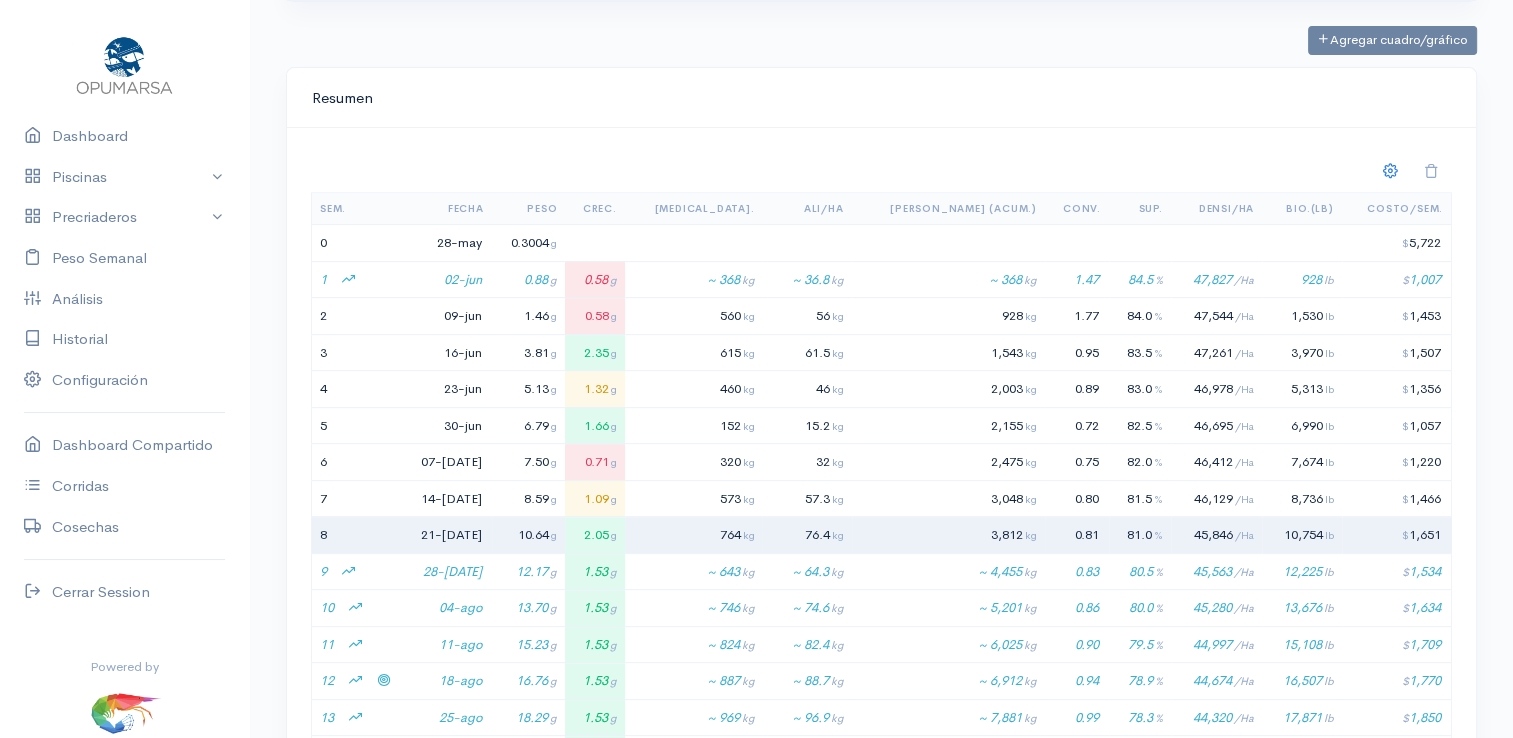 scroll, scrollTop: 800, scrollLeft: 0, axis: vertical 